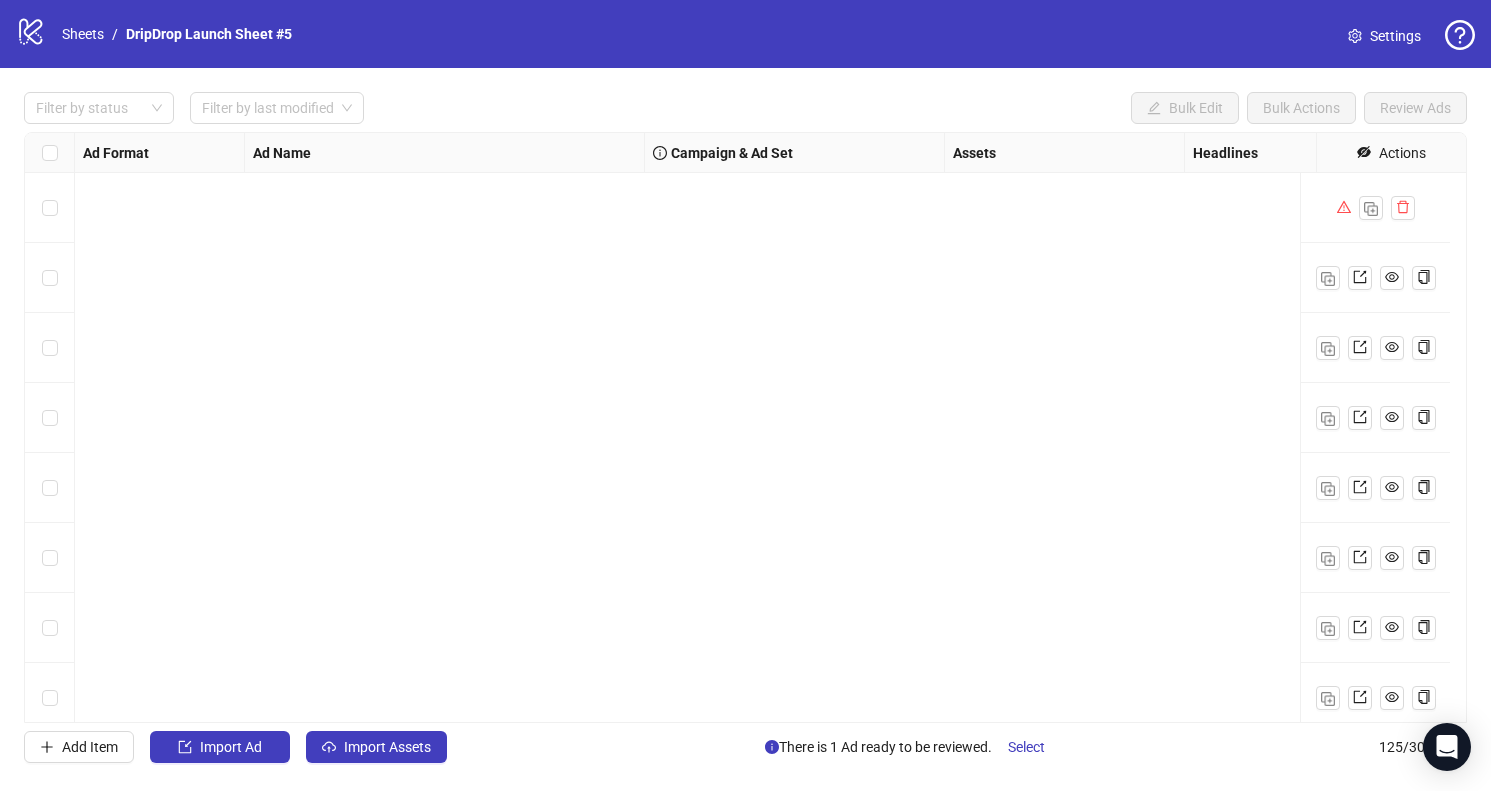 scroll, scrollTop: 0, scrollLeft: 0, axis: both 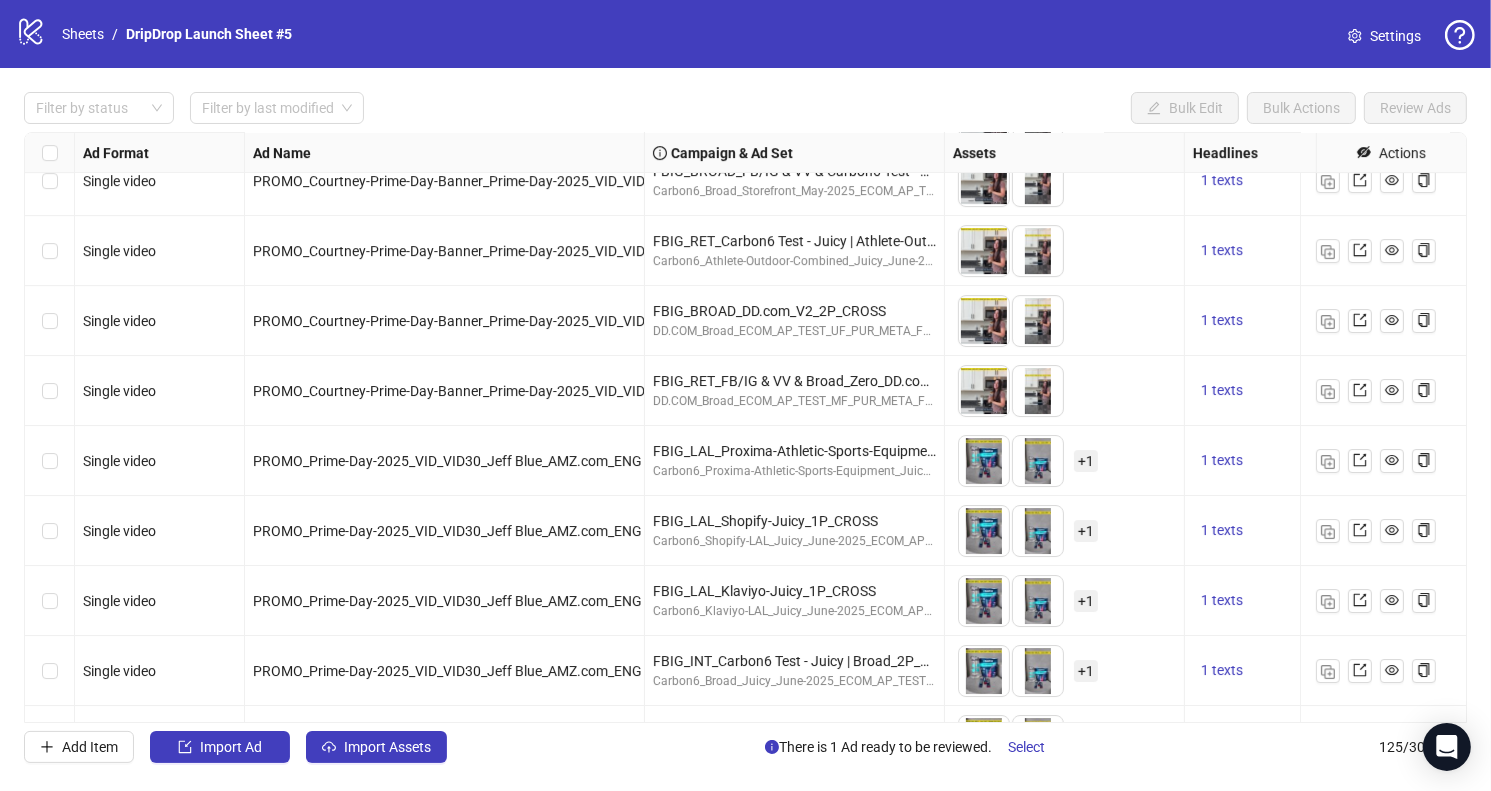 click on "+ 1" at bounding box center (1086, 531) 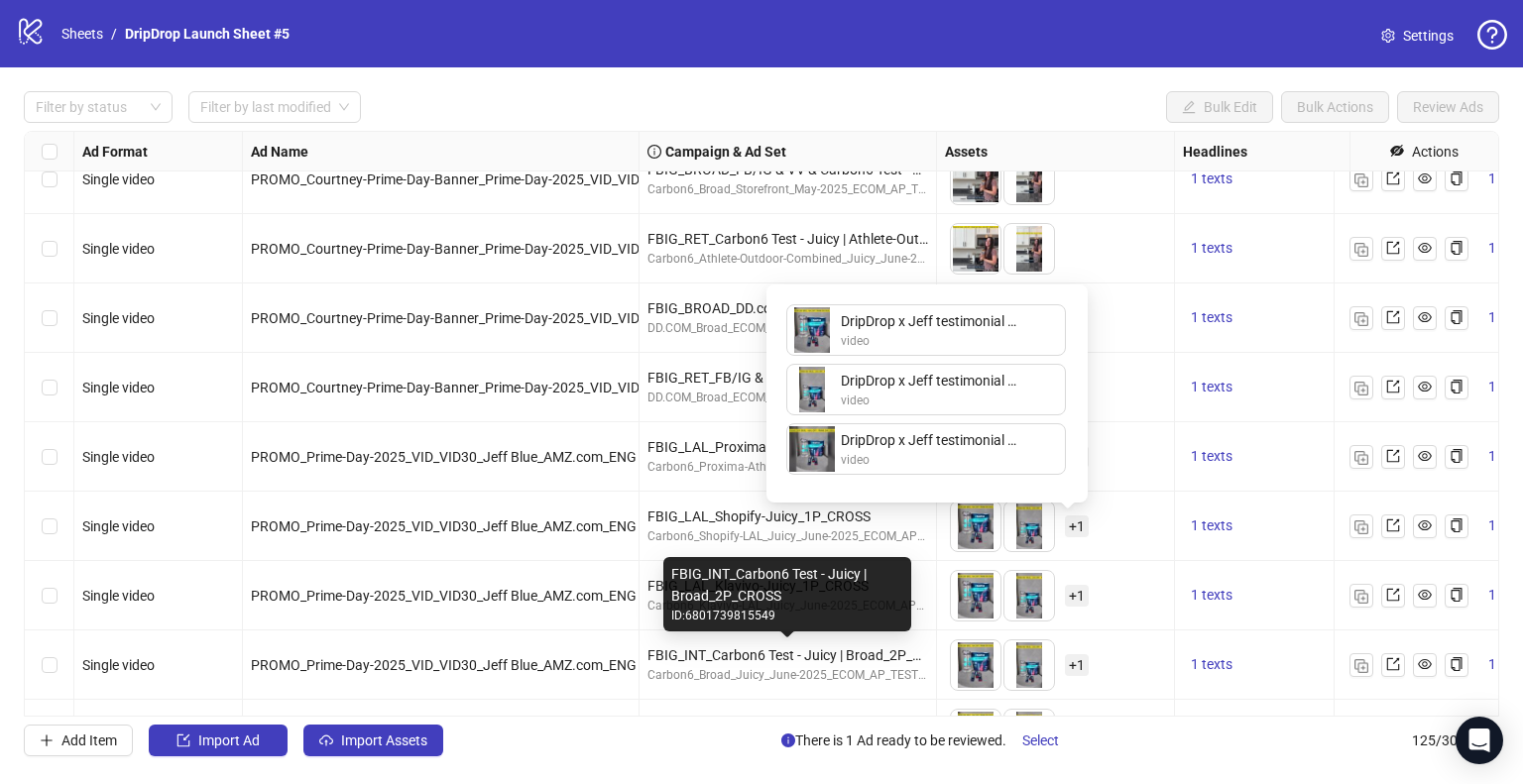 click on "FBIG_INT_Carbon6 Test - Juicy | Broad_2P_CROSS" at bounding box center [787, 655] 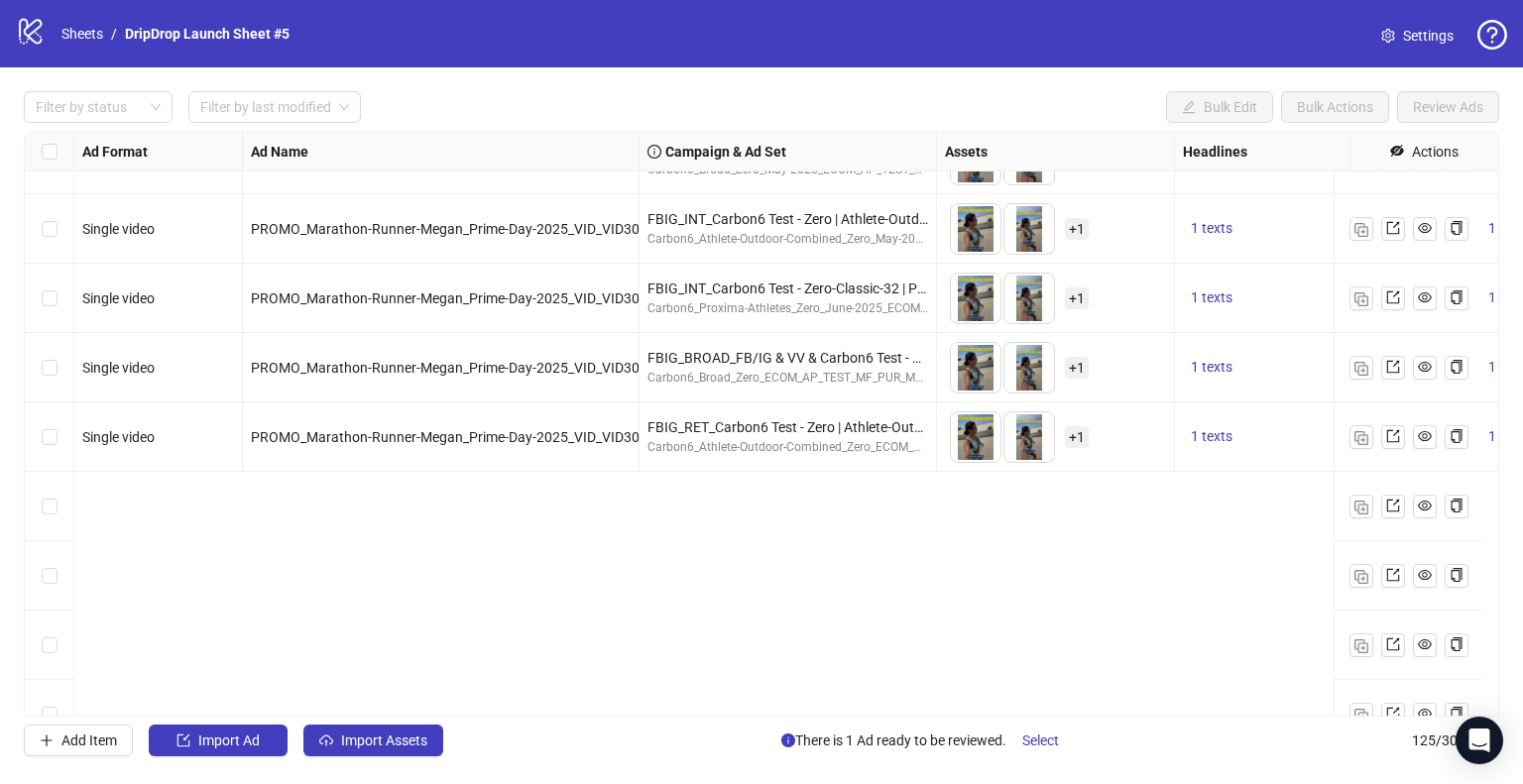 scroll, scrollTop: 3953, scrollLeft: 0, axis: vertical 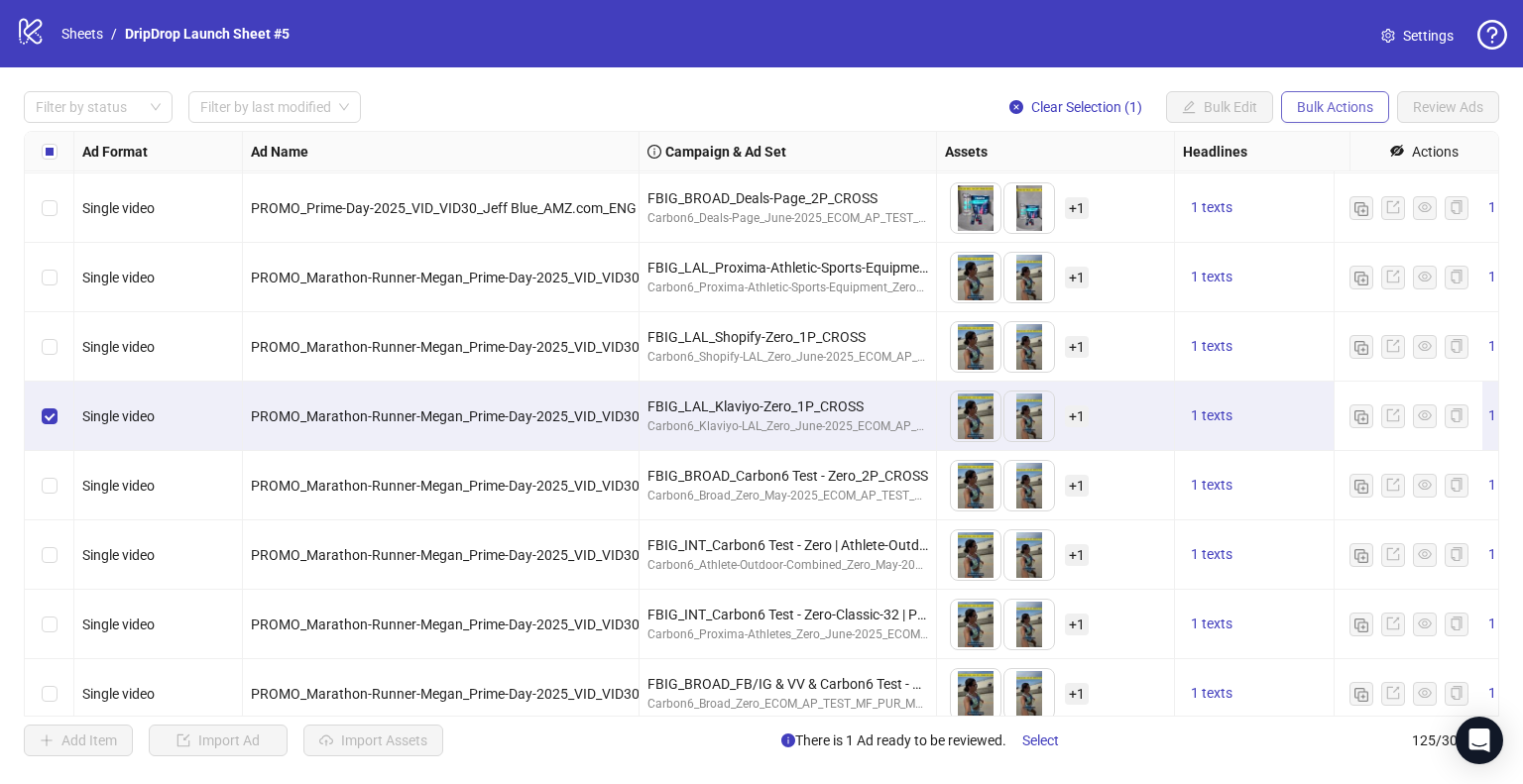 click on "Bulk Actions" at bounding box center [1189, 107] 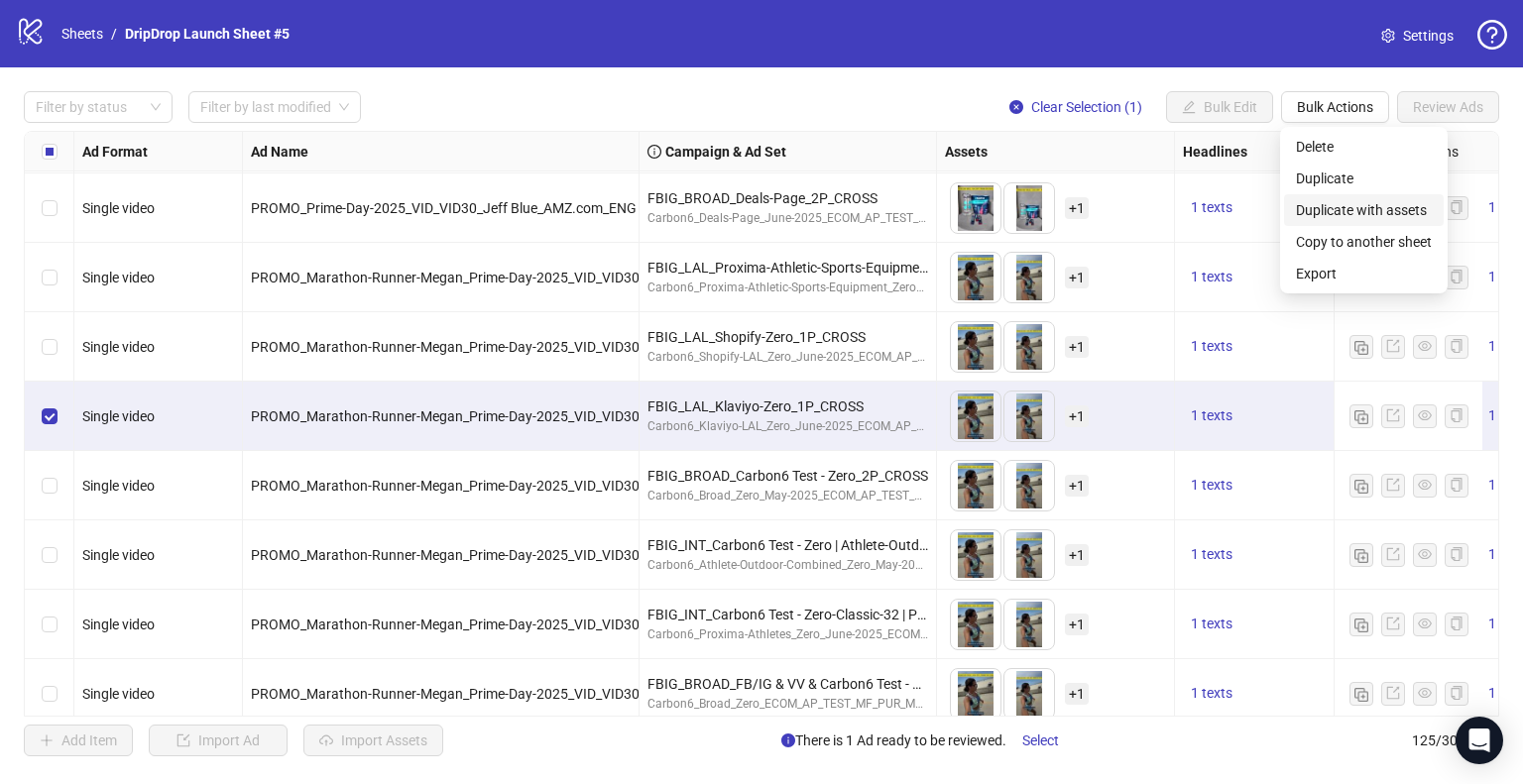 click on "Duplicate with assets" at bounding box center [1363, 210] 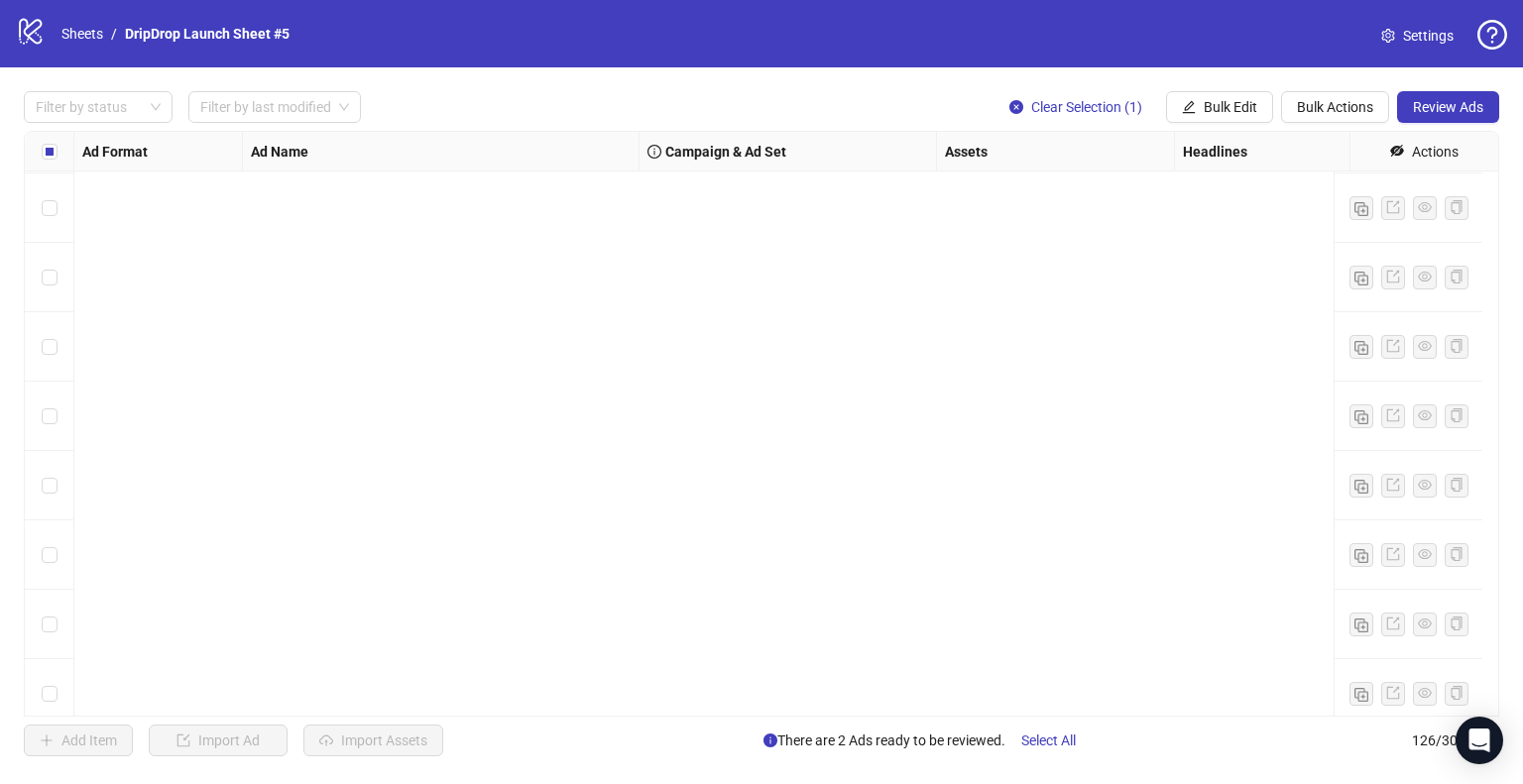 scroll, scrollTop: 8214, scrollLeft: 0, axis: vertical 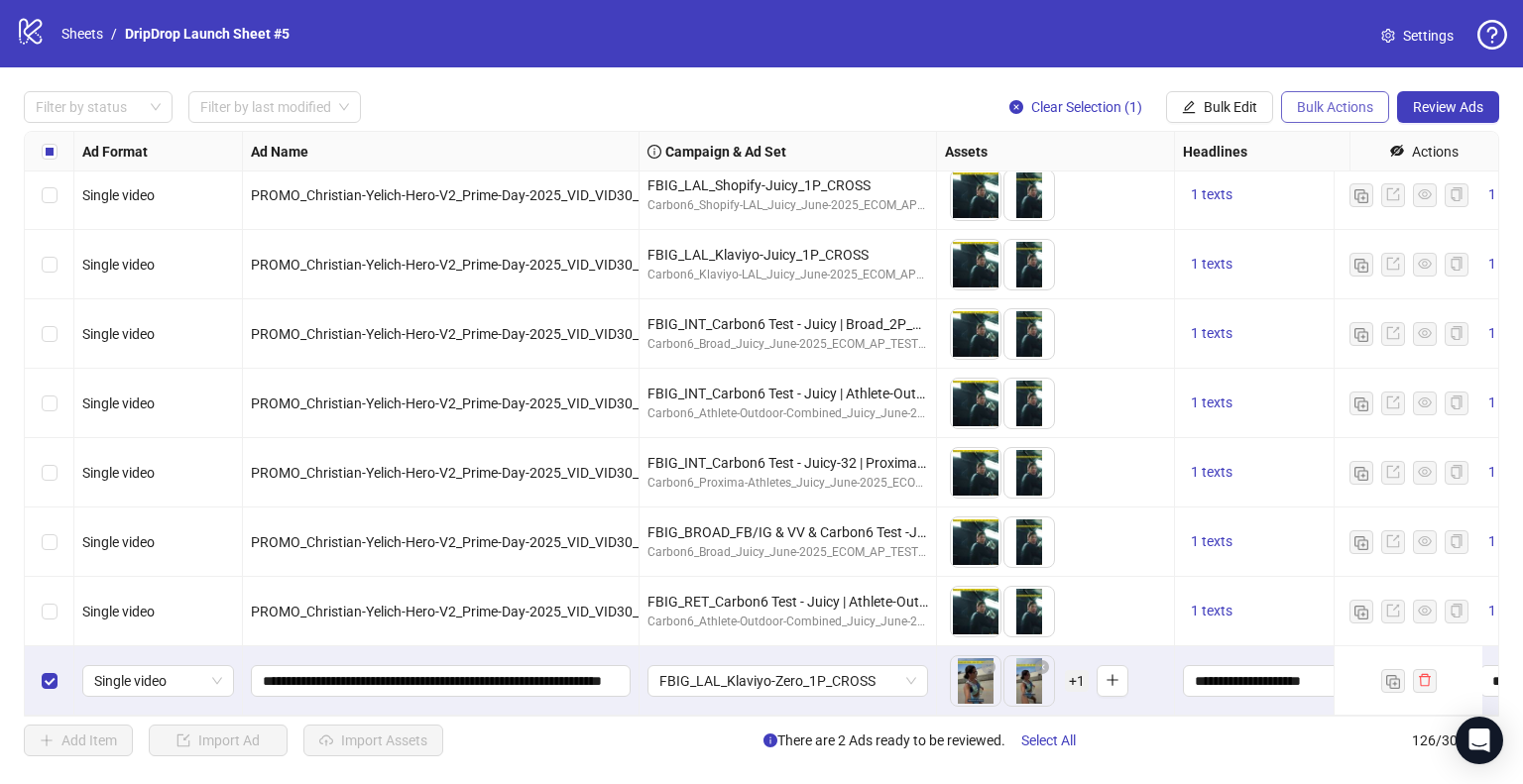 click on "Bulk Actions" at bounding box center [1189, 107] 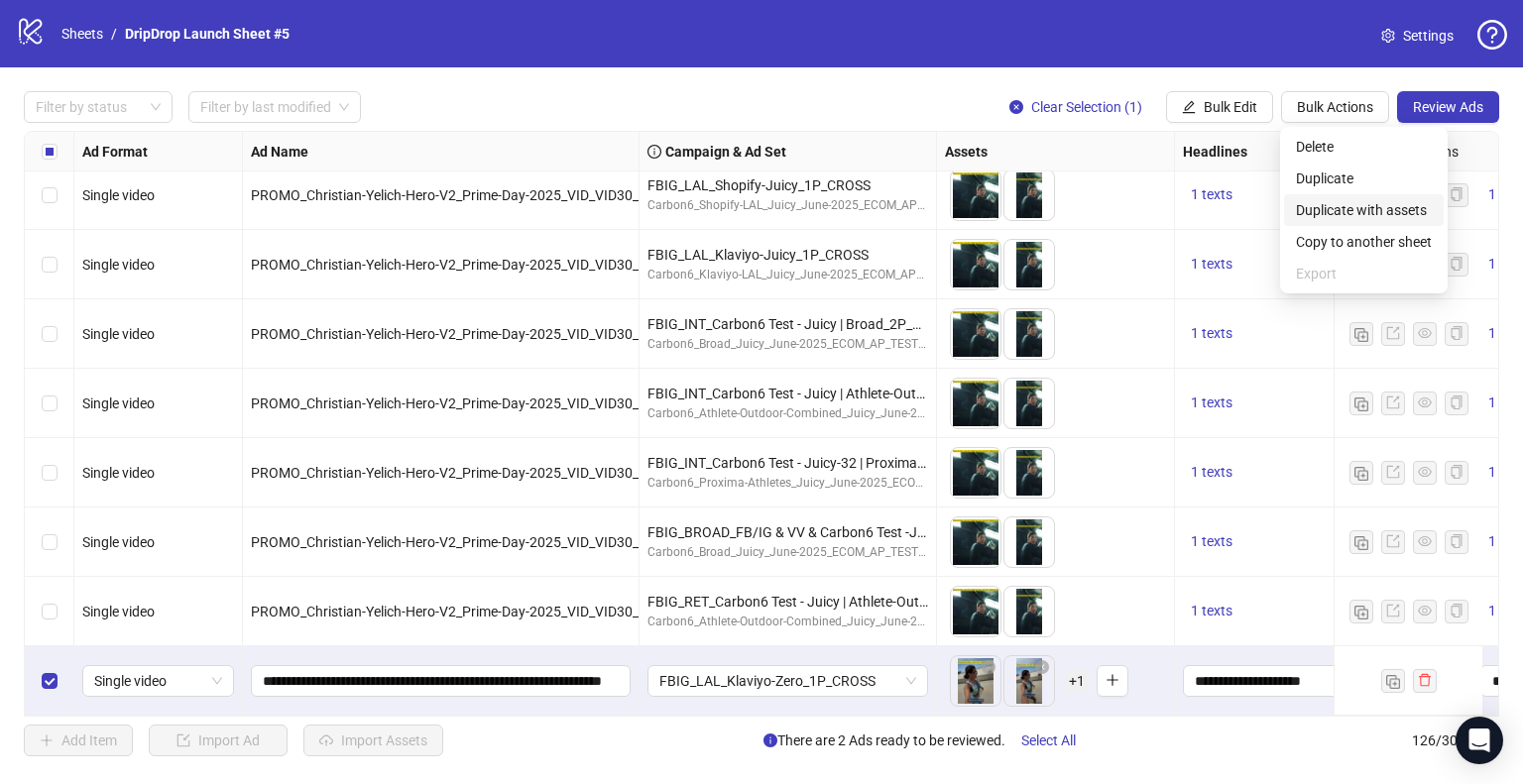 click on "Duplicate with assets" at bounding box center [1363, 210] 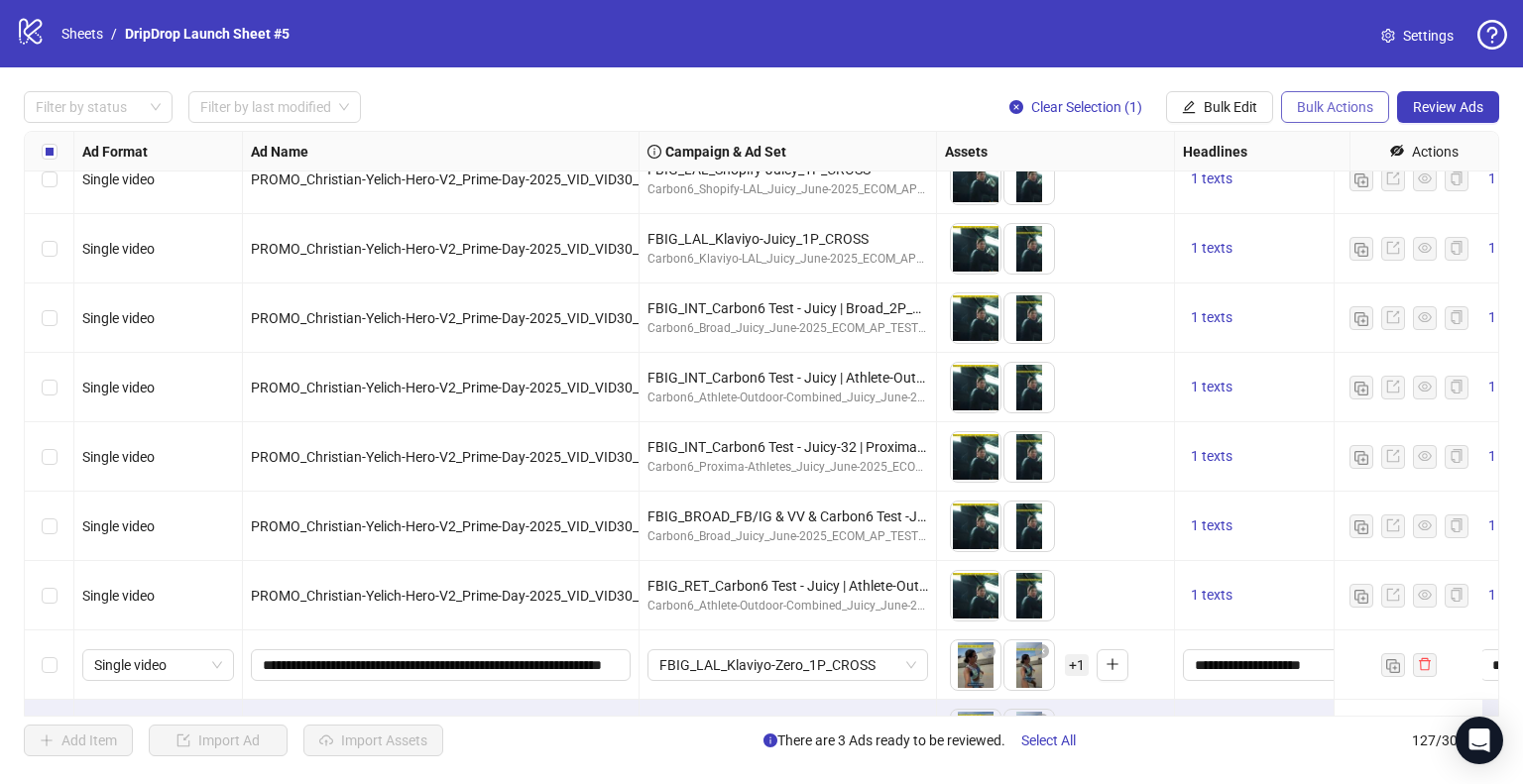 click on "Bulk Actions" at bounding box center (1230, 107) 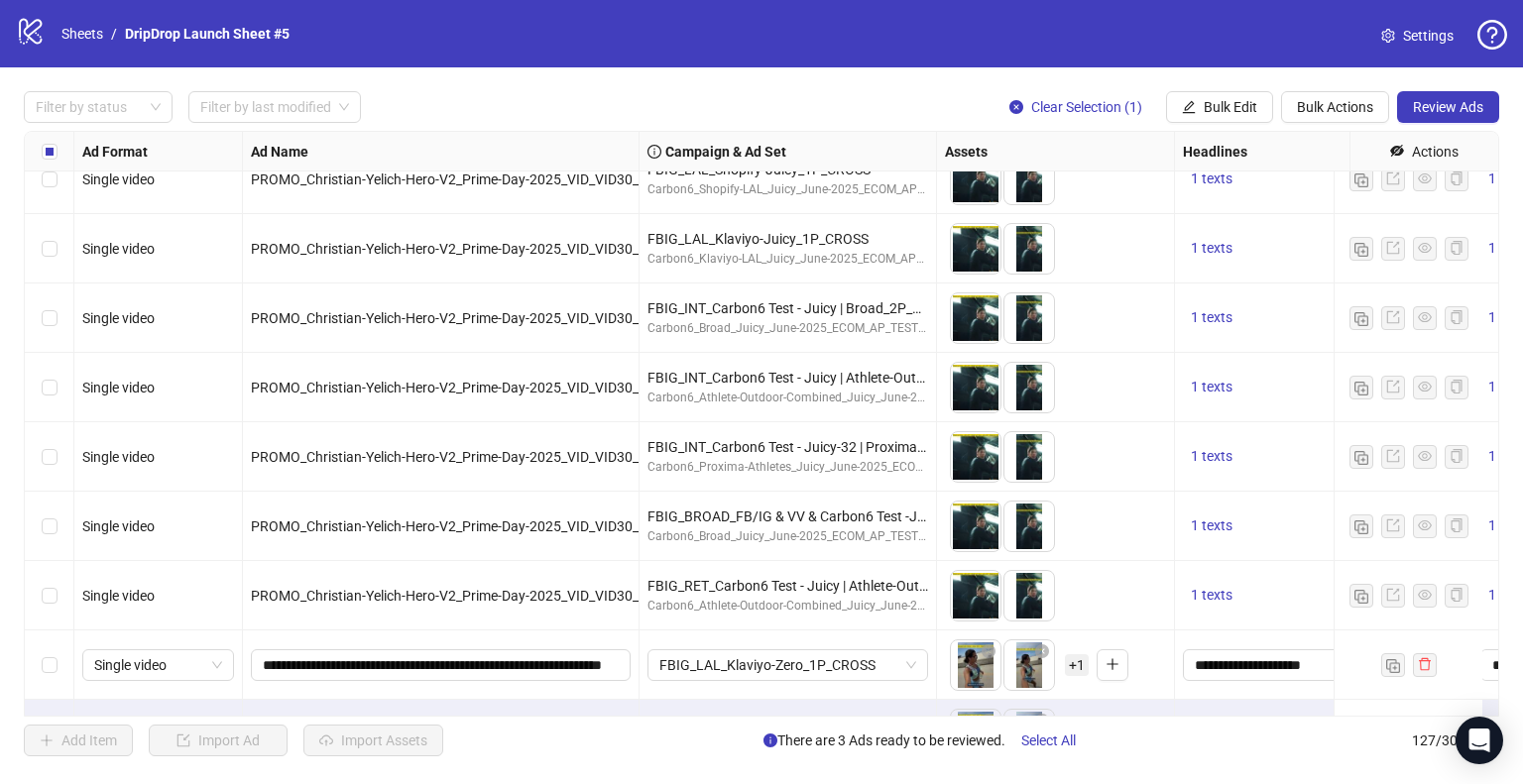scroll, scrollTop: 8283, scrollLeft: 0, axis: vertical 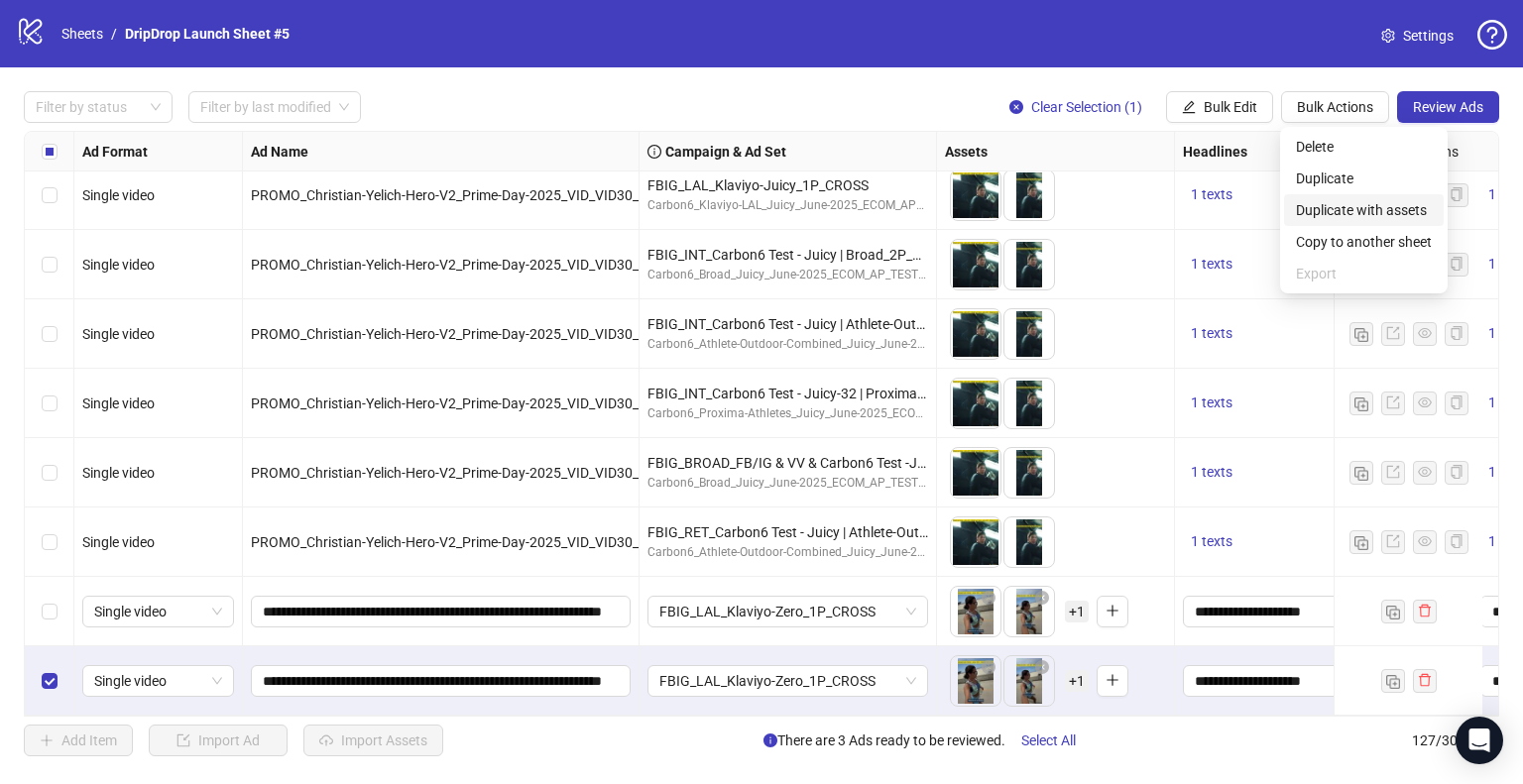 click on "Duplicate with assets" at bounding box center (1363, 210) 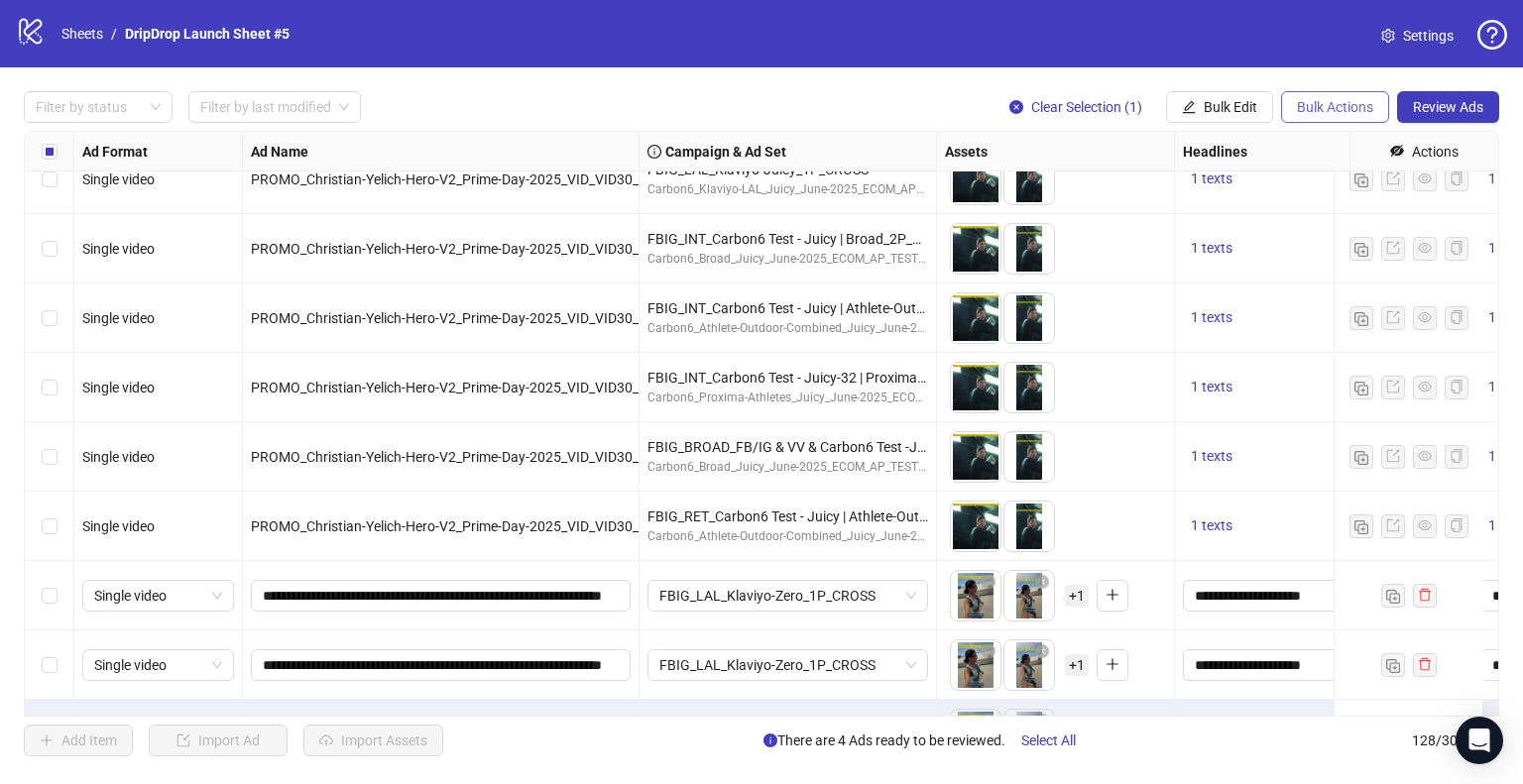 click on "Bulk Actions" at bounding box center [1230, 107] 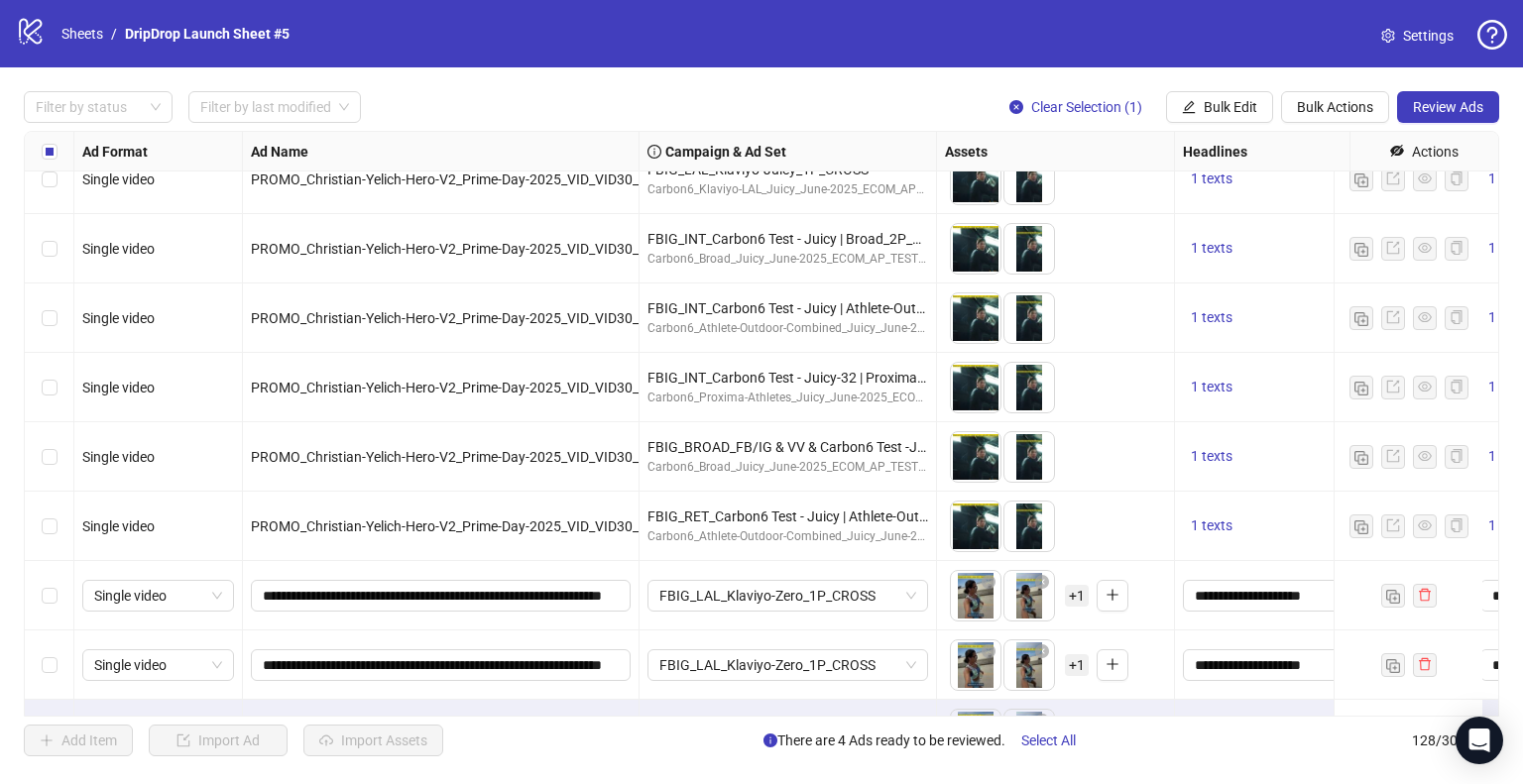 scroll, scrollTop: 8352, scrollLeft: 0, axis: vertical 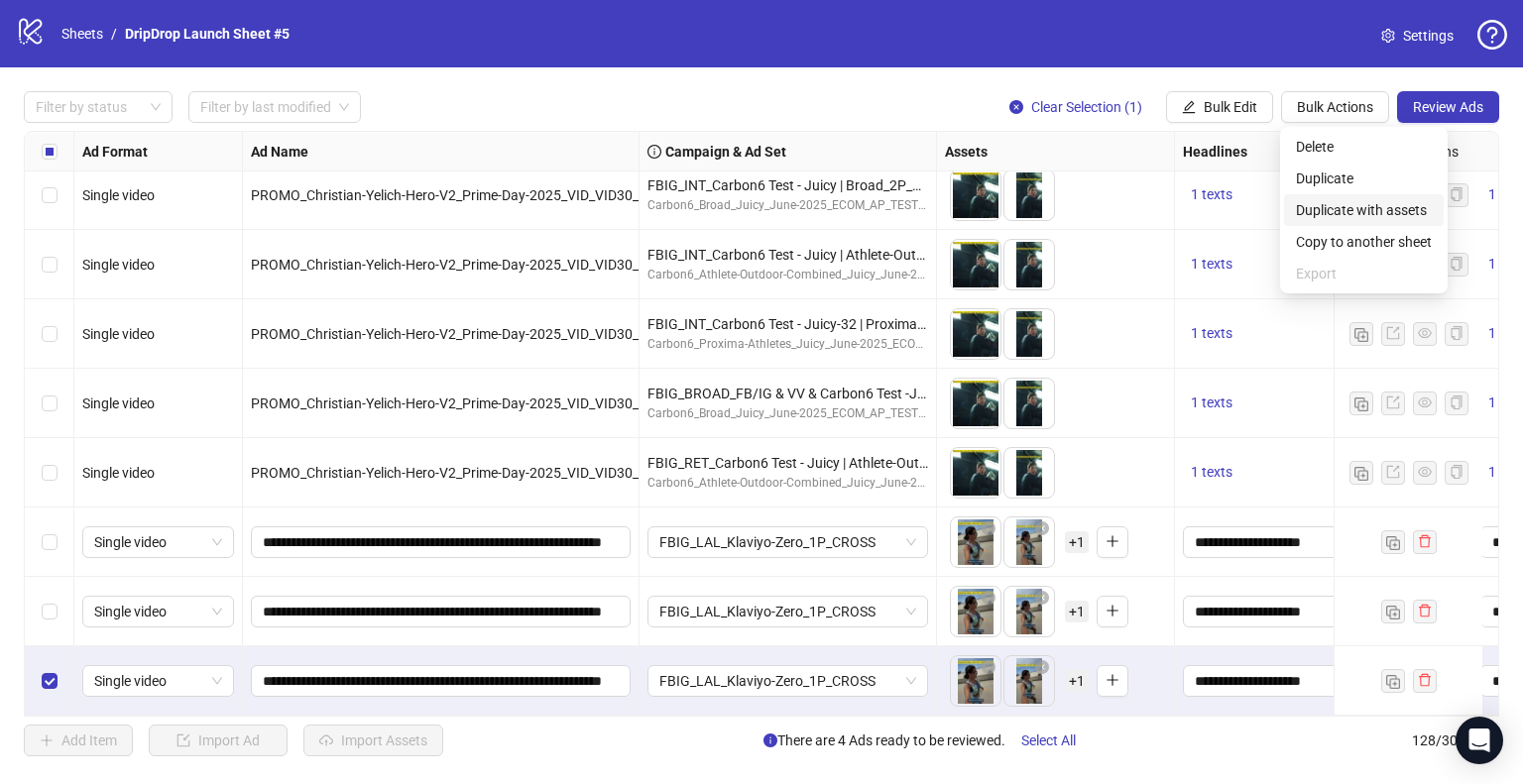 click on "Duplicate with assets" at bounding box center (1363, 210) 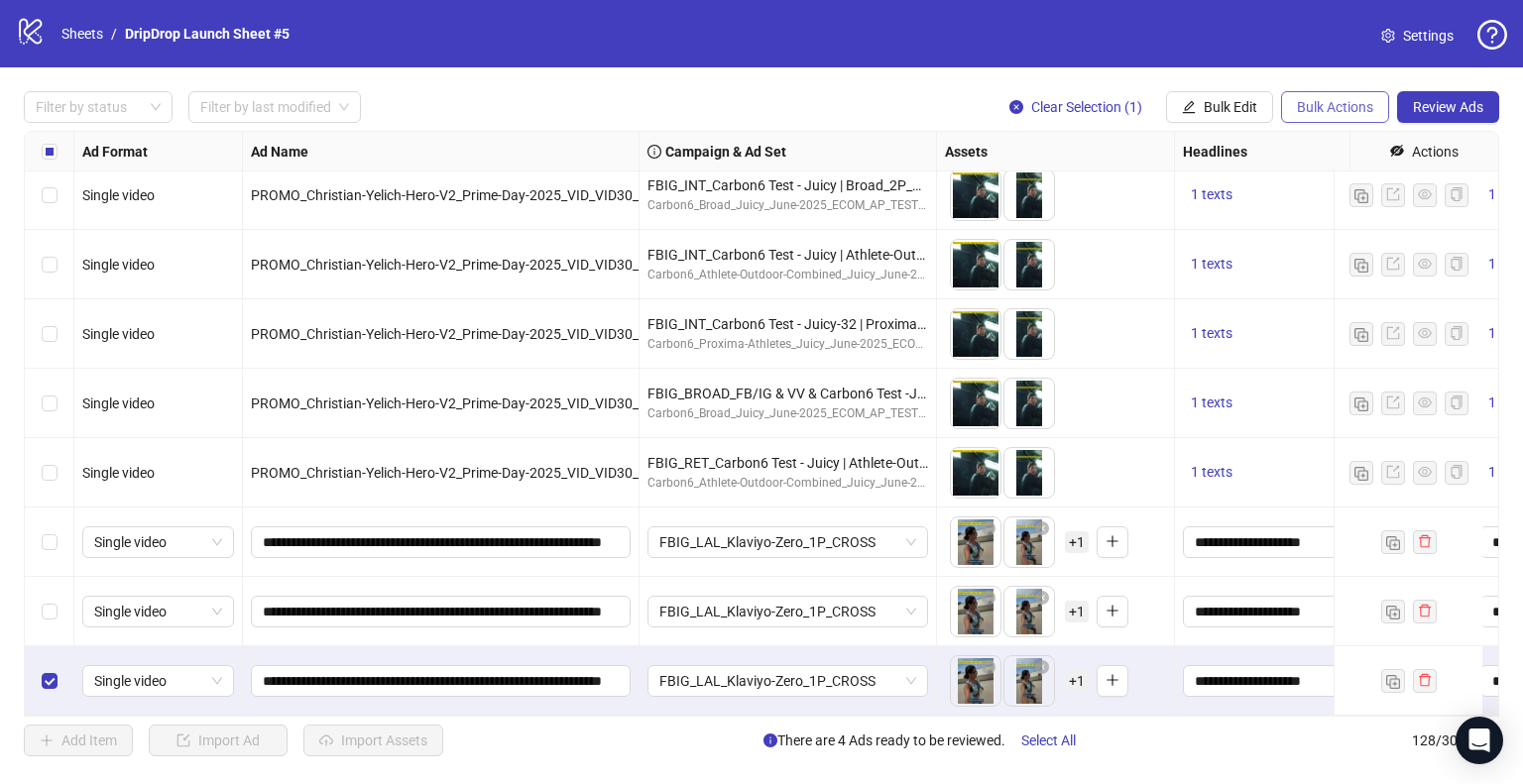 click on "Bulk Actions" at bounding box center [1230, 107] 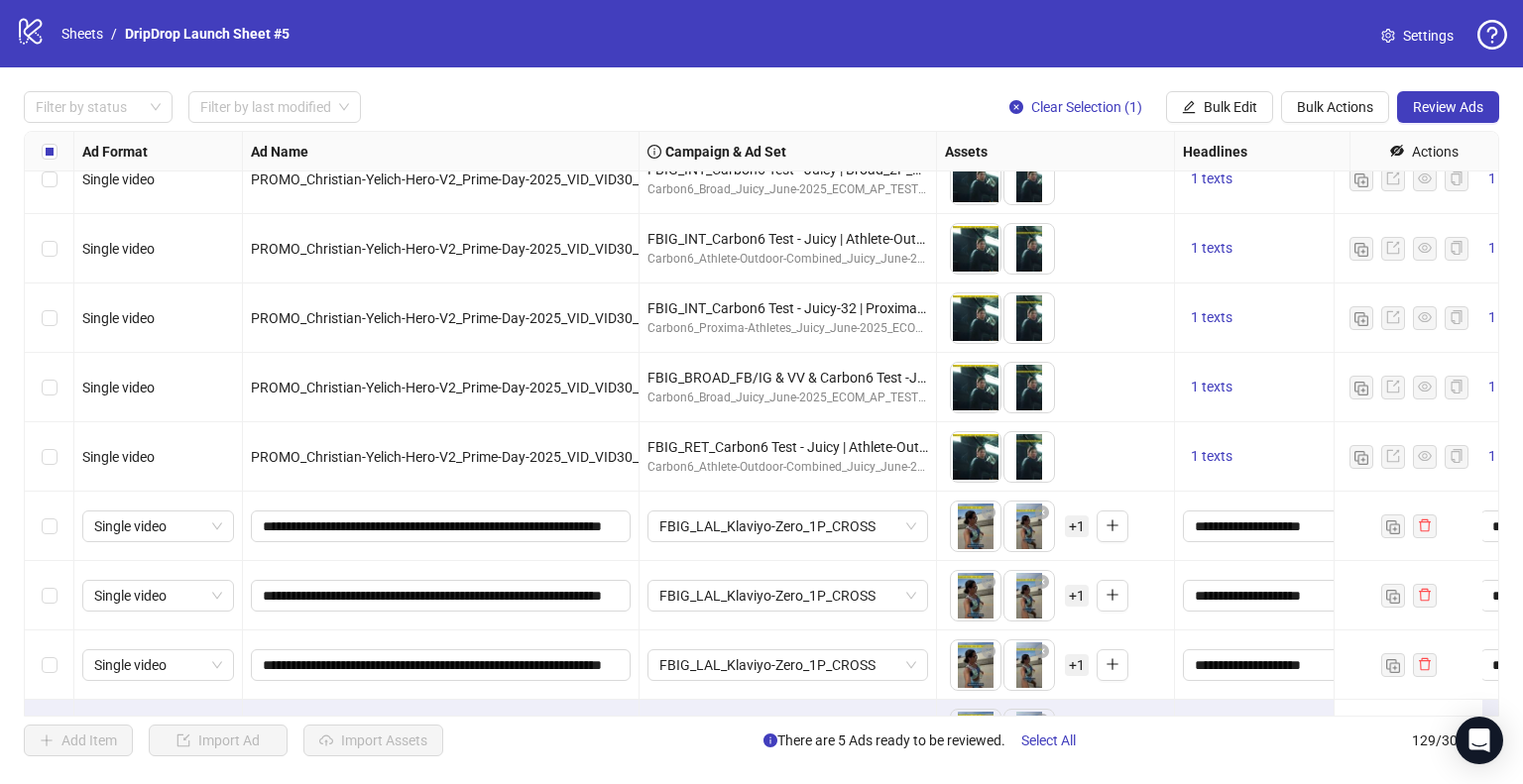 scroll, scrollTop: 8422, scrollLeft: 0, axis: vertical 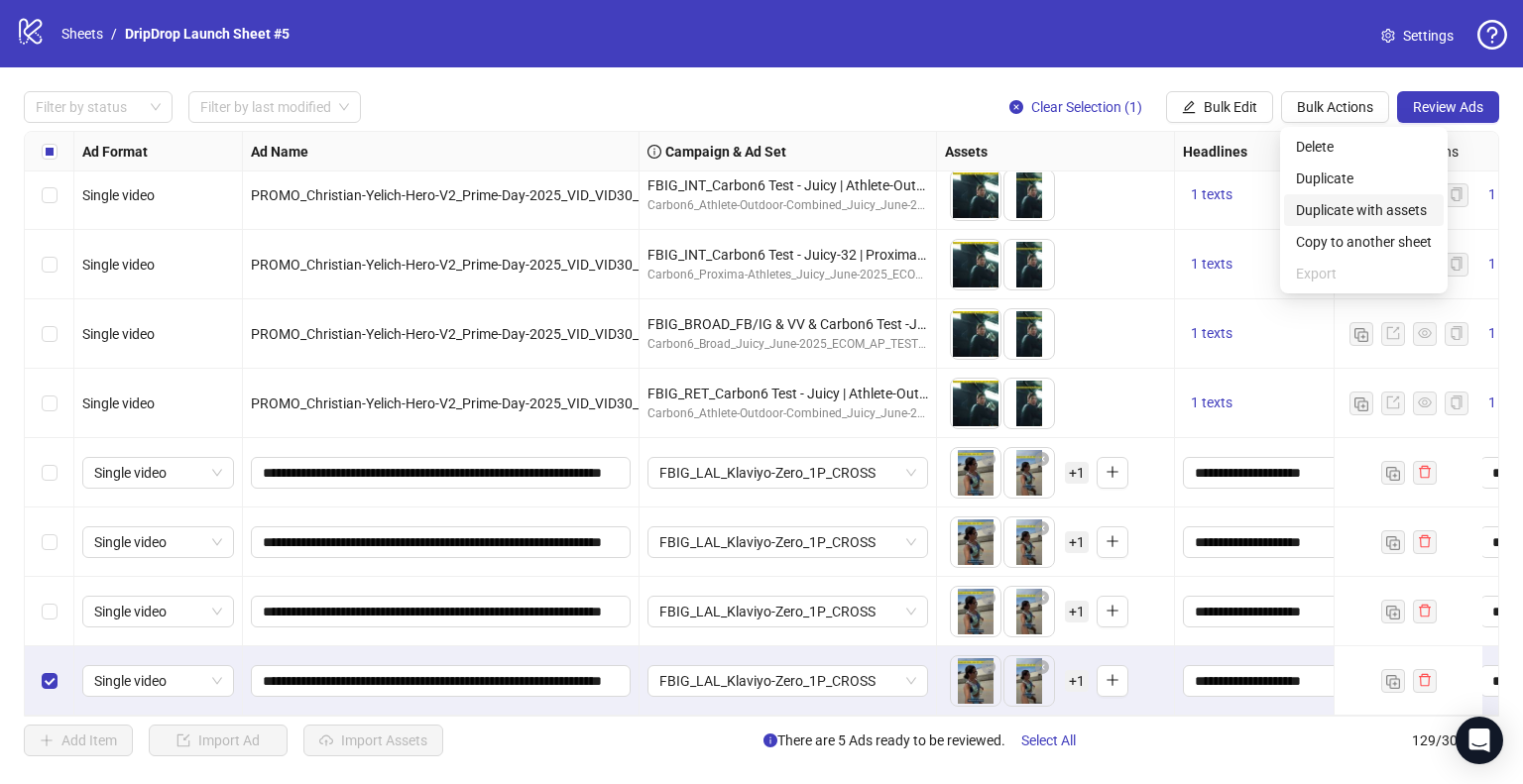 click on "Duplicate with assets" at bounding box center [1363, 210] 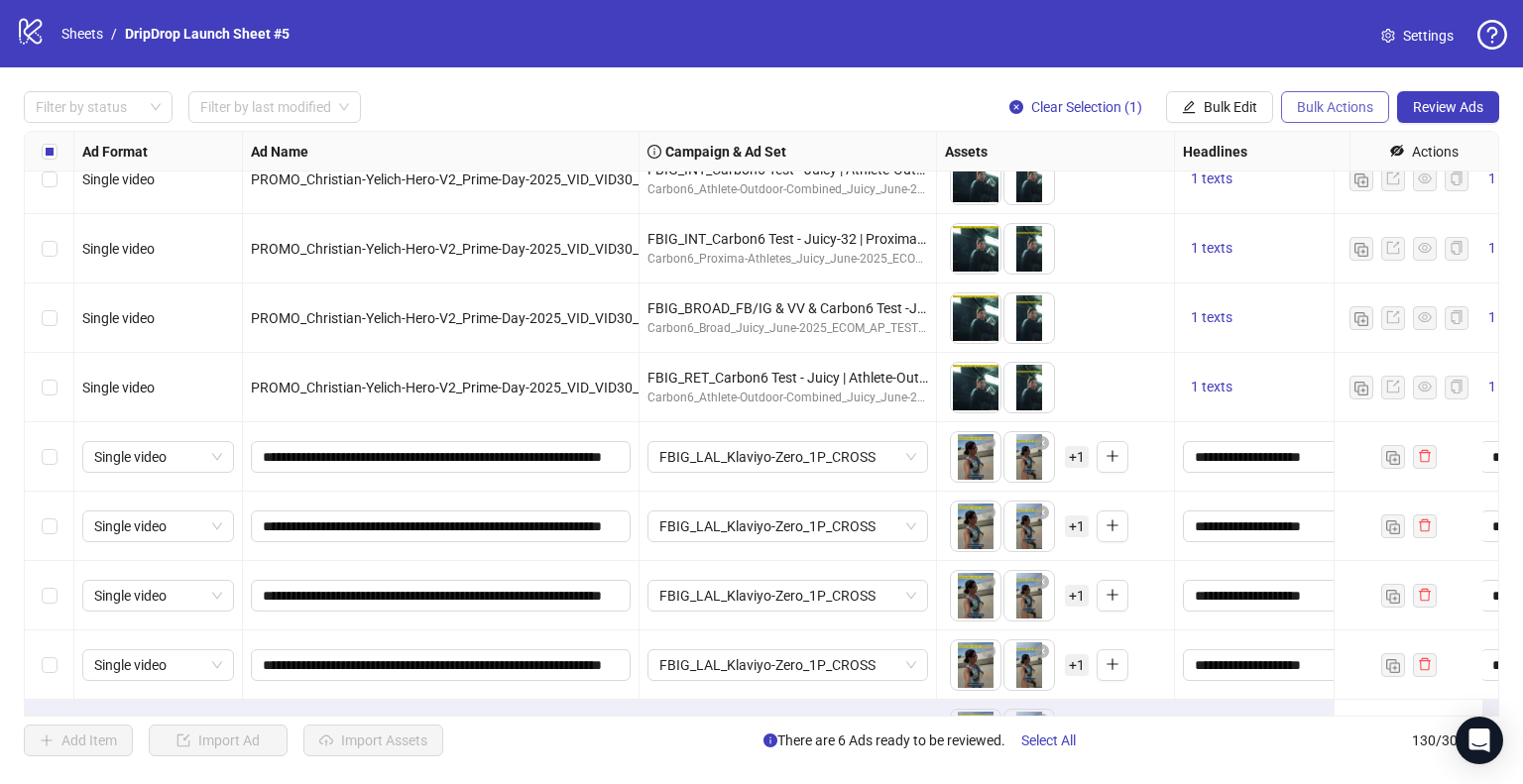 click on "Bulk Actions" at bounding box center [1230, 107] 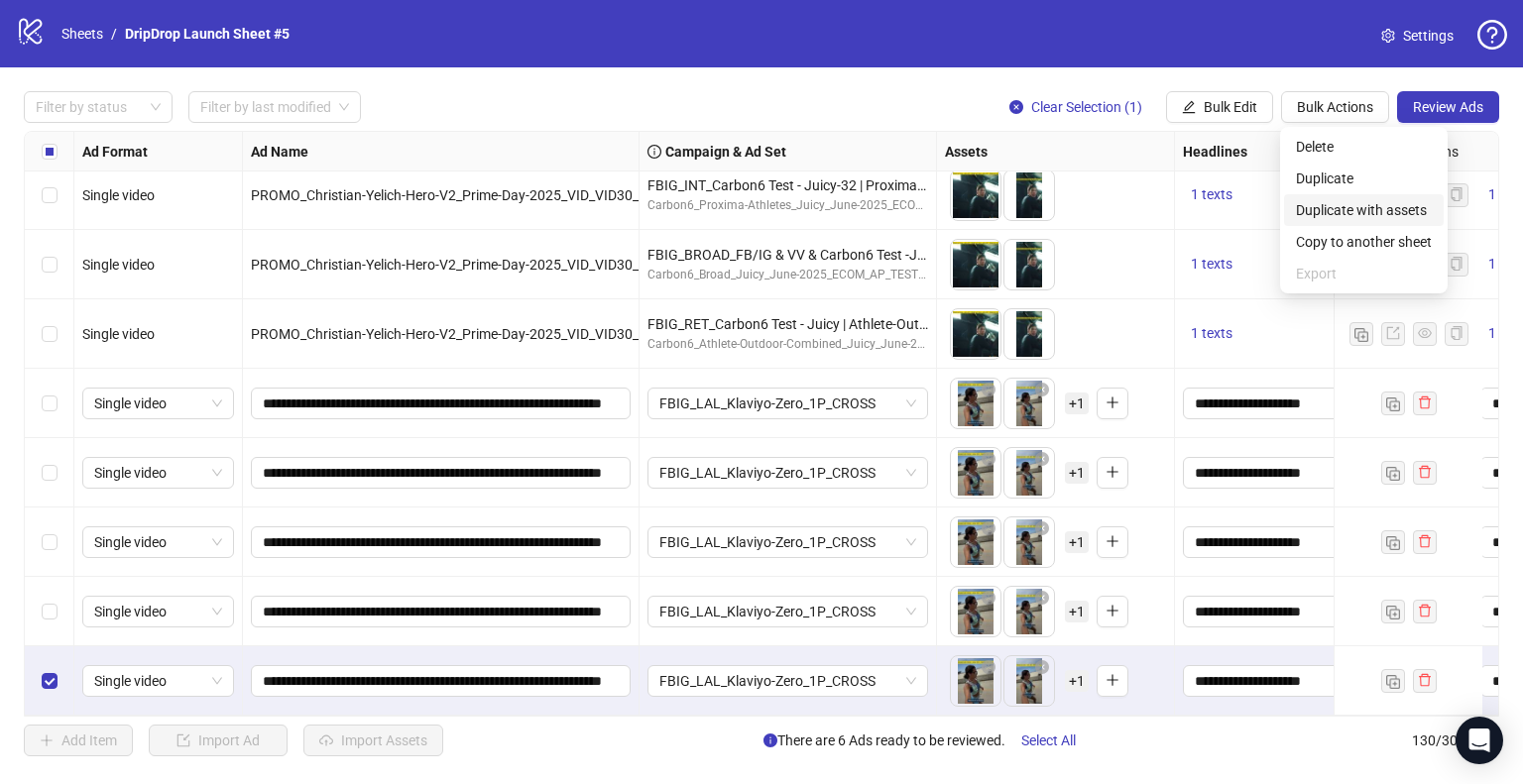 click on "Duplicate with assets" at bounding box center [1363, 210] 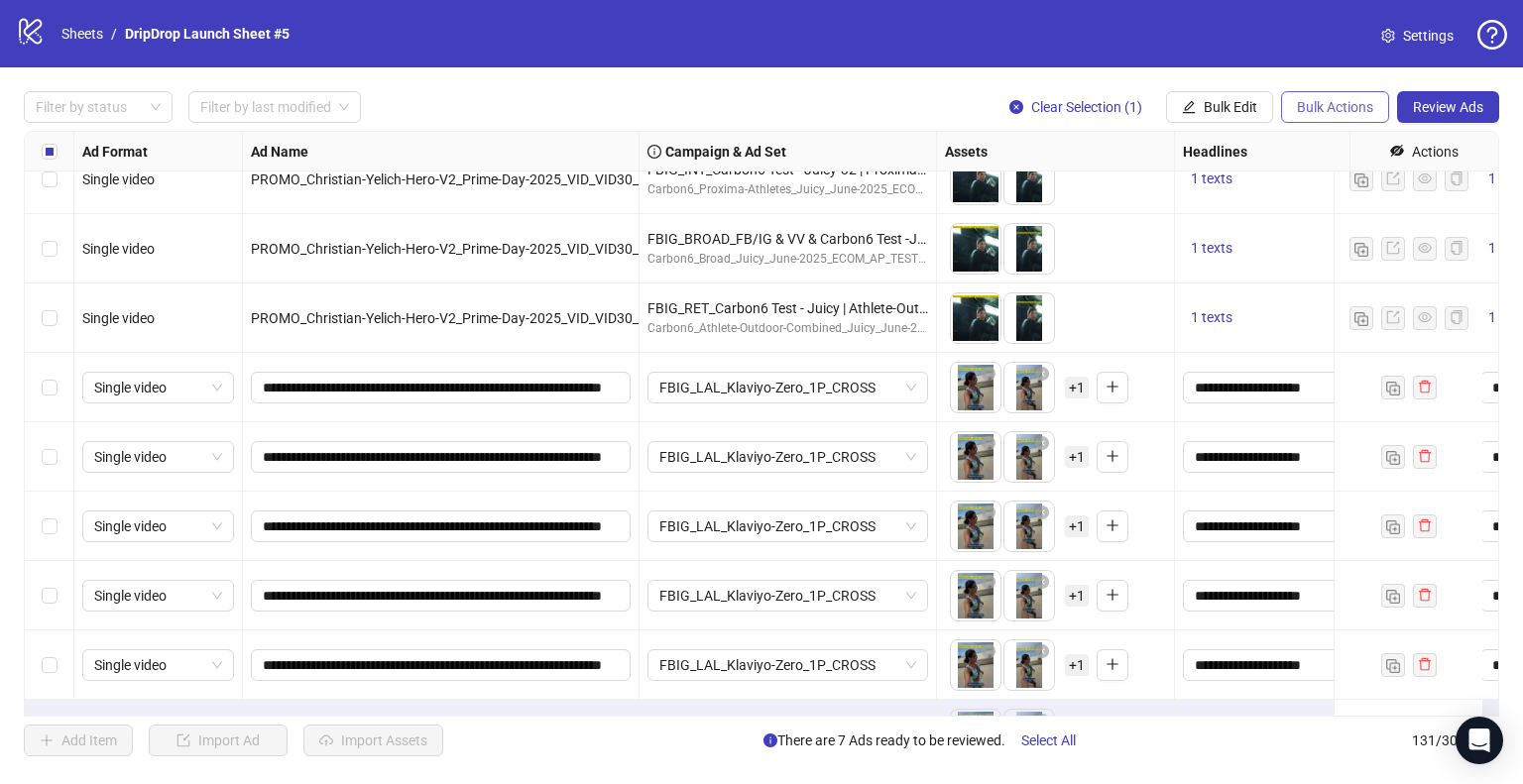 click on "Bulk Actions" at bounding box center (1230, 107) 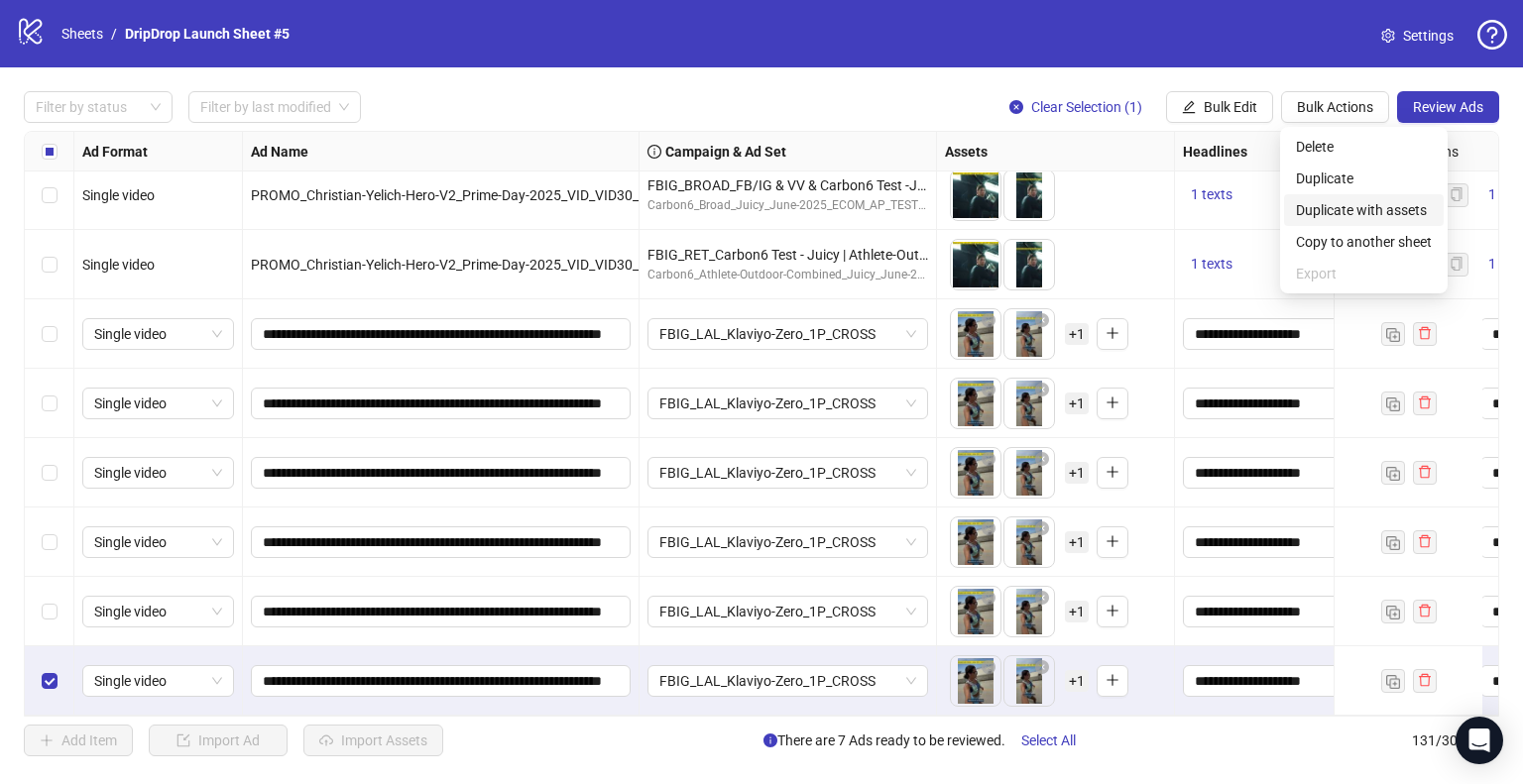 click on "Duplicate with assets" at bounding box center [1363, 210] 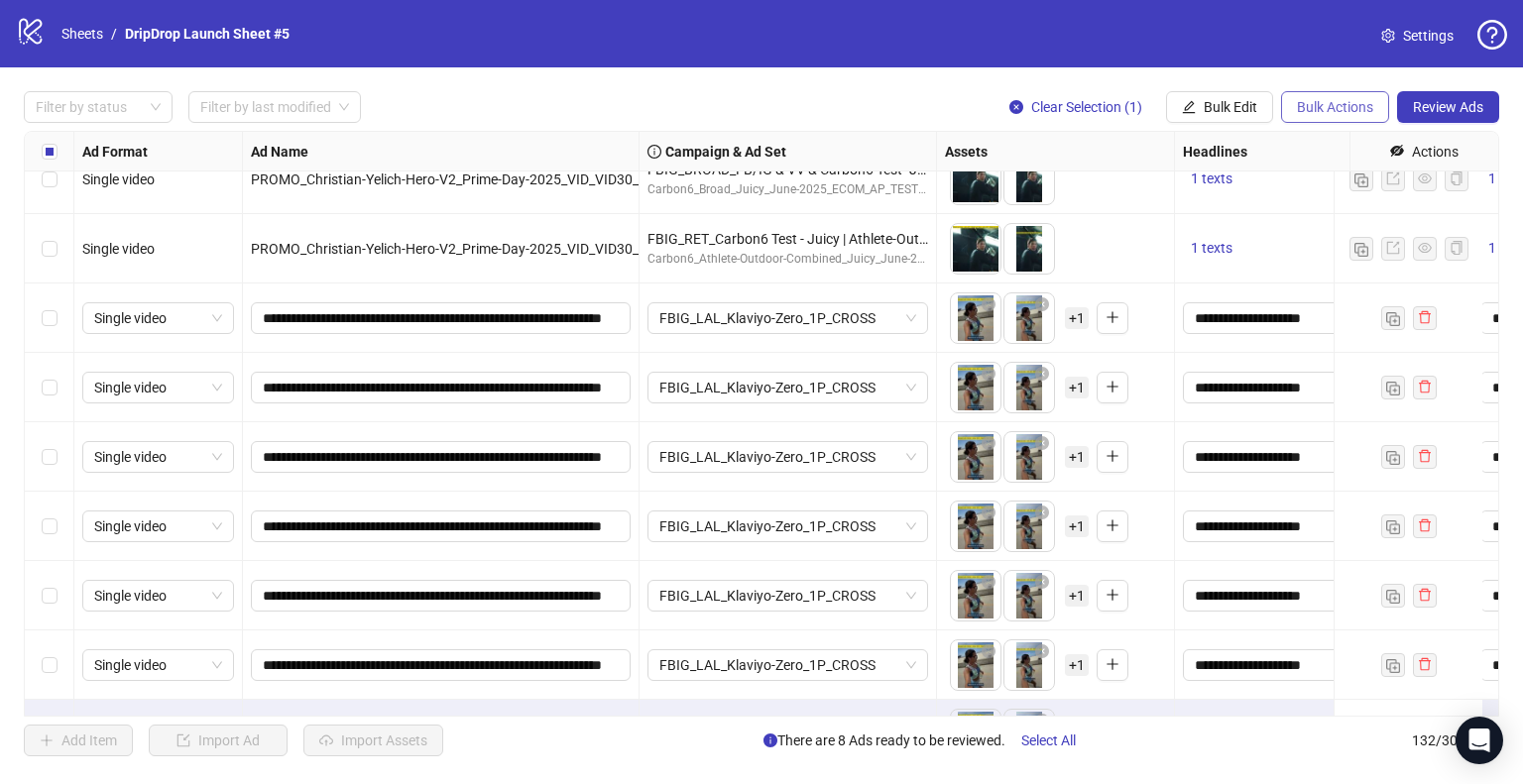 click on "Bulk Actions" at bounding box center [1230, 107] 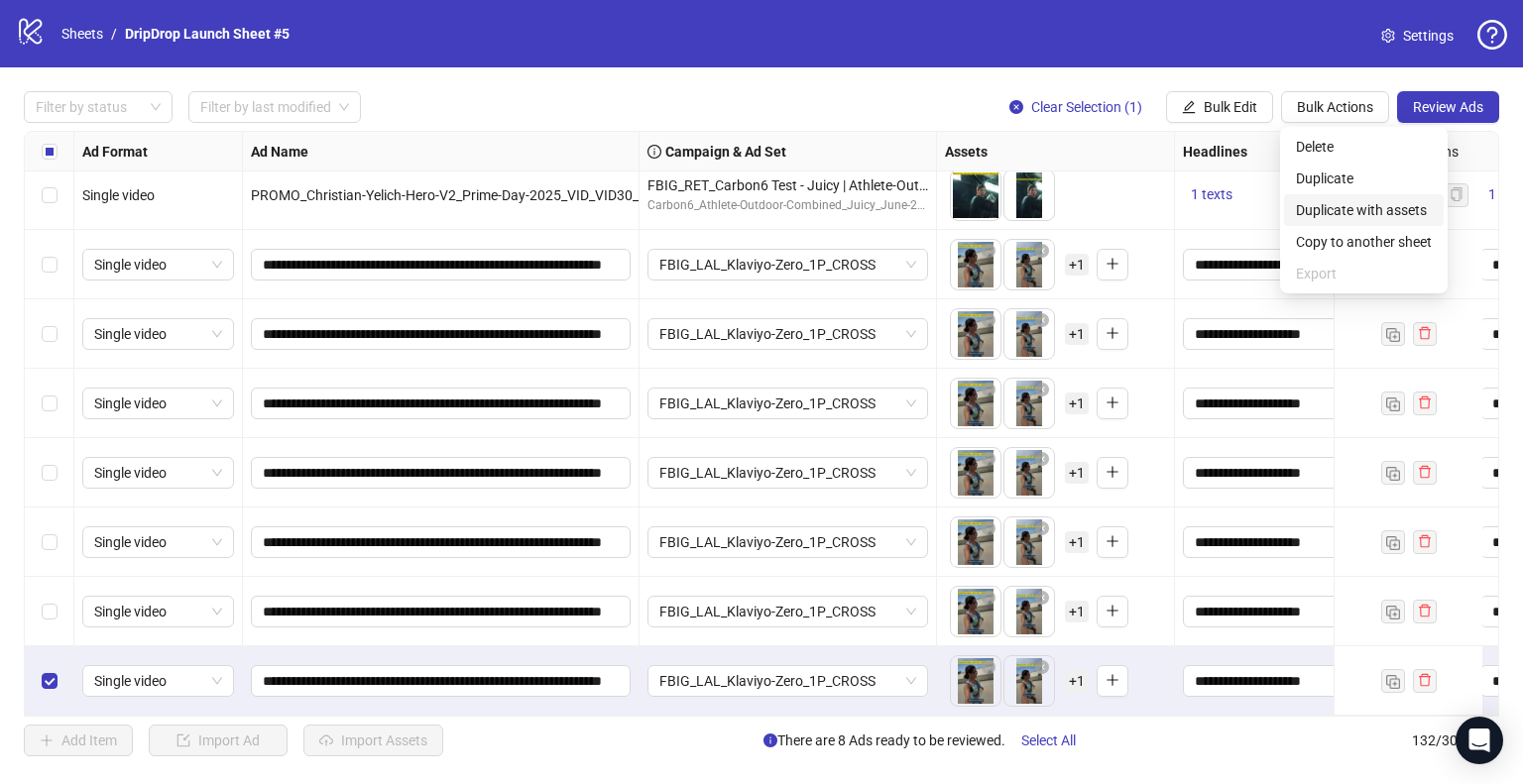 click on "Duplicate with assets" at bounding box center [1363, 210] 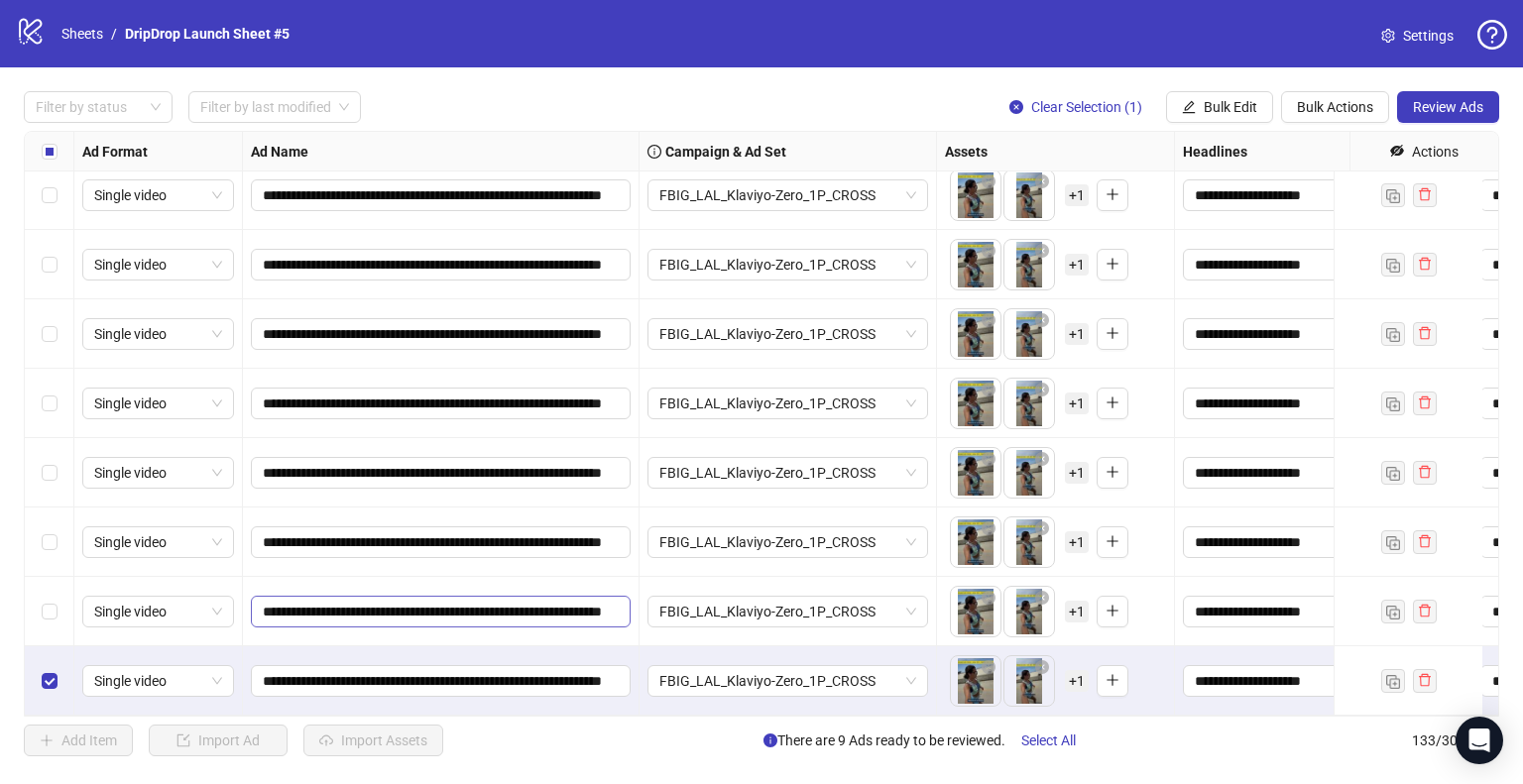 scroll, scrollTop: 8600, scrollLeft: 0, axis: vertical 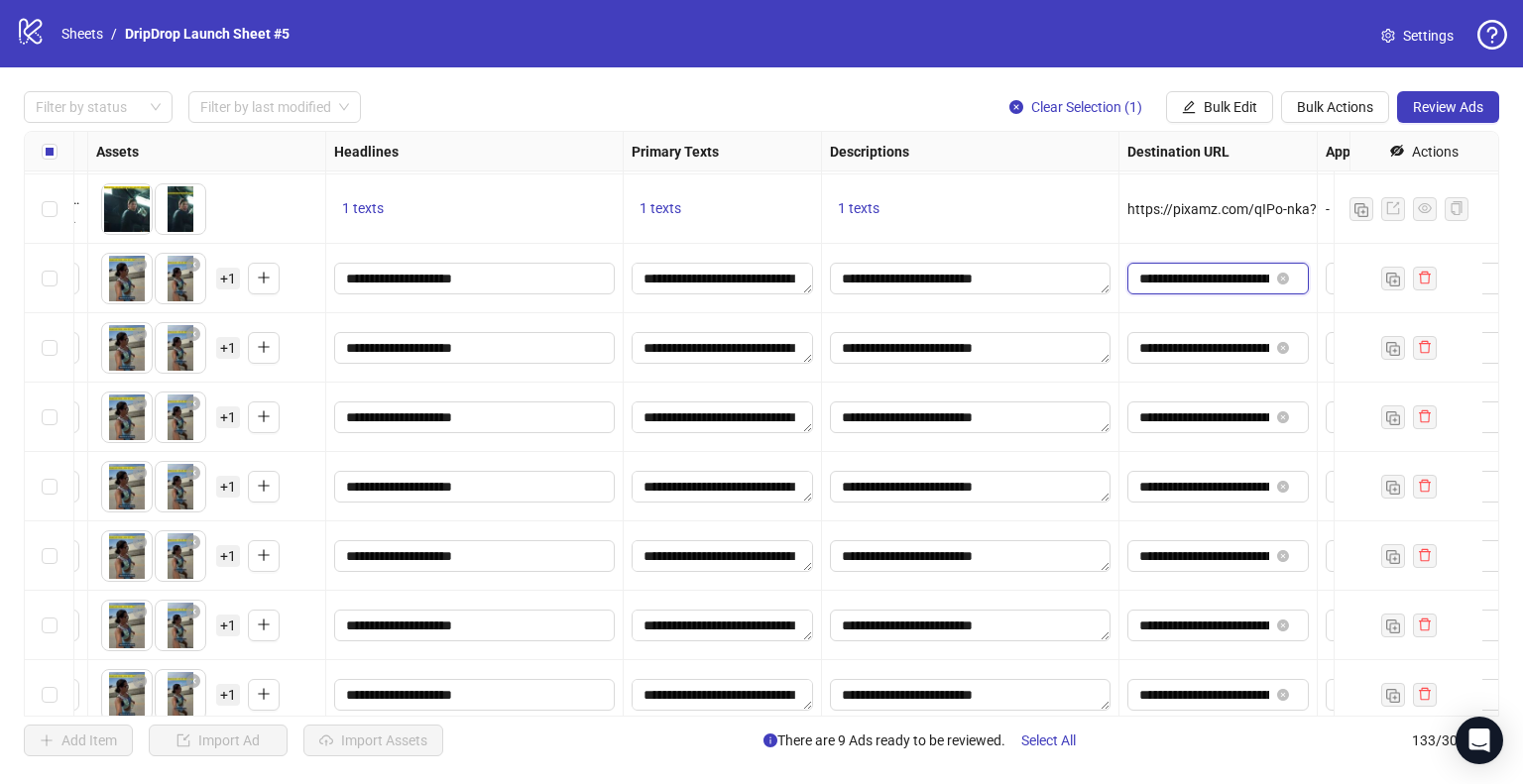click on "**********" at bounding box center [1204, 279] 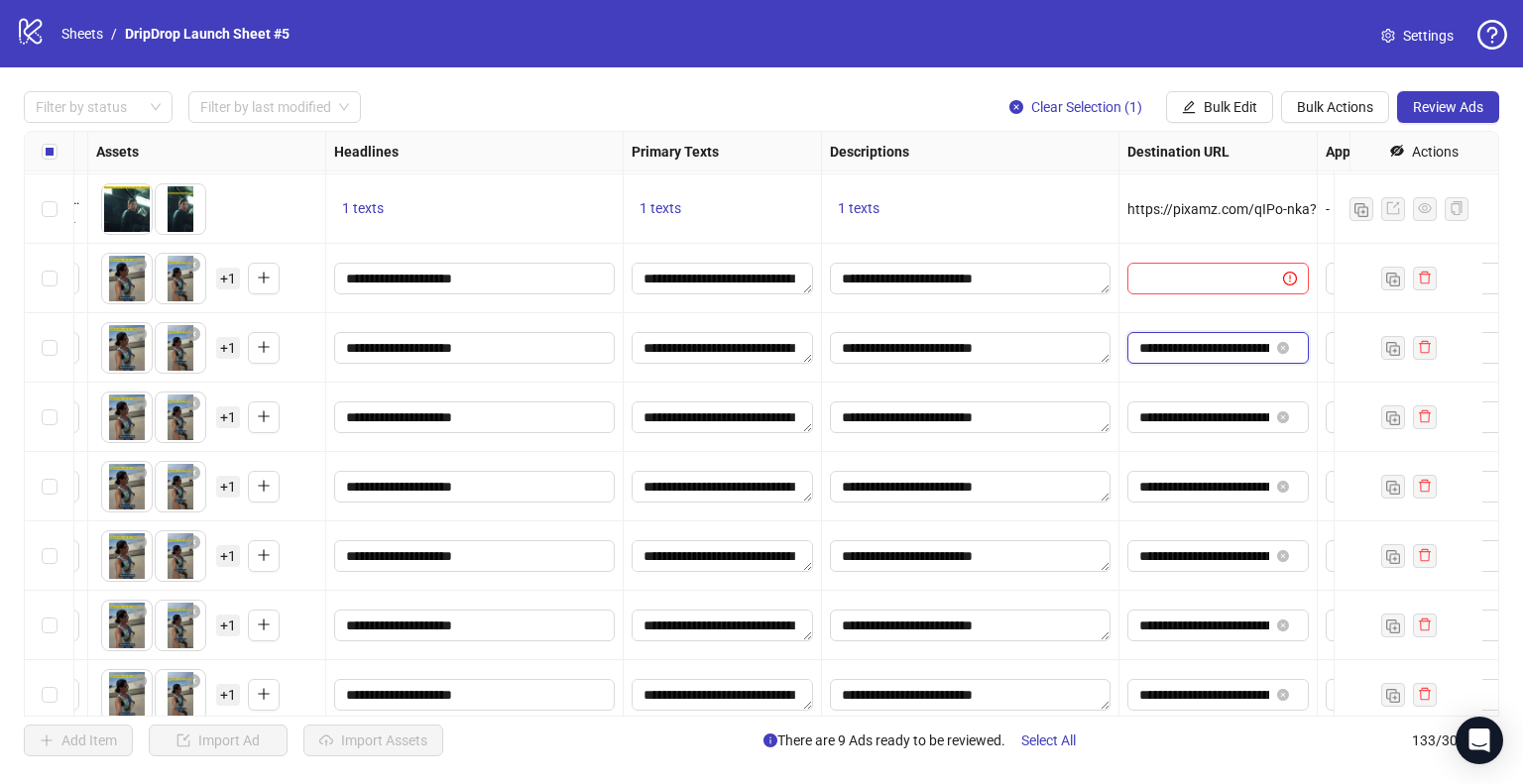 click on "**********" at bounding box center (1204, 348) 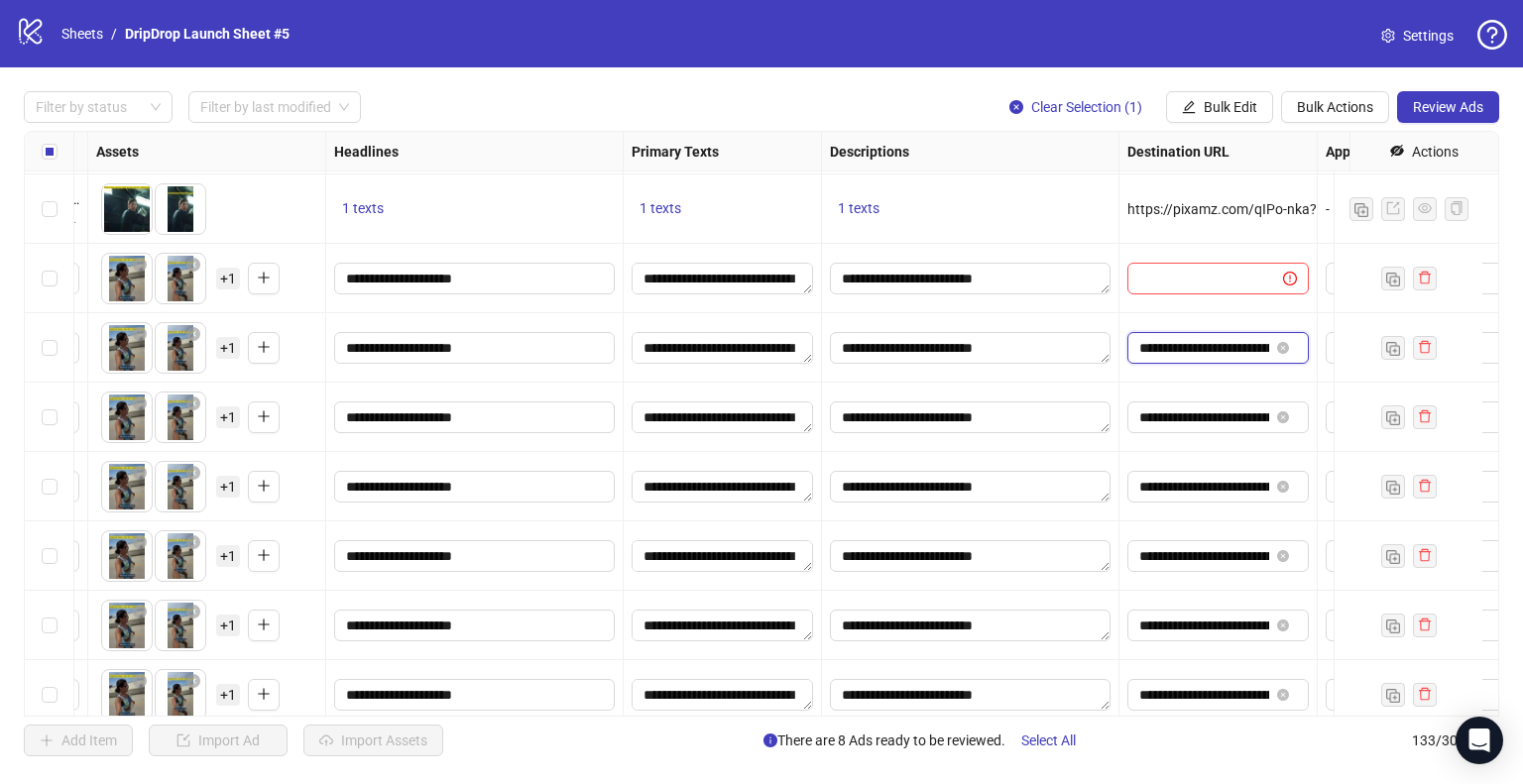 type 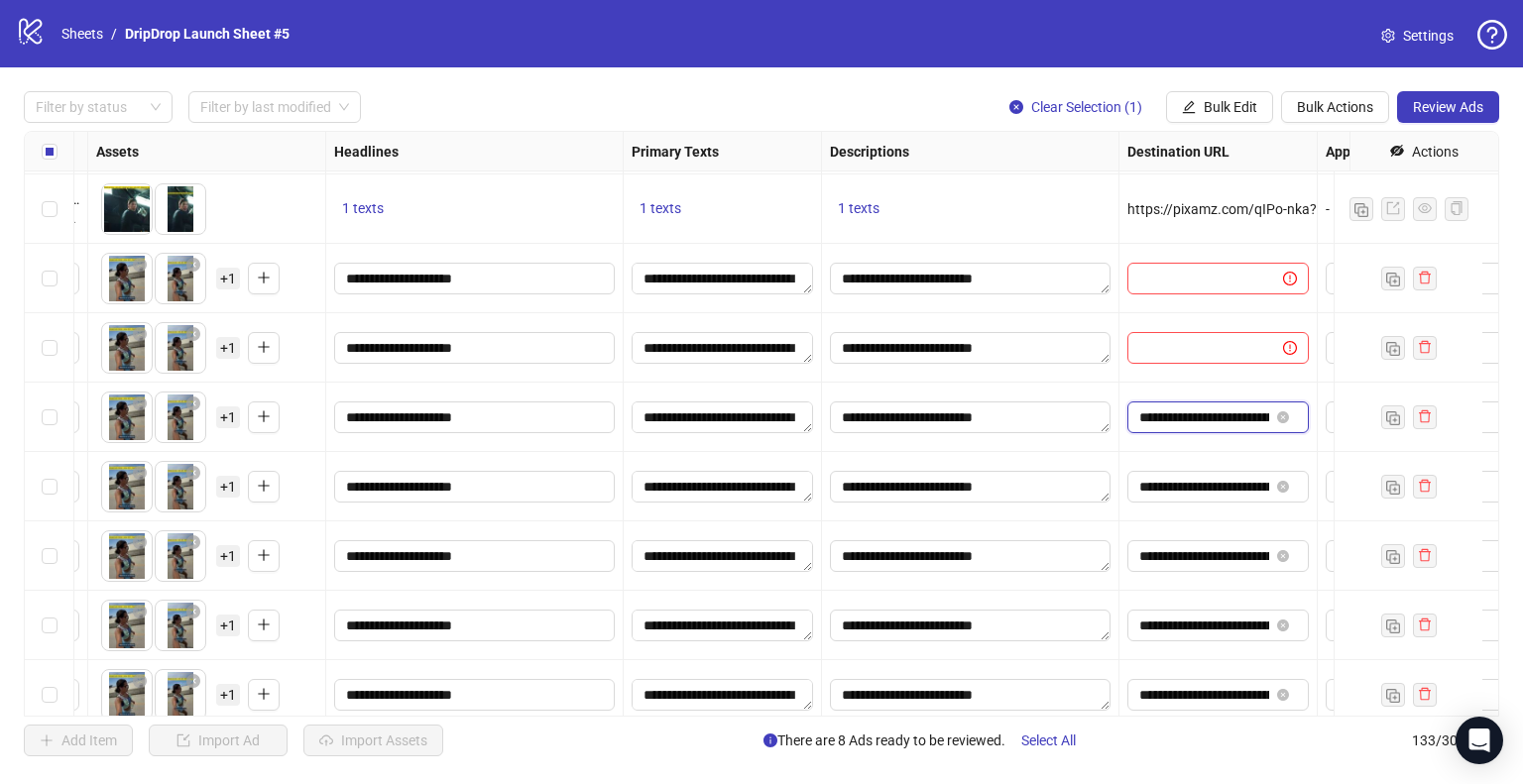 click on "**********" at bounding box center (1204, 417) 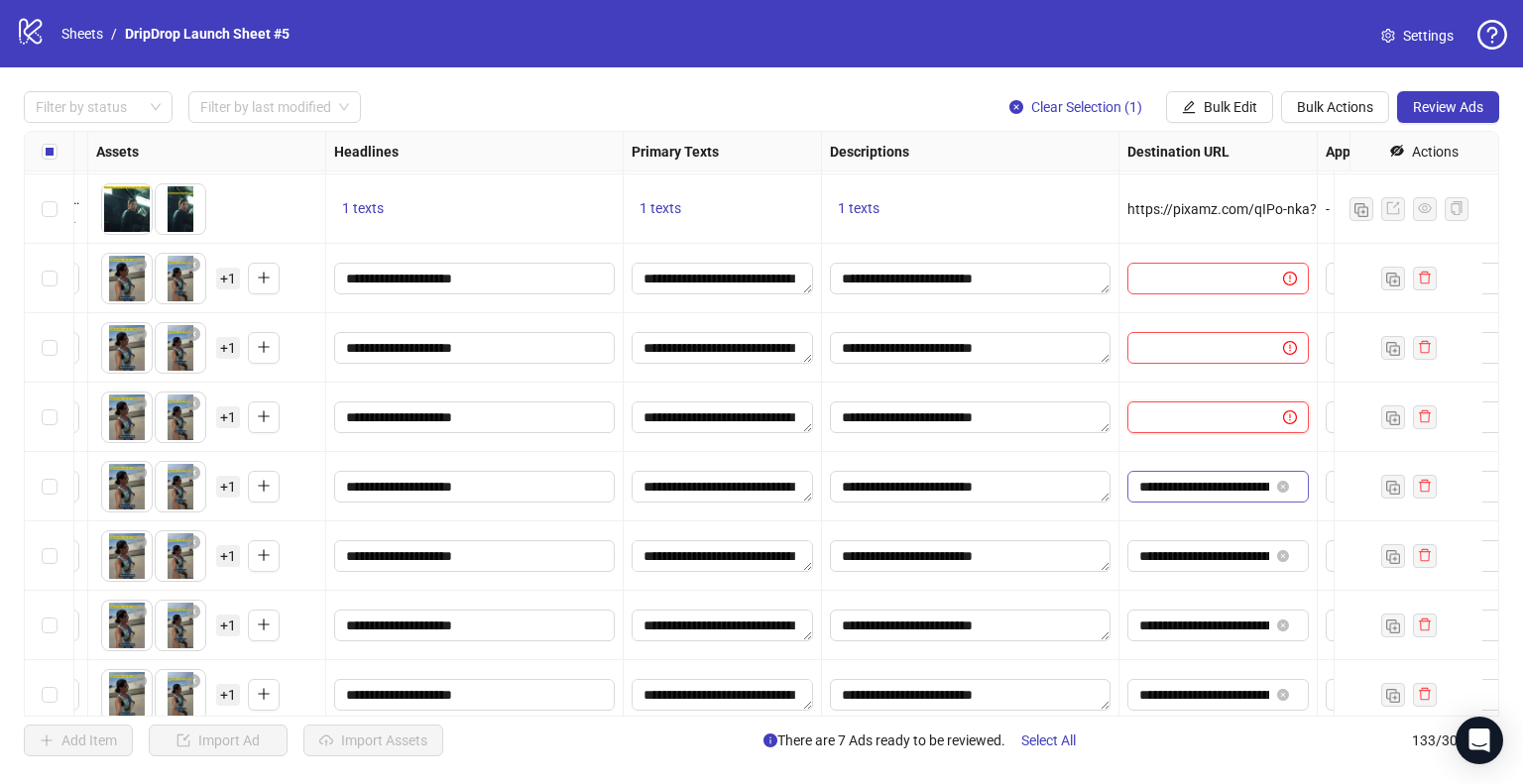 type 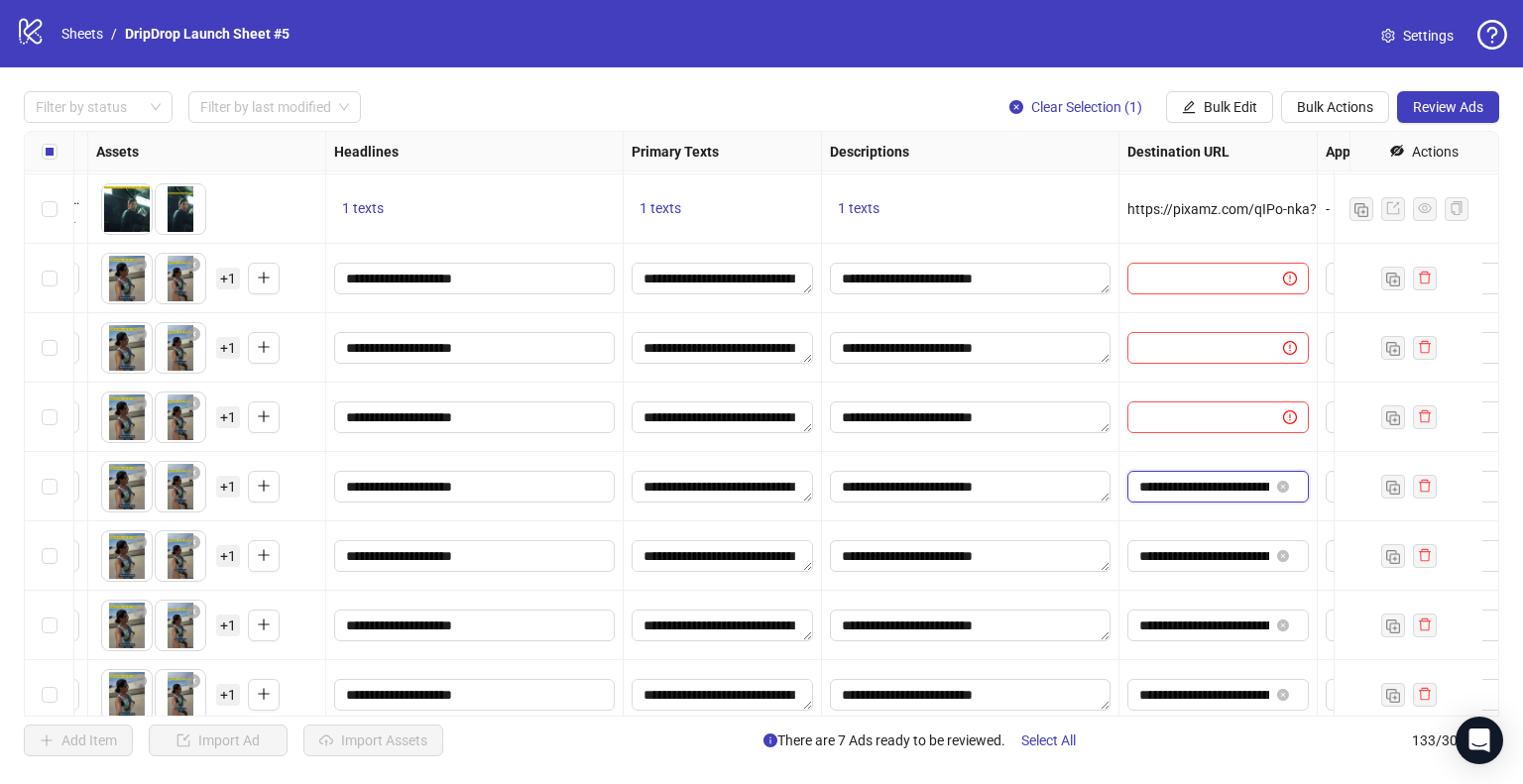 click on "**********" at bounding box center (1204, 487) 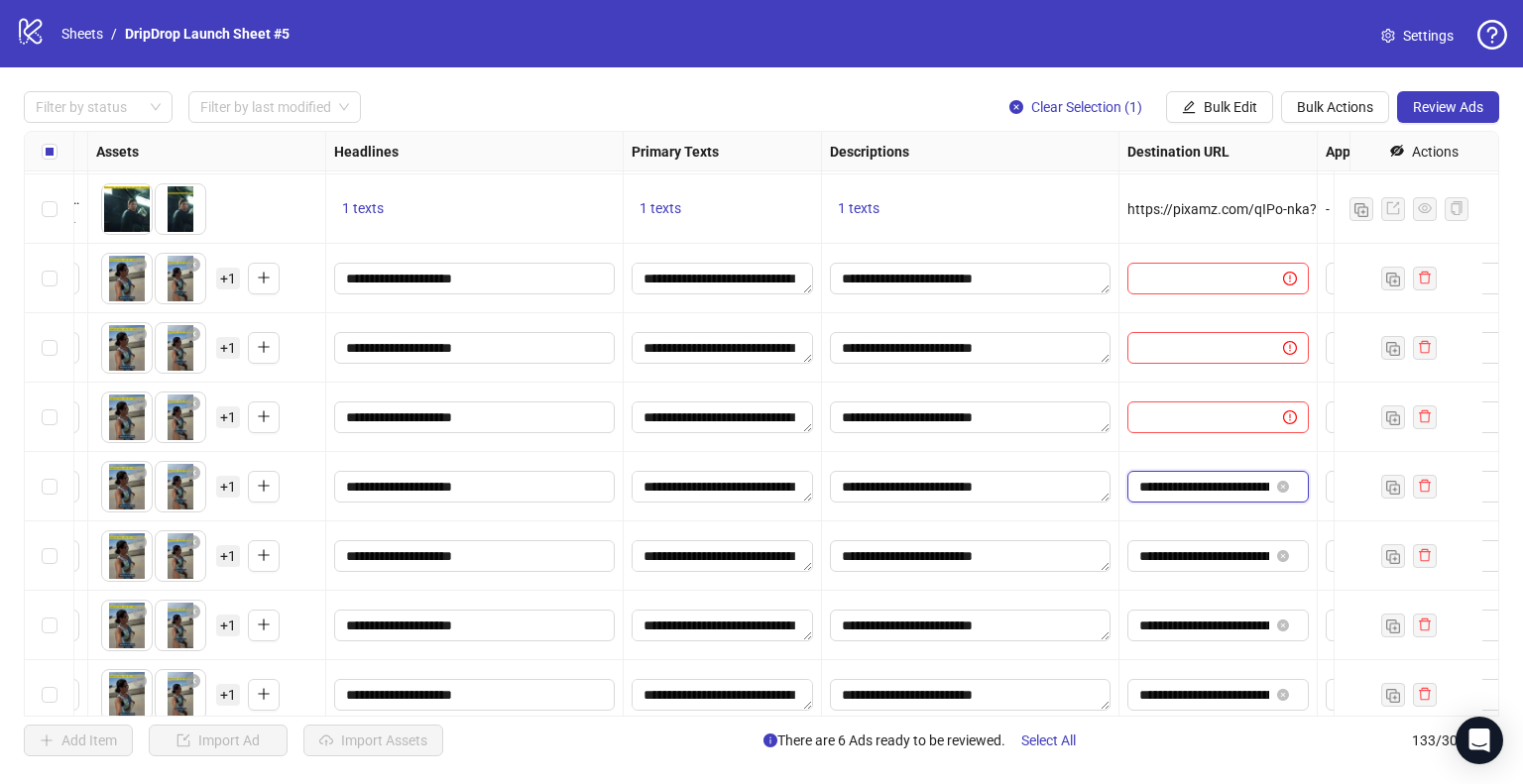 type 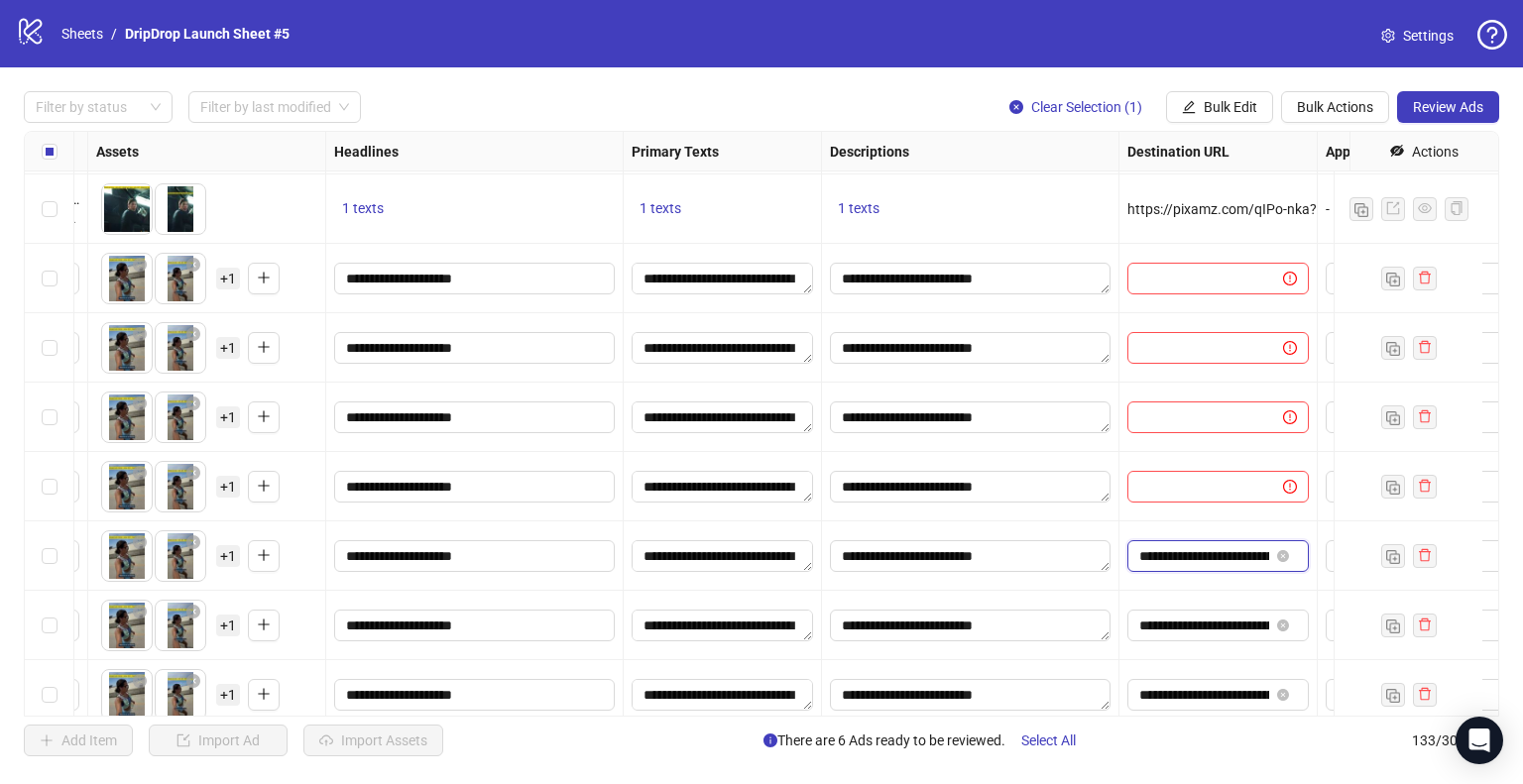 click on "**********" at bounding box center [1204, 556] 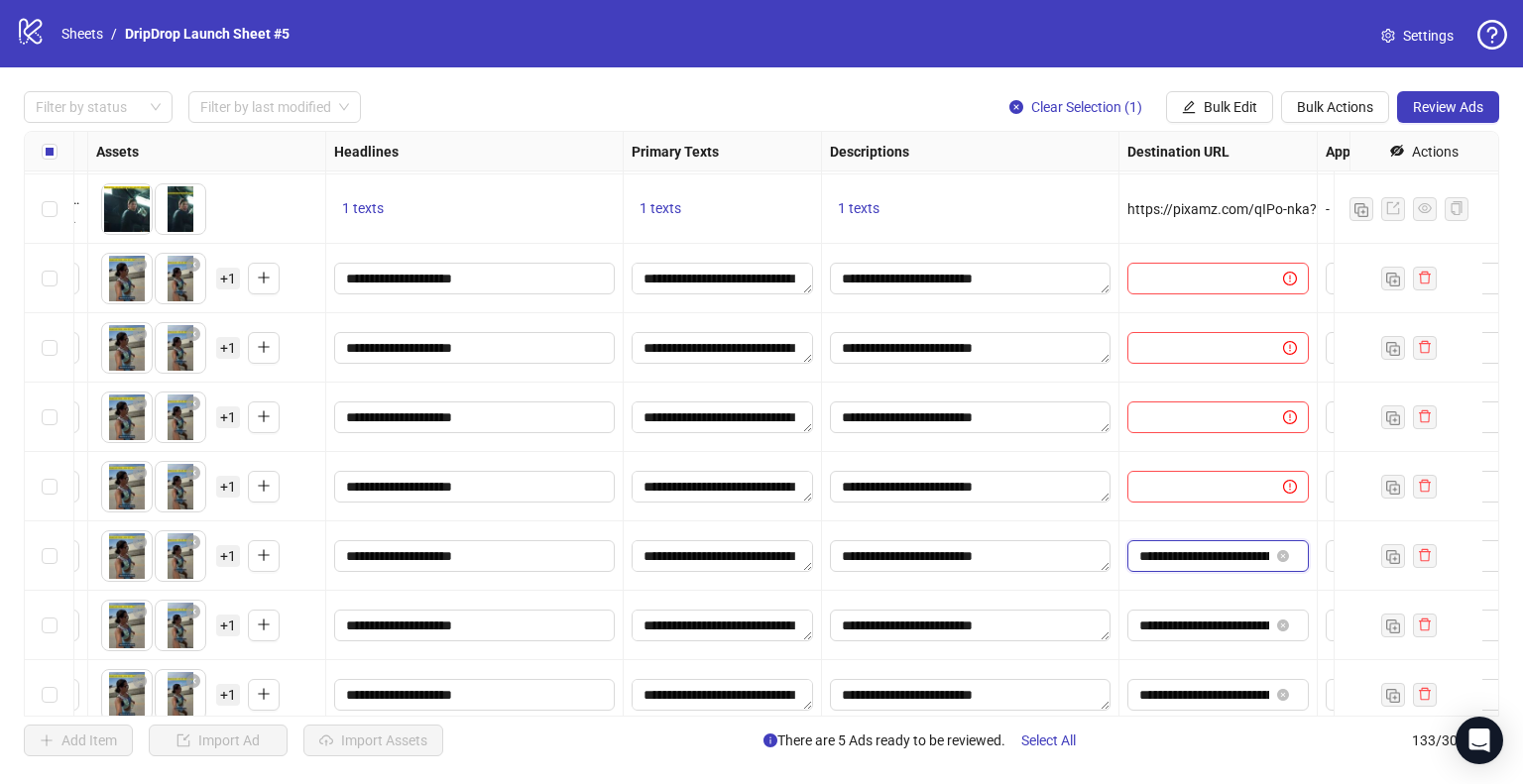 type 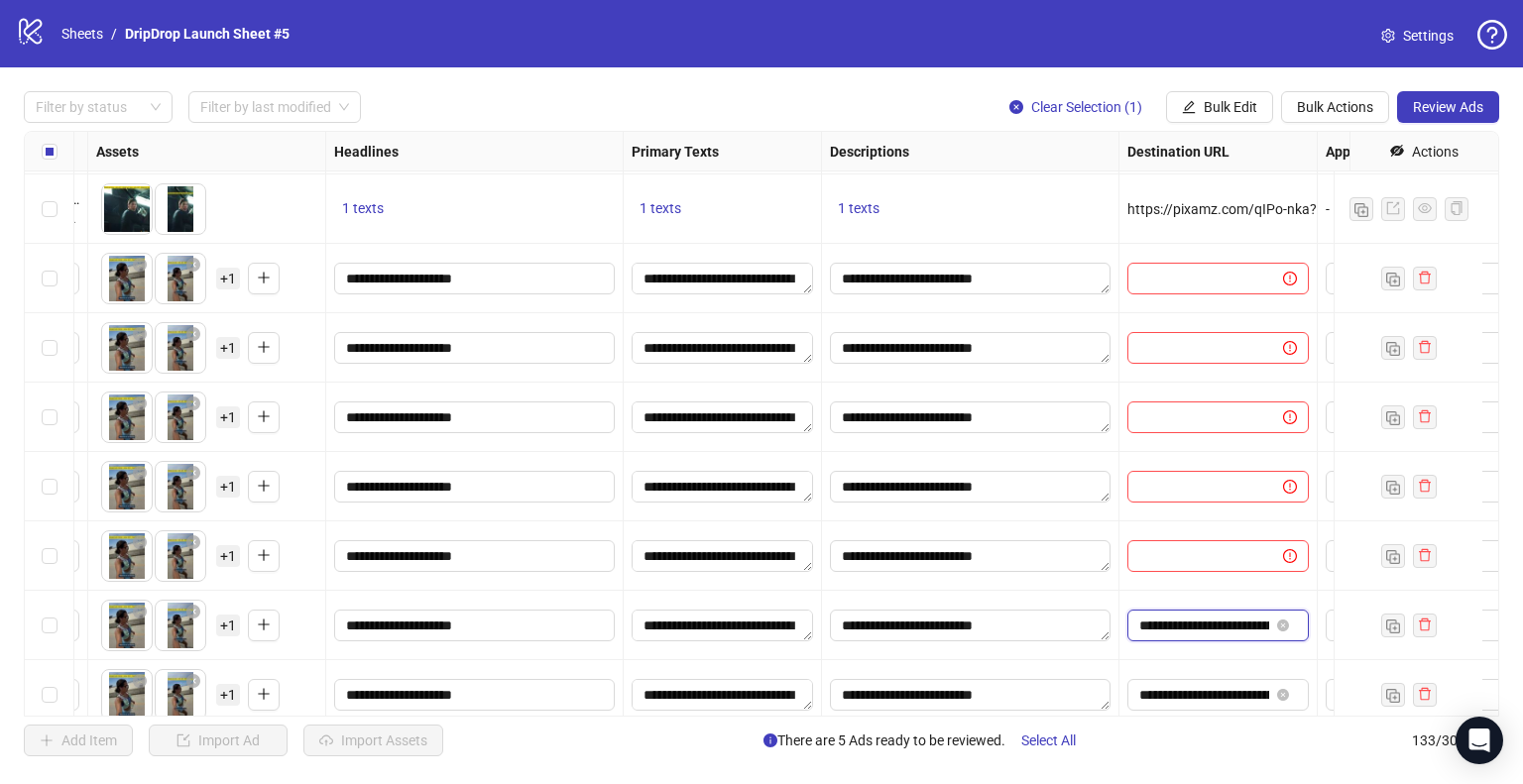 click on "**********" at bounding box center [1204, 625] 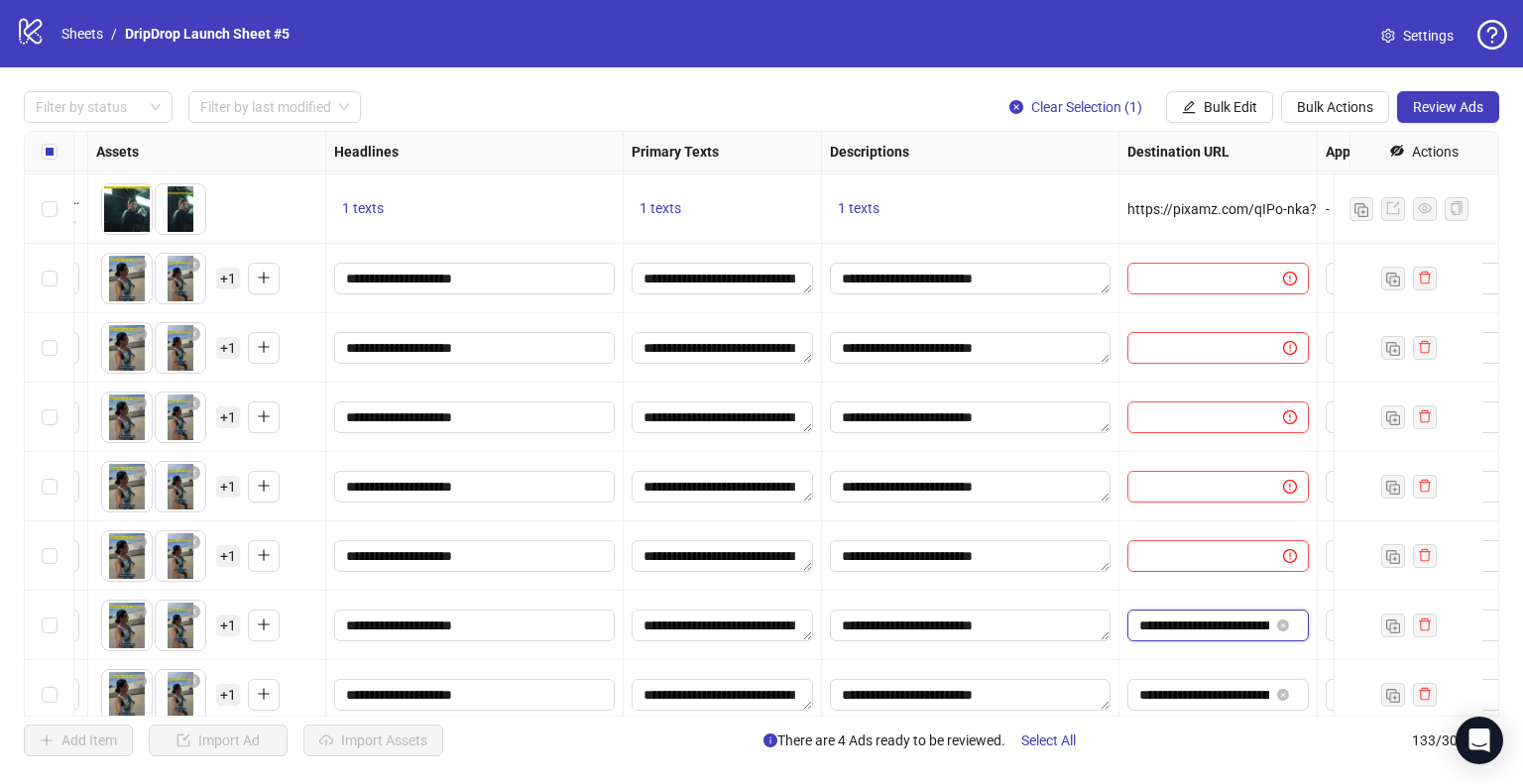 type 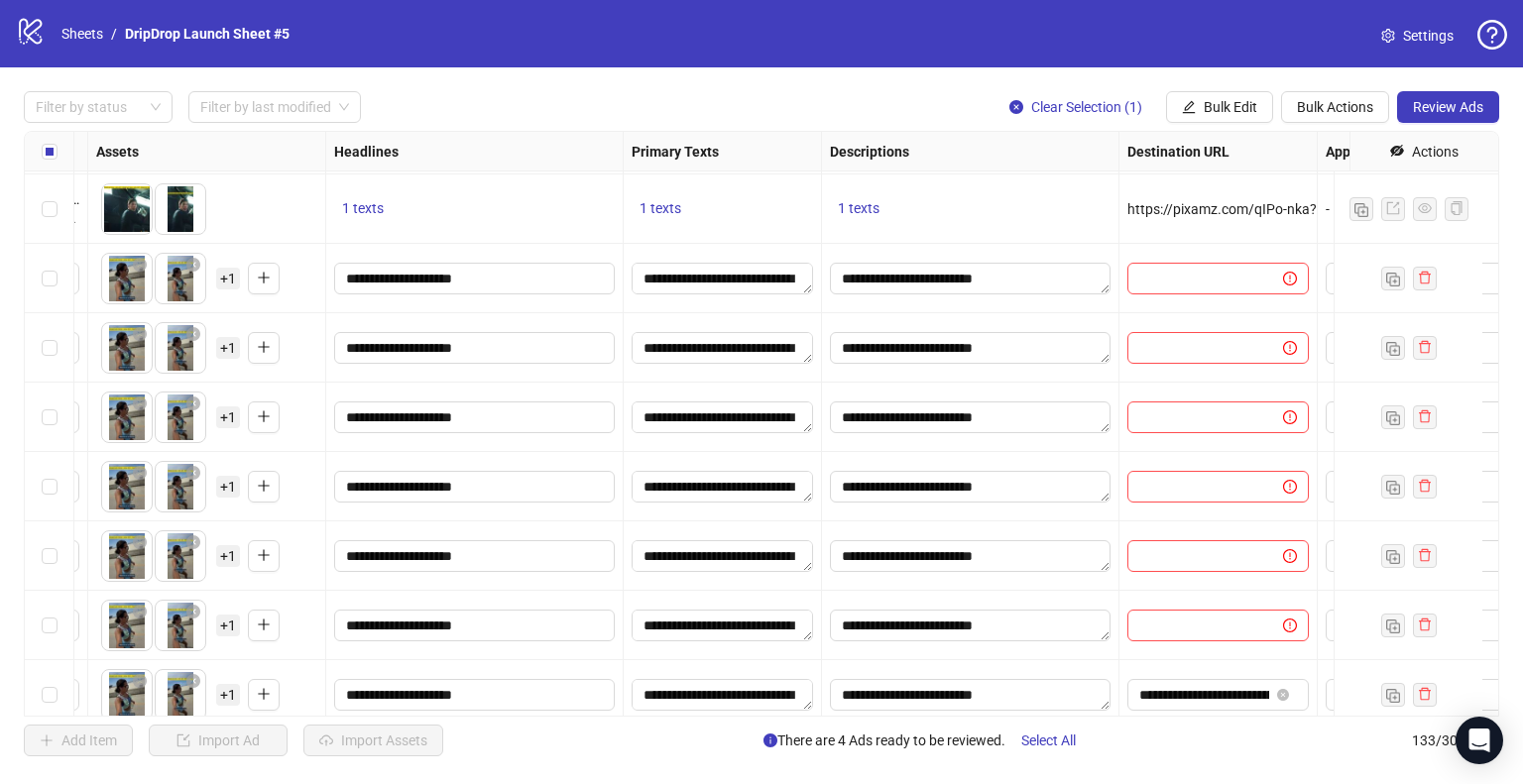 click on "**********" at bounding box center (762, 423) 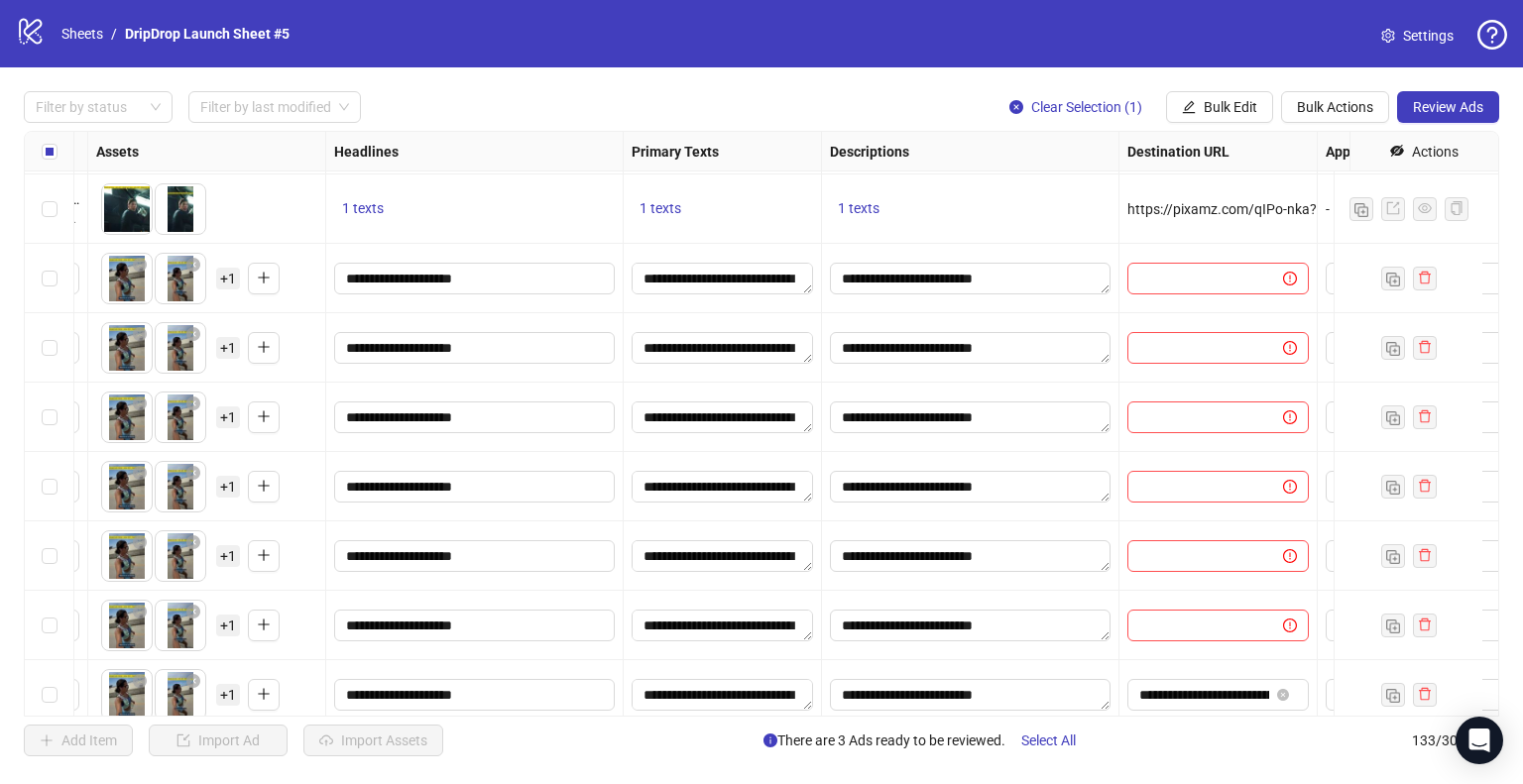 scroll, scrollTop: 8699, scrollLeft: 849, axis: both 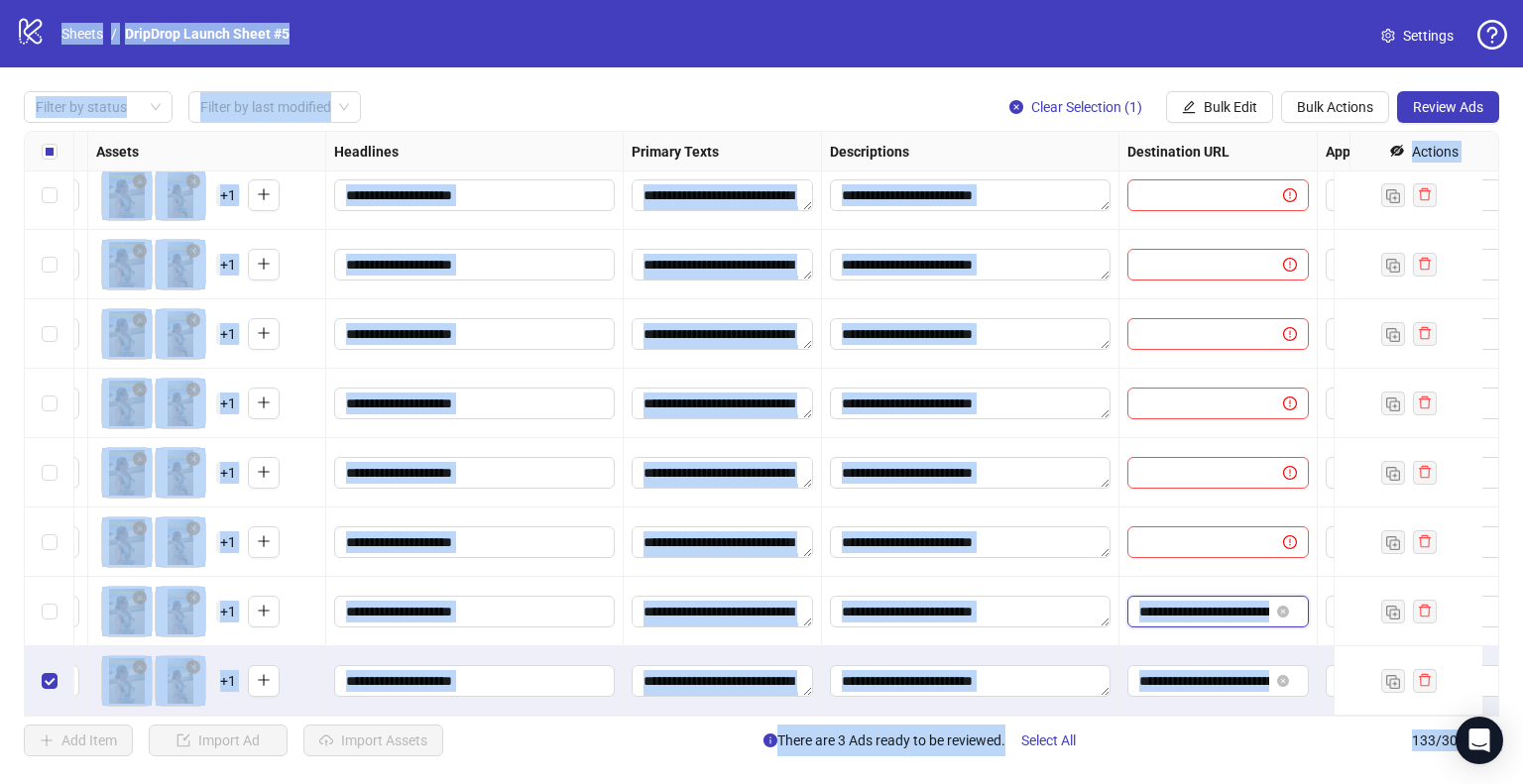 click on "**********" at bounding box center [1204, 612] 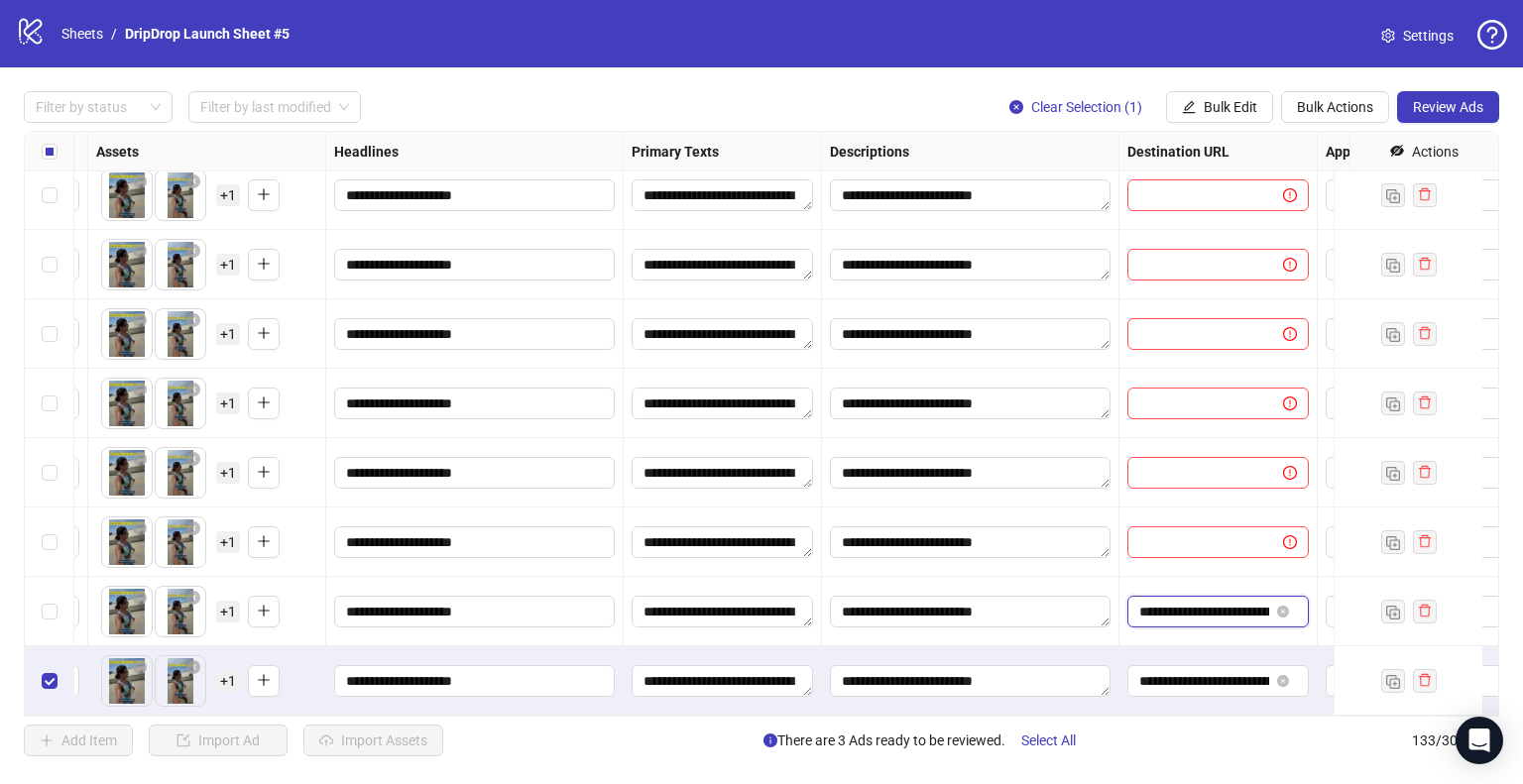type 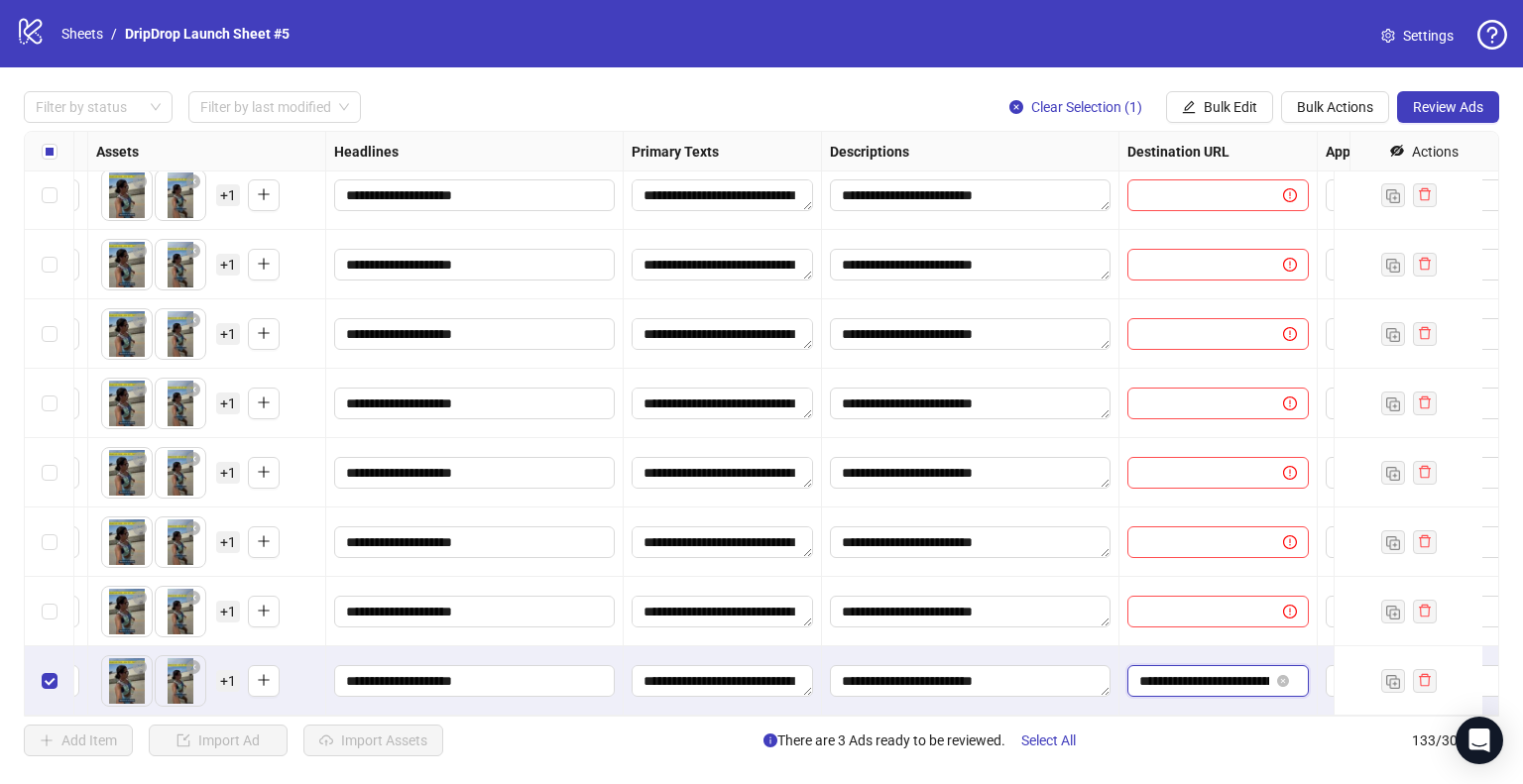 click on "**********" at bounding box center (1204, 681) 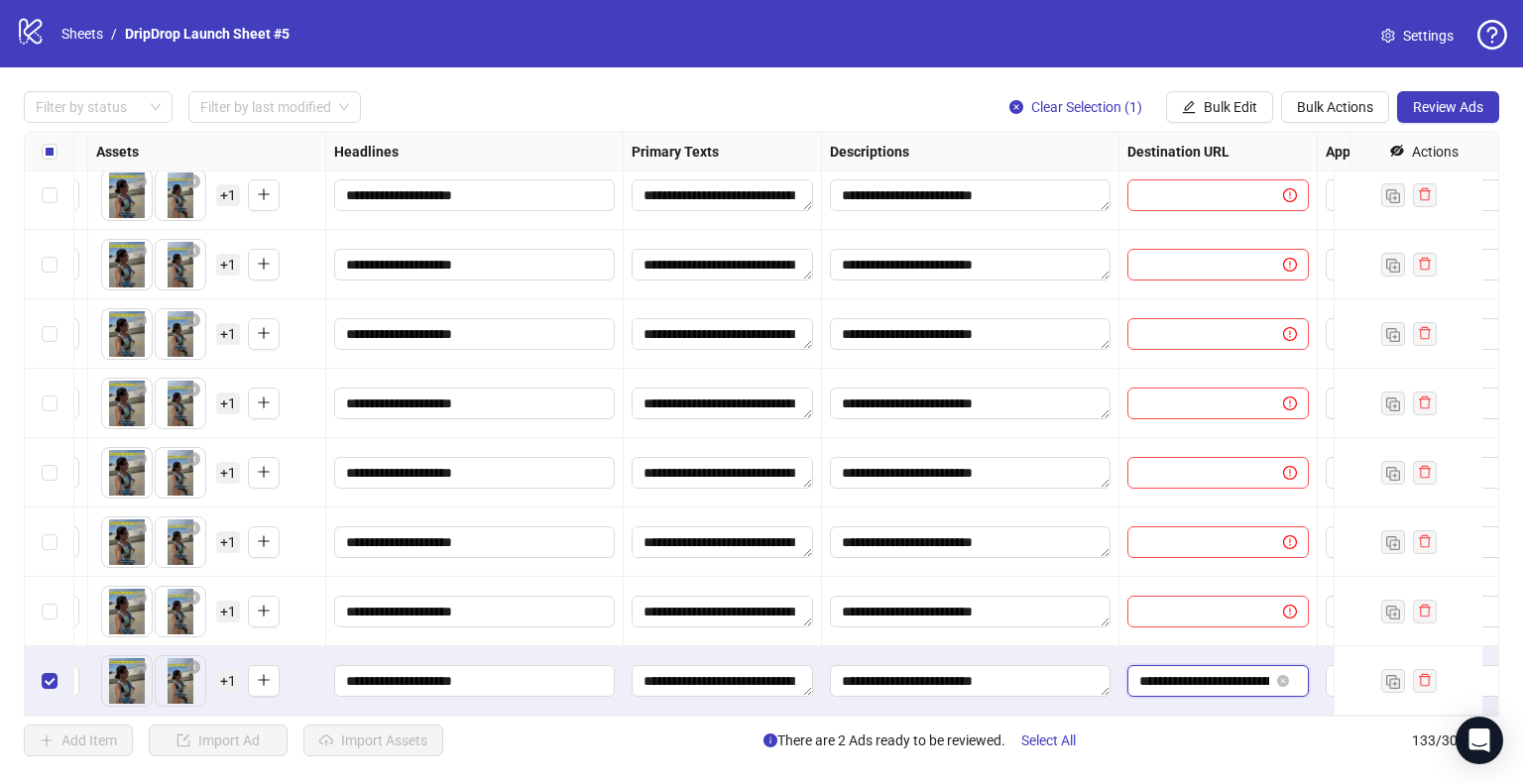 type 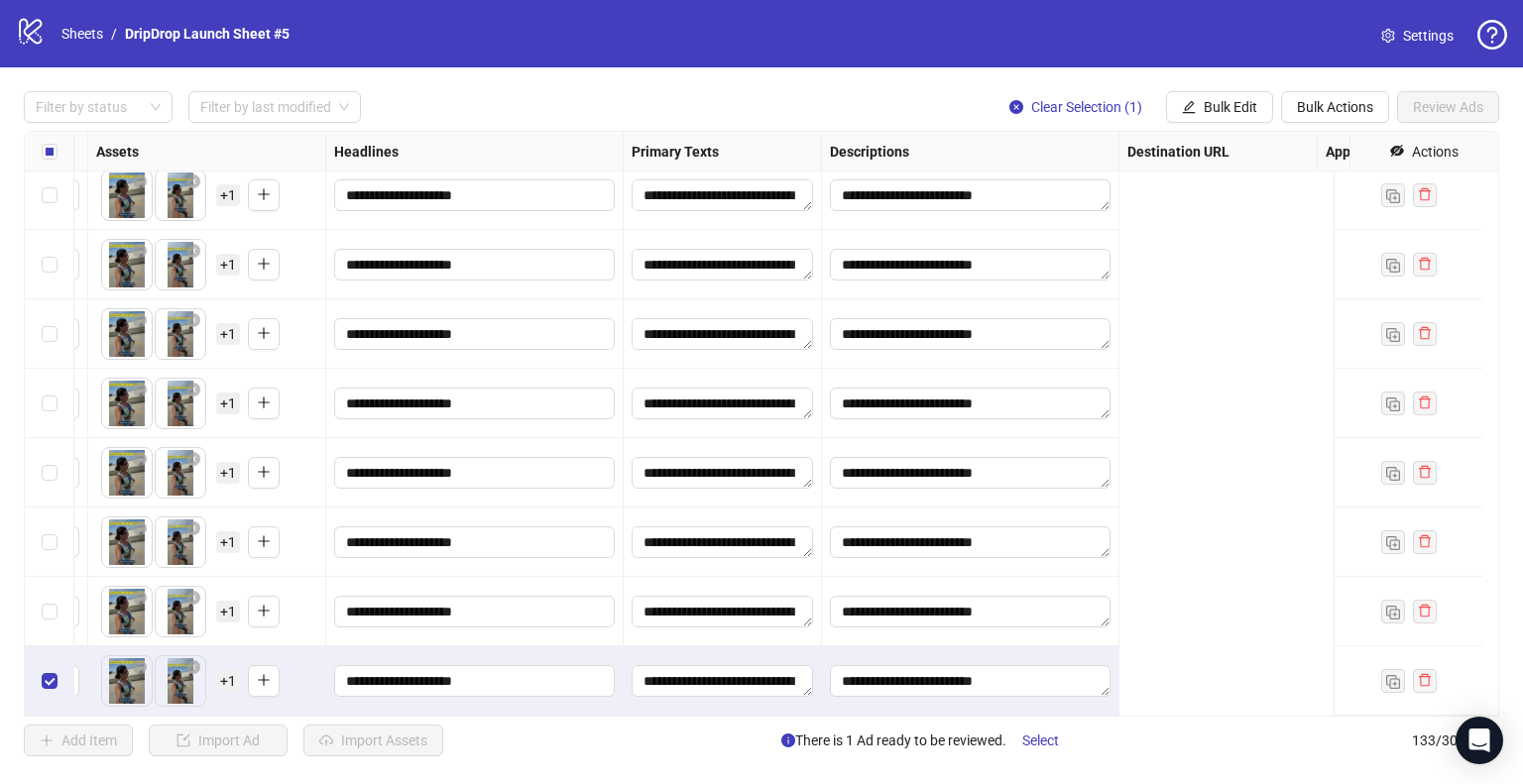 scroll, scrollTop: 8699, scrollLeft: 0, axis: vertical 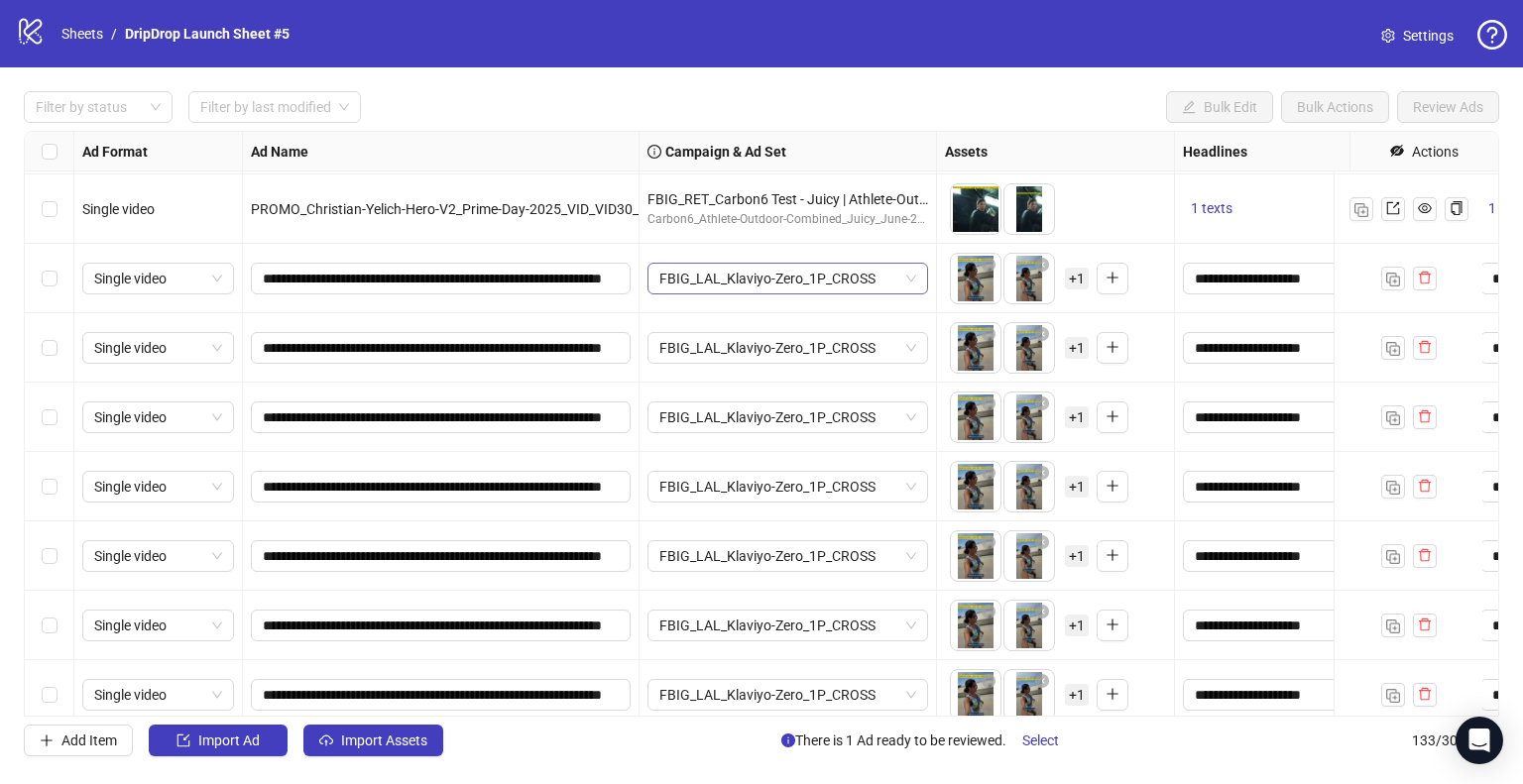 drag, startPoint x: 736, startPoint y: 275, endPoint x: 779, endPoint y: 286, distance: 44.384682 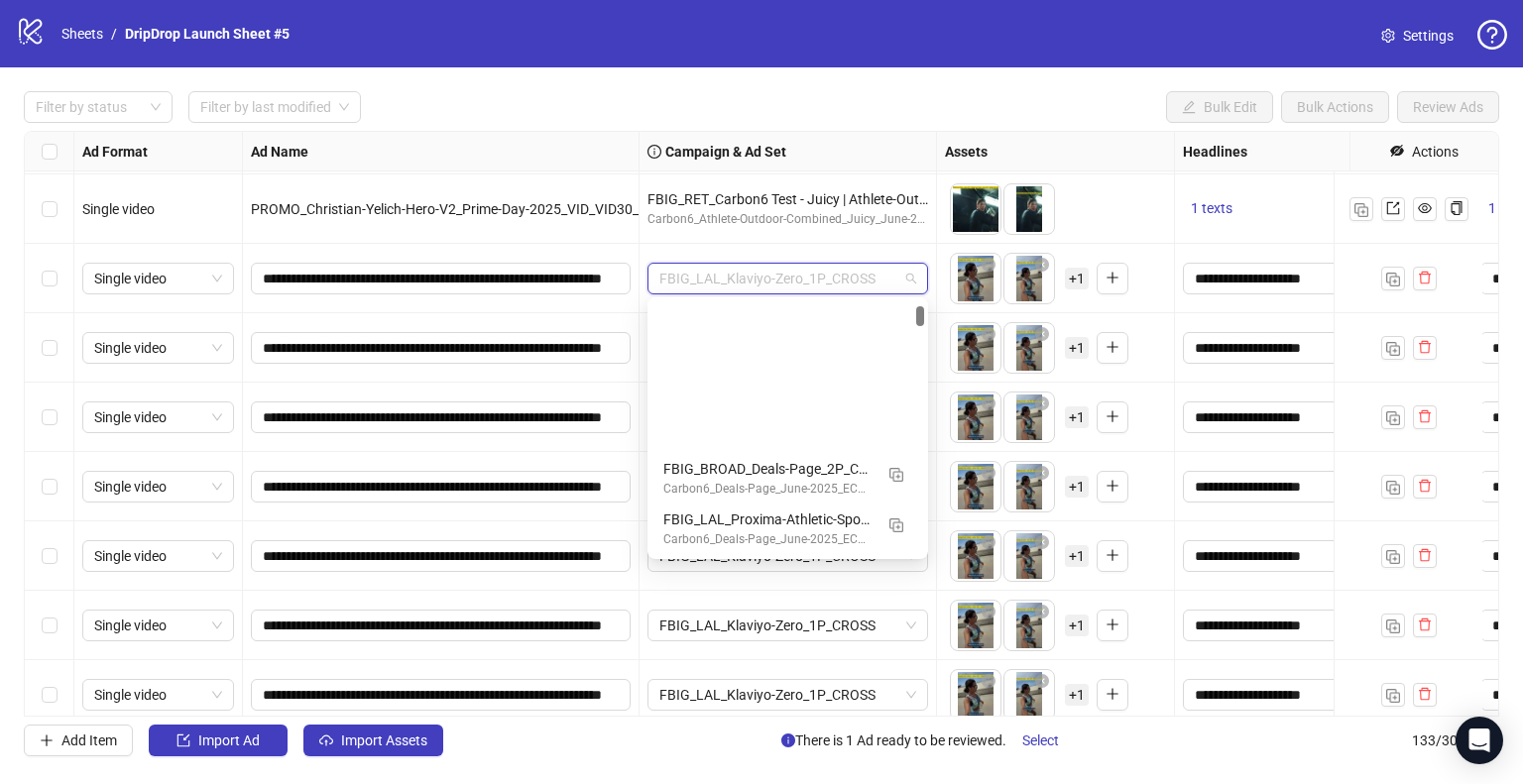 scroll, scrollTop: 200, scrollLeft: 0, axis: vertical 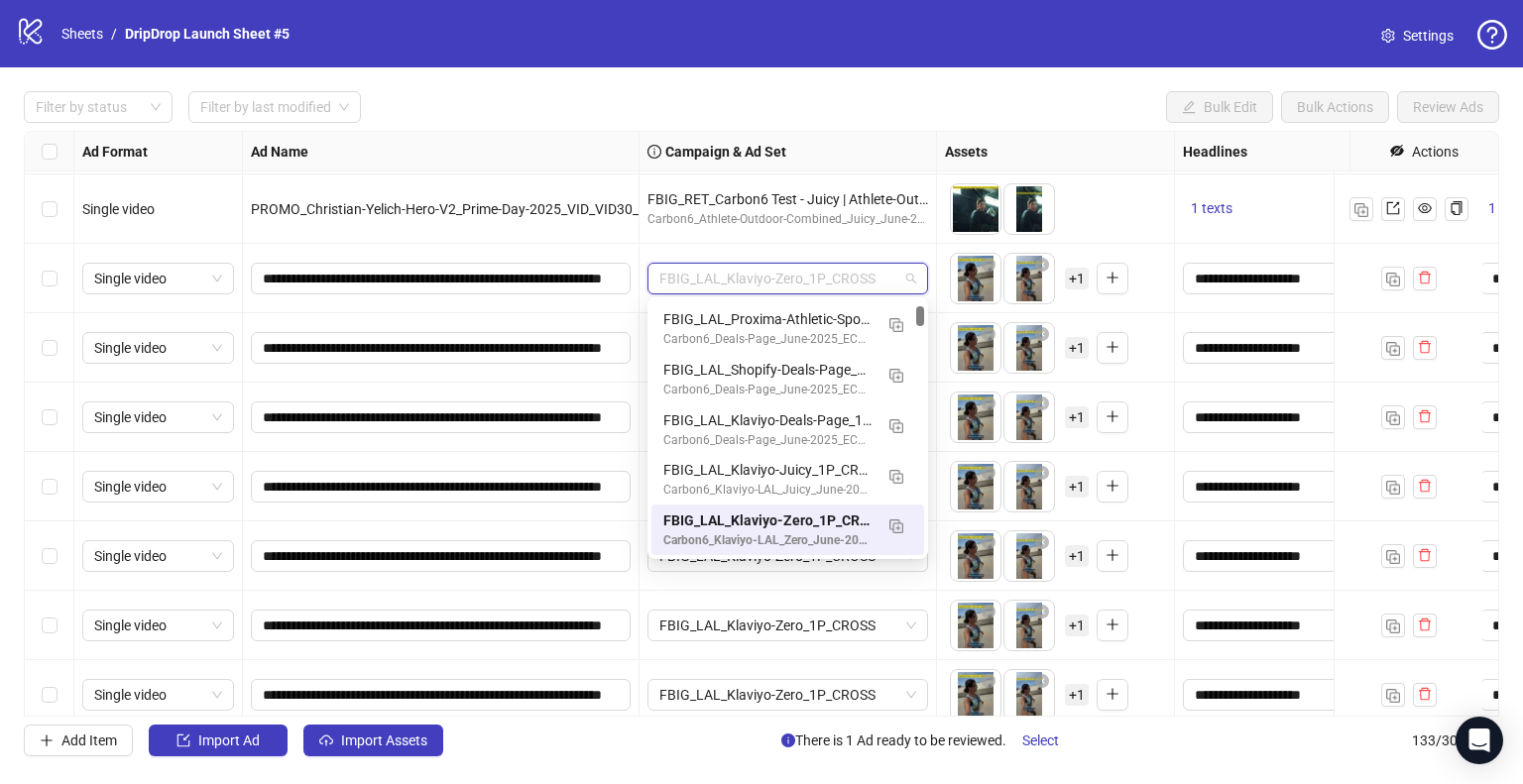 paste on "**********" 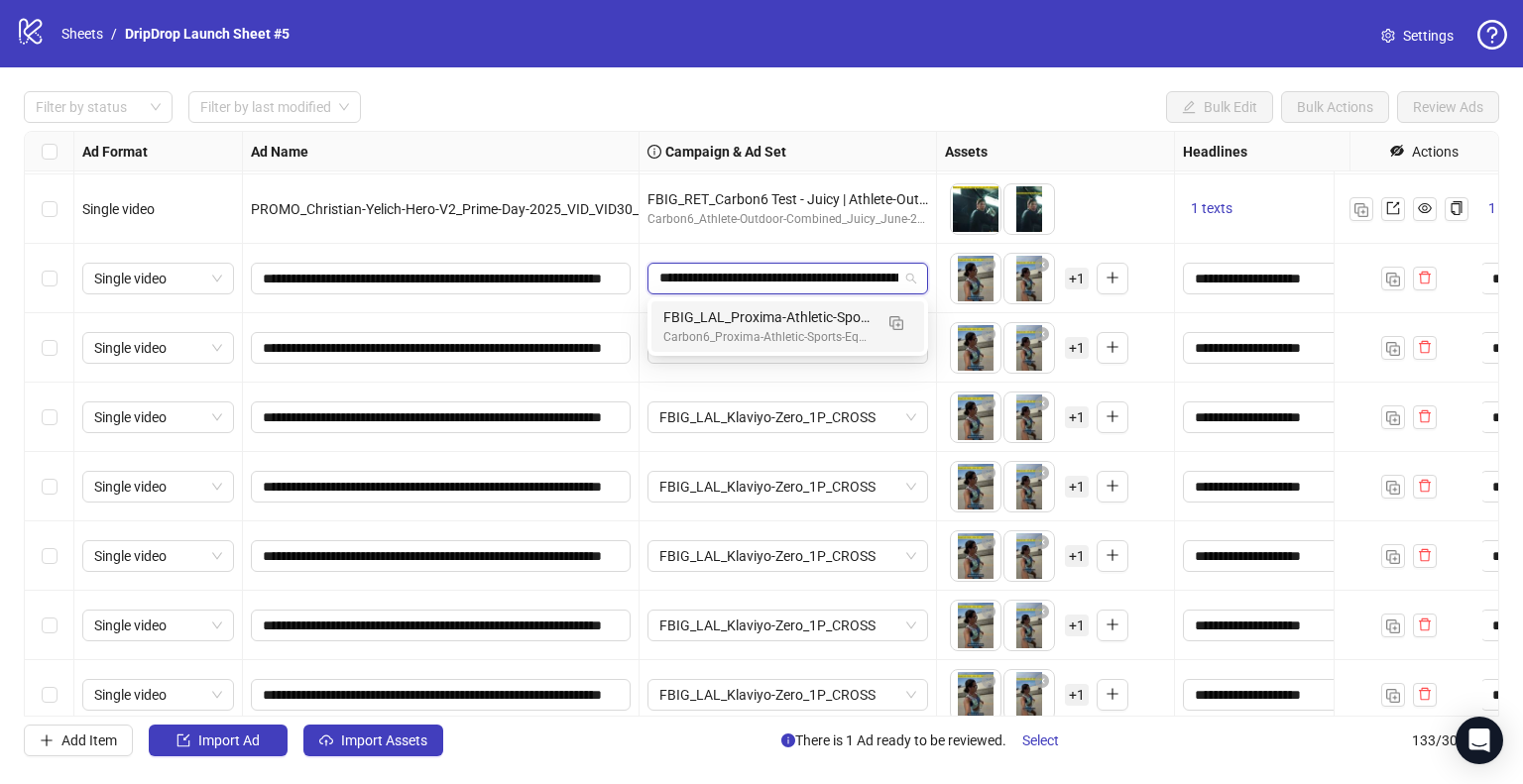scroll, scrollTop: 0, scrollLeft: 0, axis: both 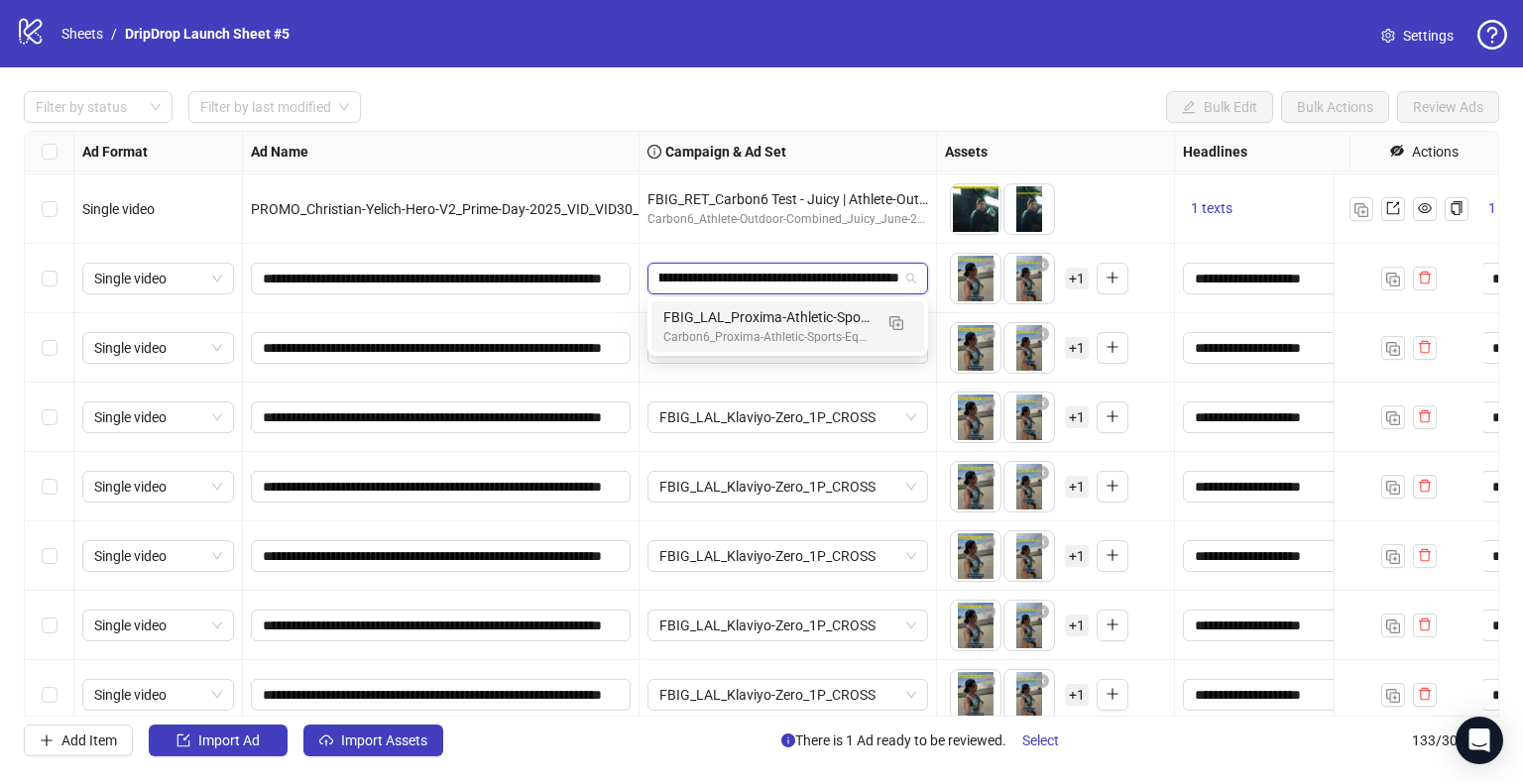 click on "FBIG_LAL_Proxima-Athletic-Sports-Equipment-Zero_2P_CROSS" at bounding box center [767, 317] 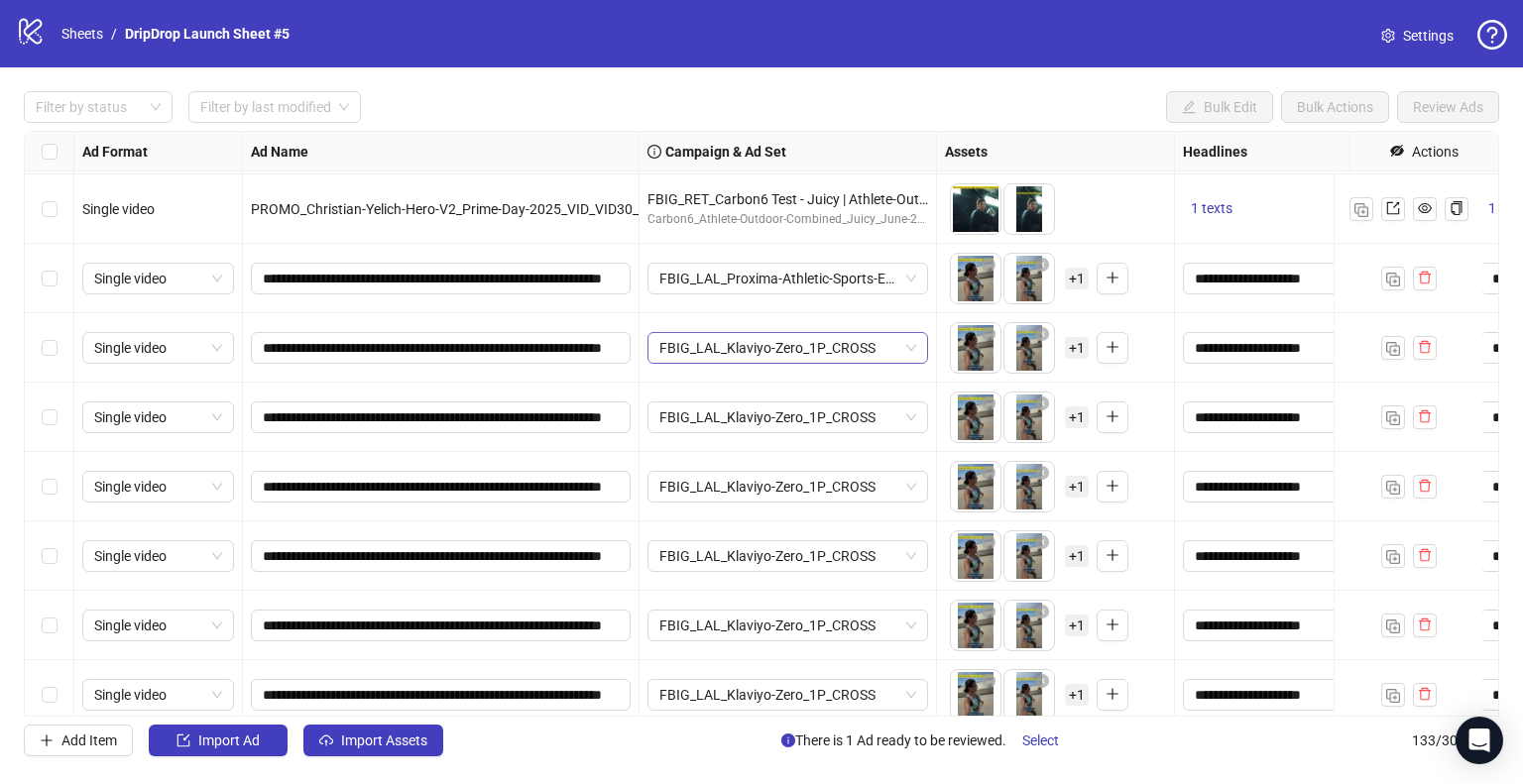 click on "FBIG_LAL_Klaviyo-Zero_1P_CROSS" at bounding box center (158, 279) 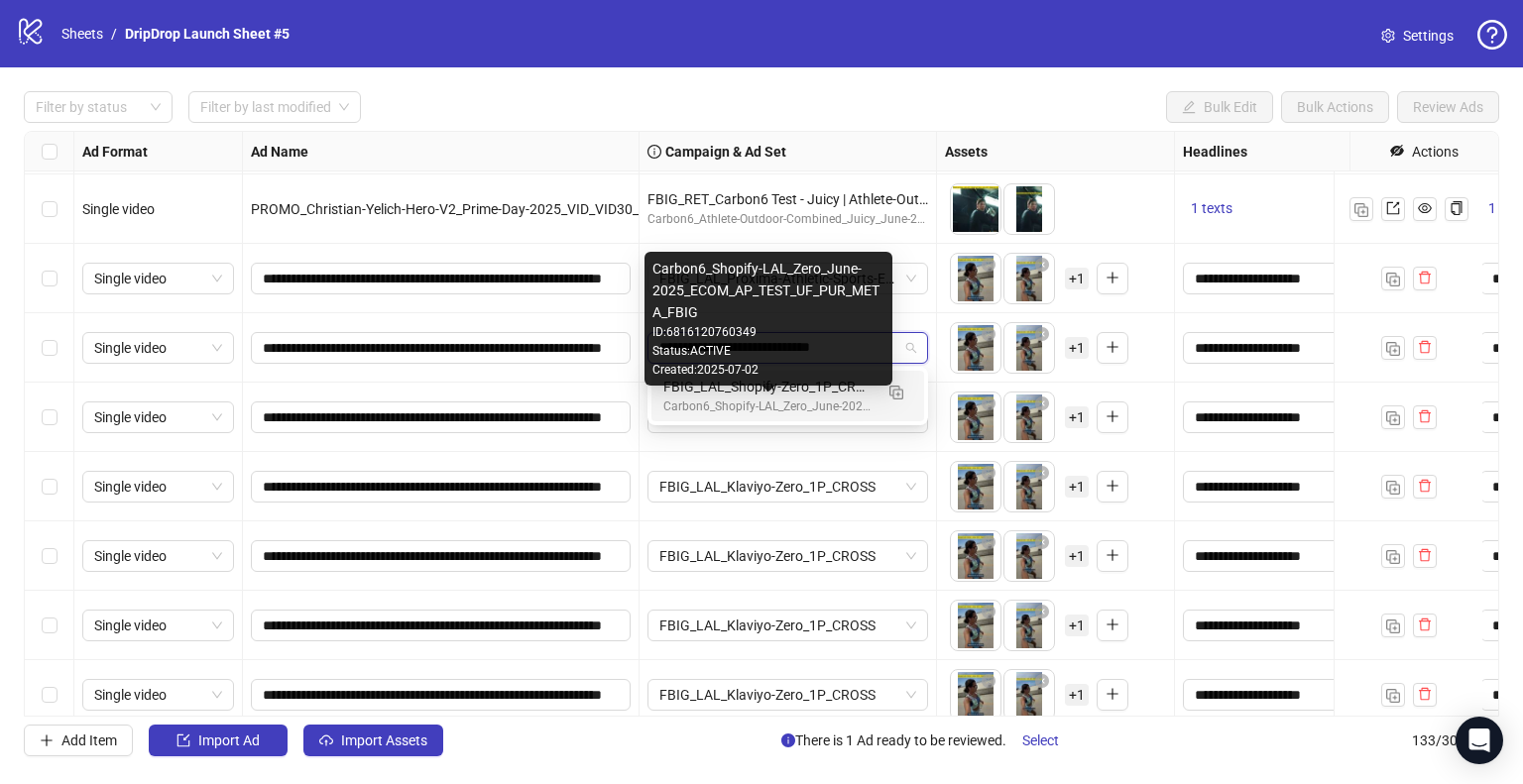 click on "FBIG_LAL_Shopify-Zero_1P_CROSS" at bounding box center (767, 387) 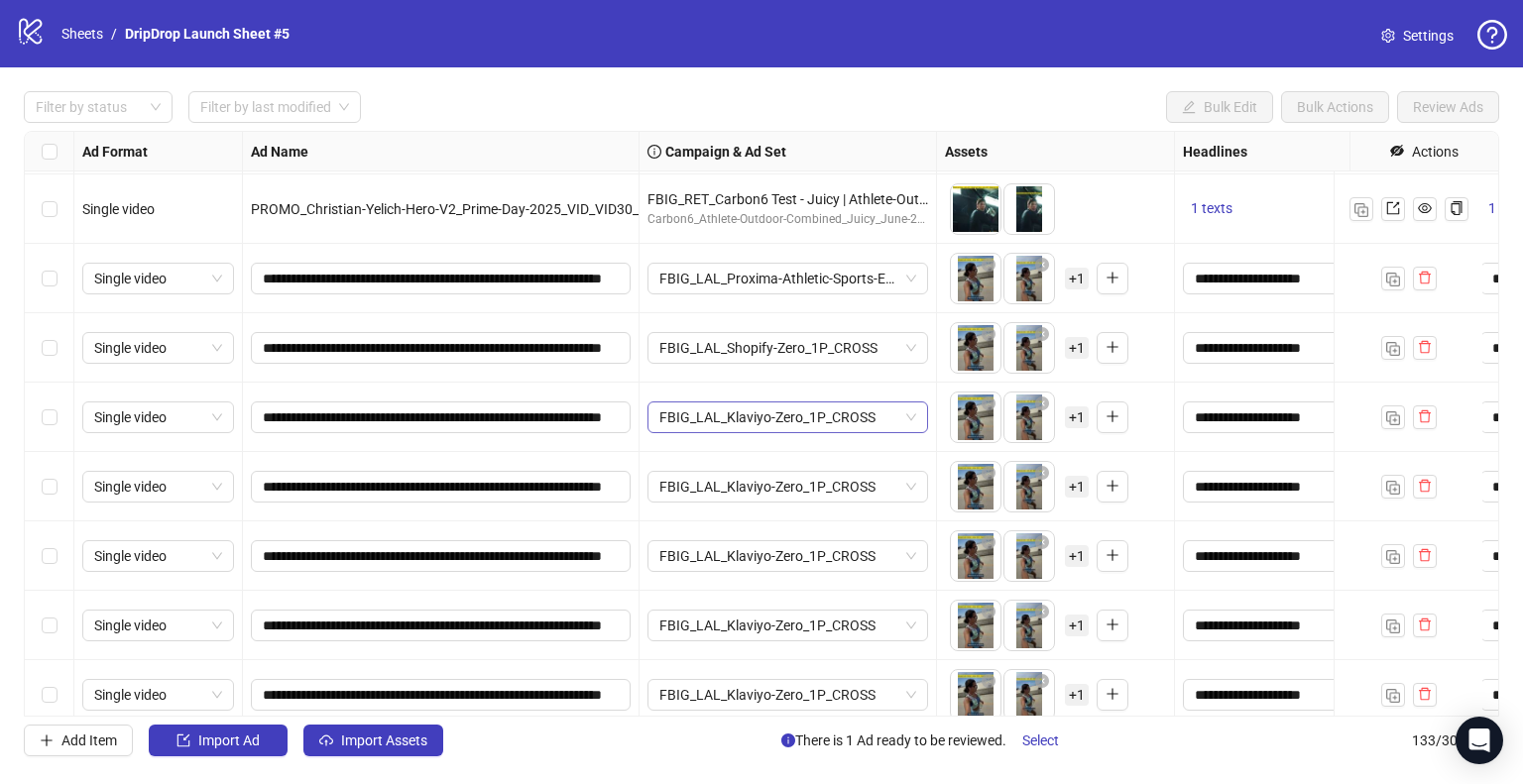 click on "FBIG_LAL_Klaviyo-Zero_1P_CROSS" at bounding box center (158, 279) 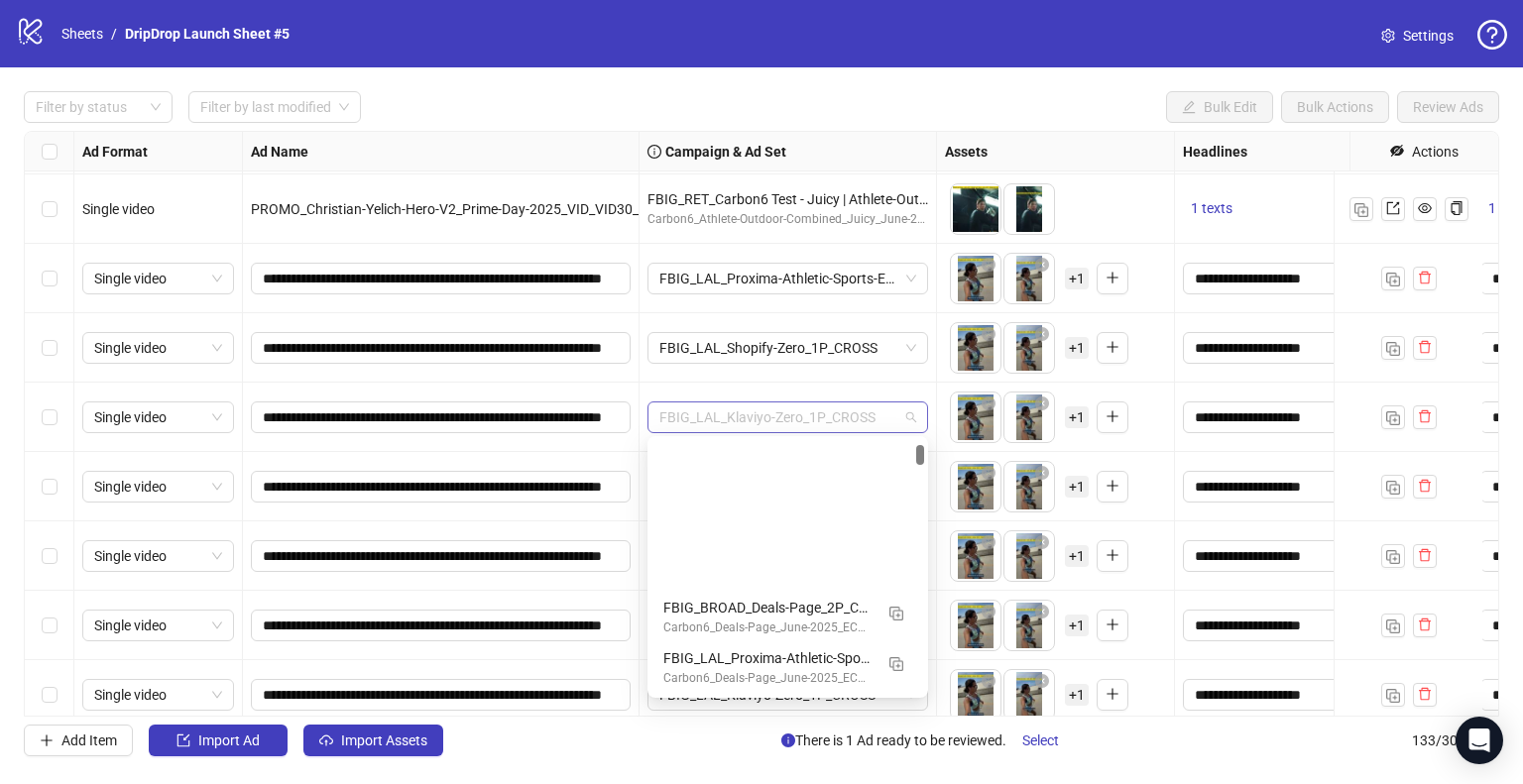 paste on "**********" 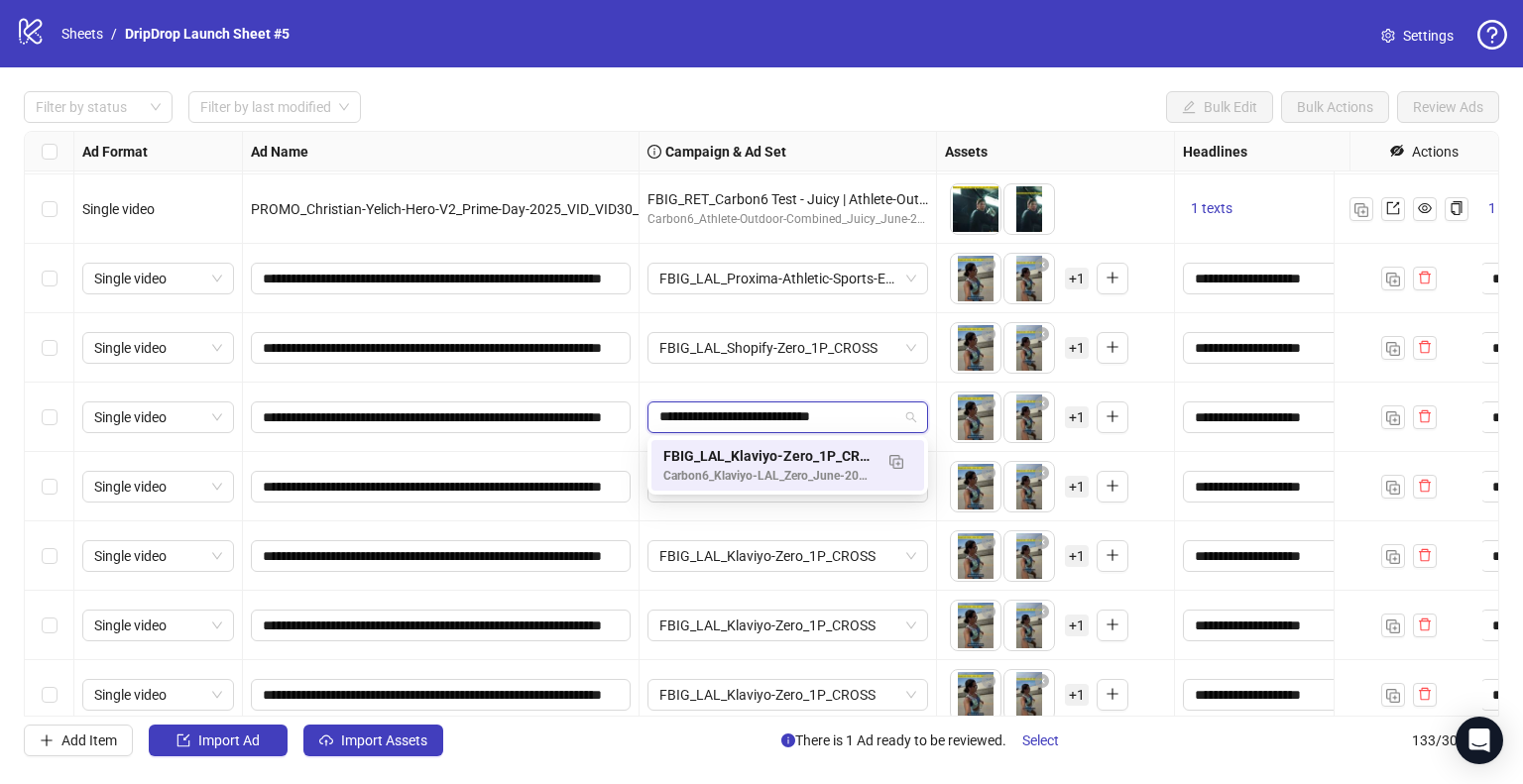 scroll, scrollTop: 0, scrollLeft: 0, axis: both 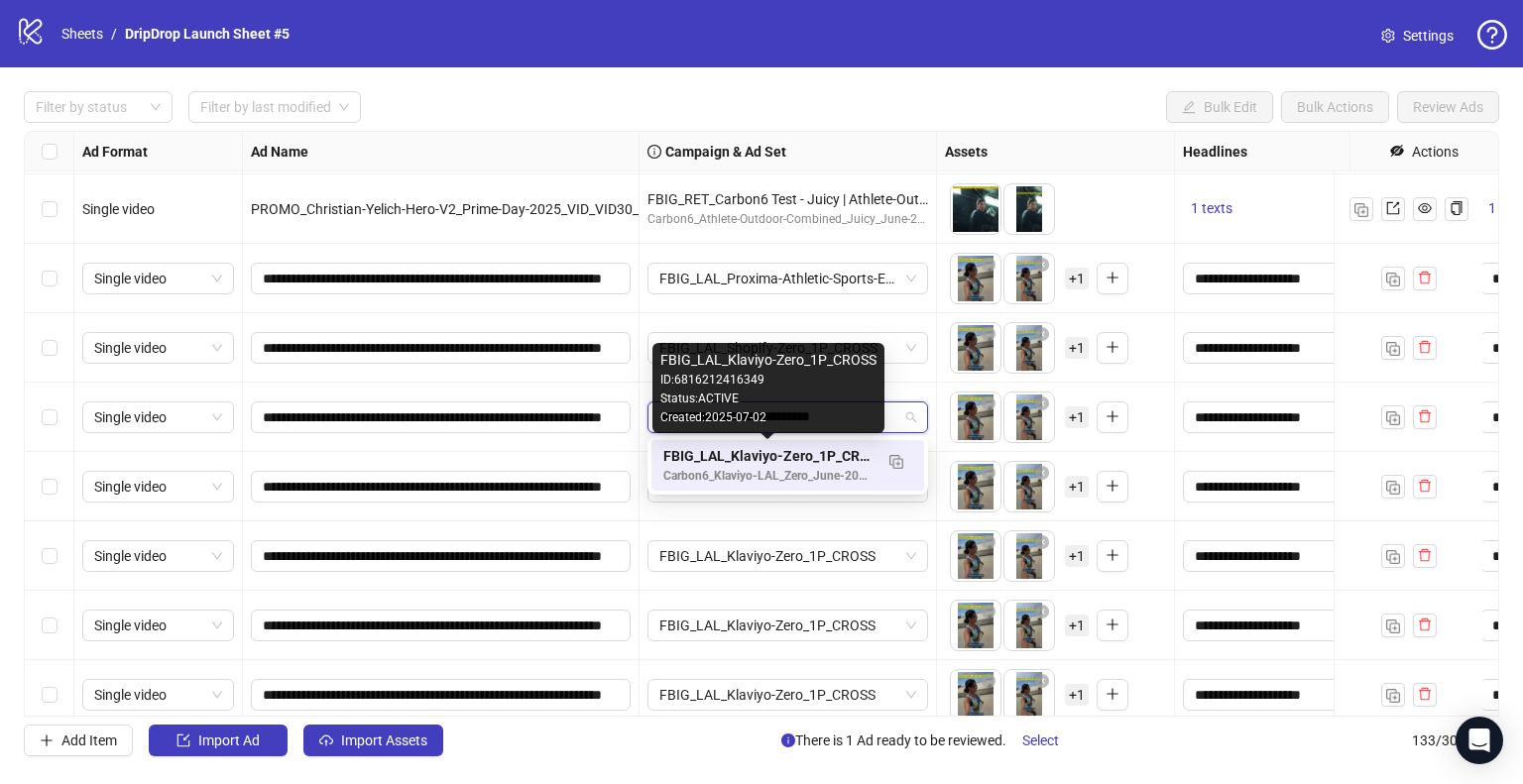 click on "FBIG_LAL_Klaviyo-Zero_1P_CROSS" at bounding box center [767, 456] 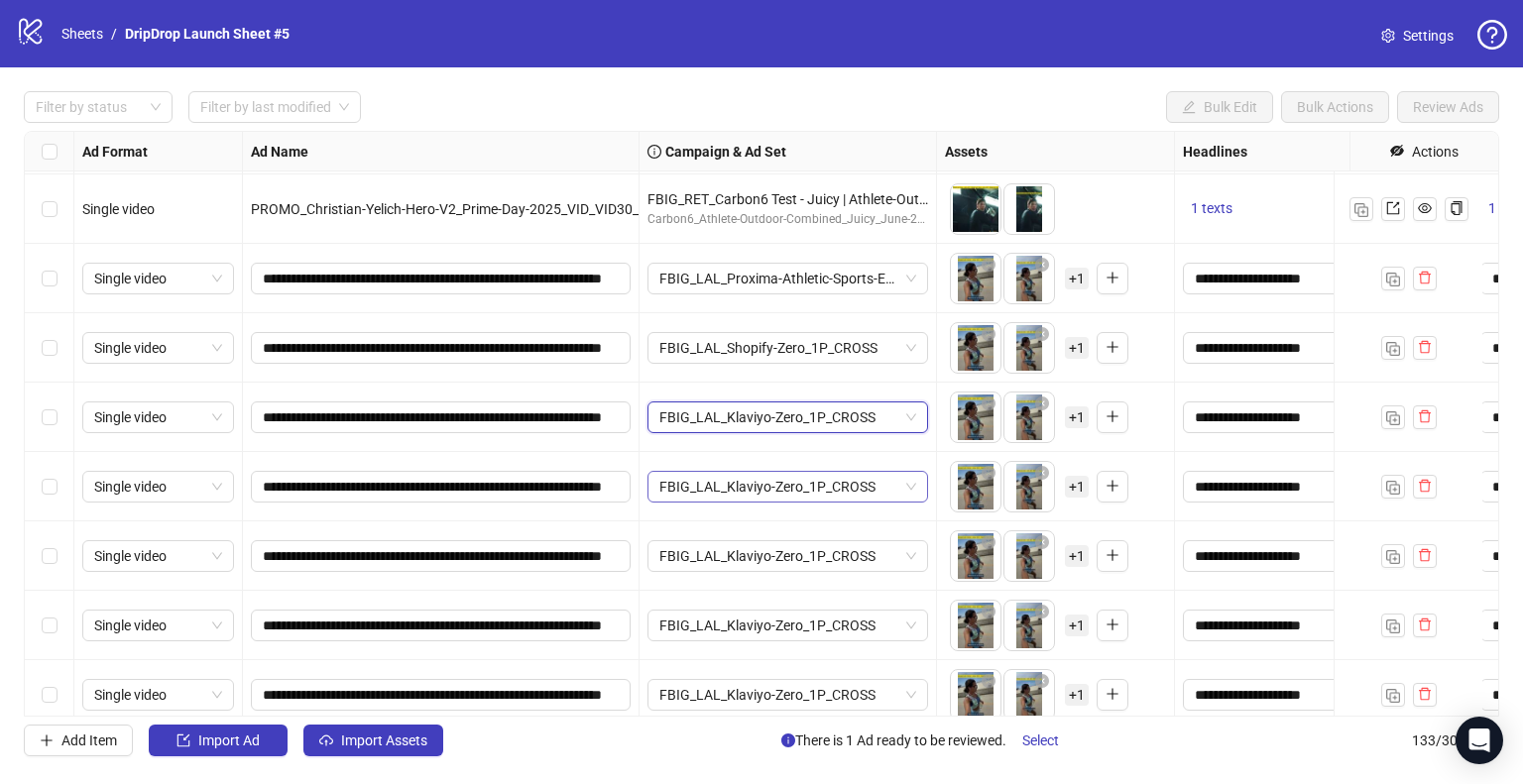 click on "FBIG_LAL_Klaviyo-Zero_1P_CROSS" at bounding box center [158, 279] 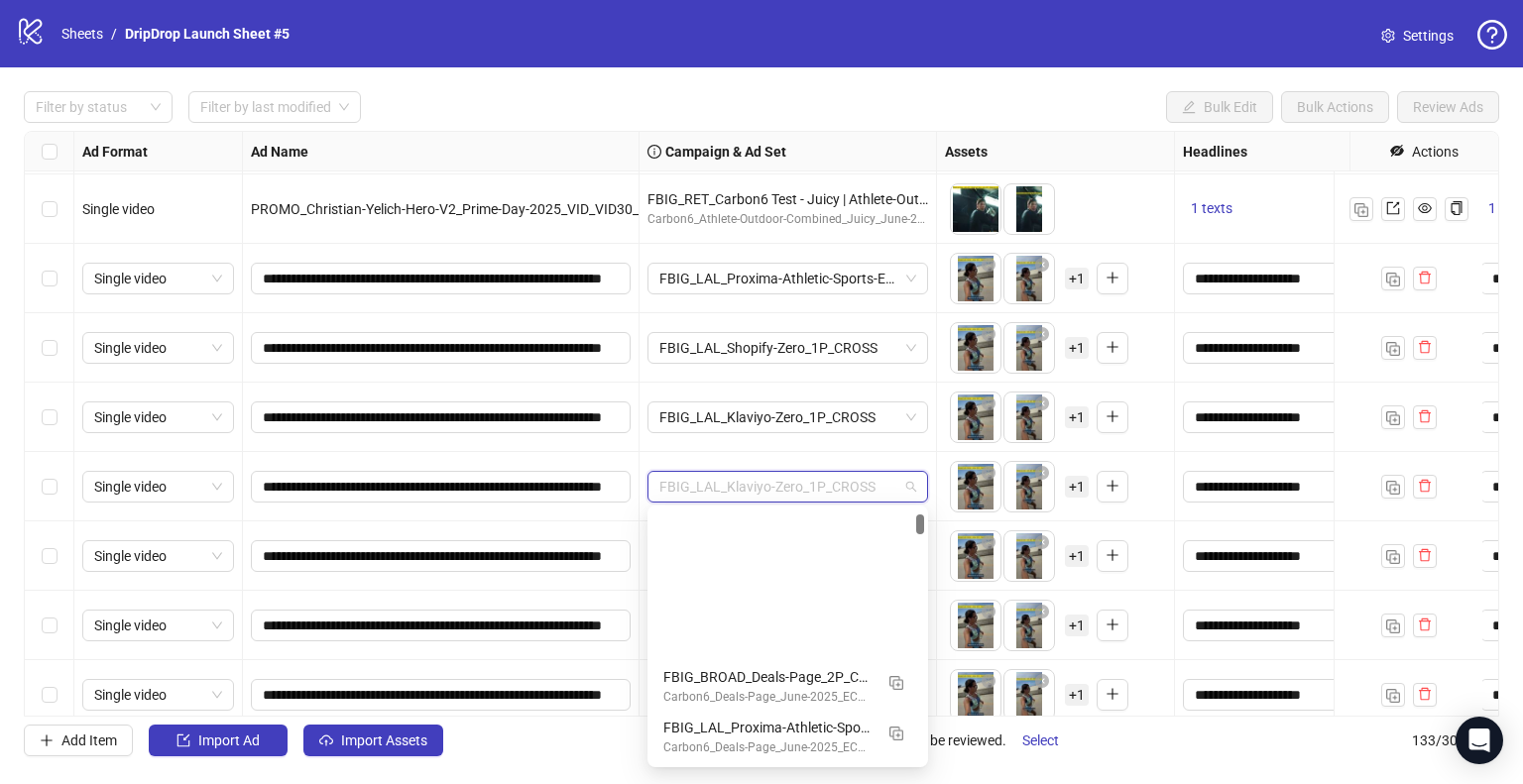 scroll, scrollTop: 200, scrollLeft: 0, axis: vertical 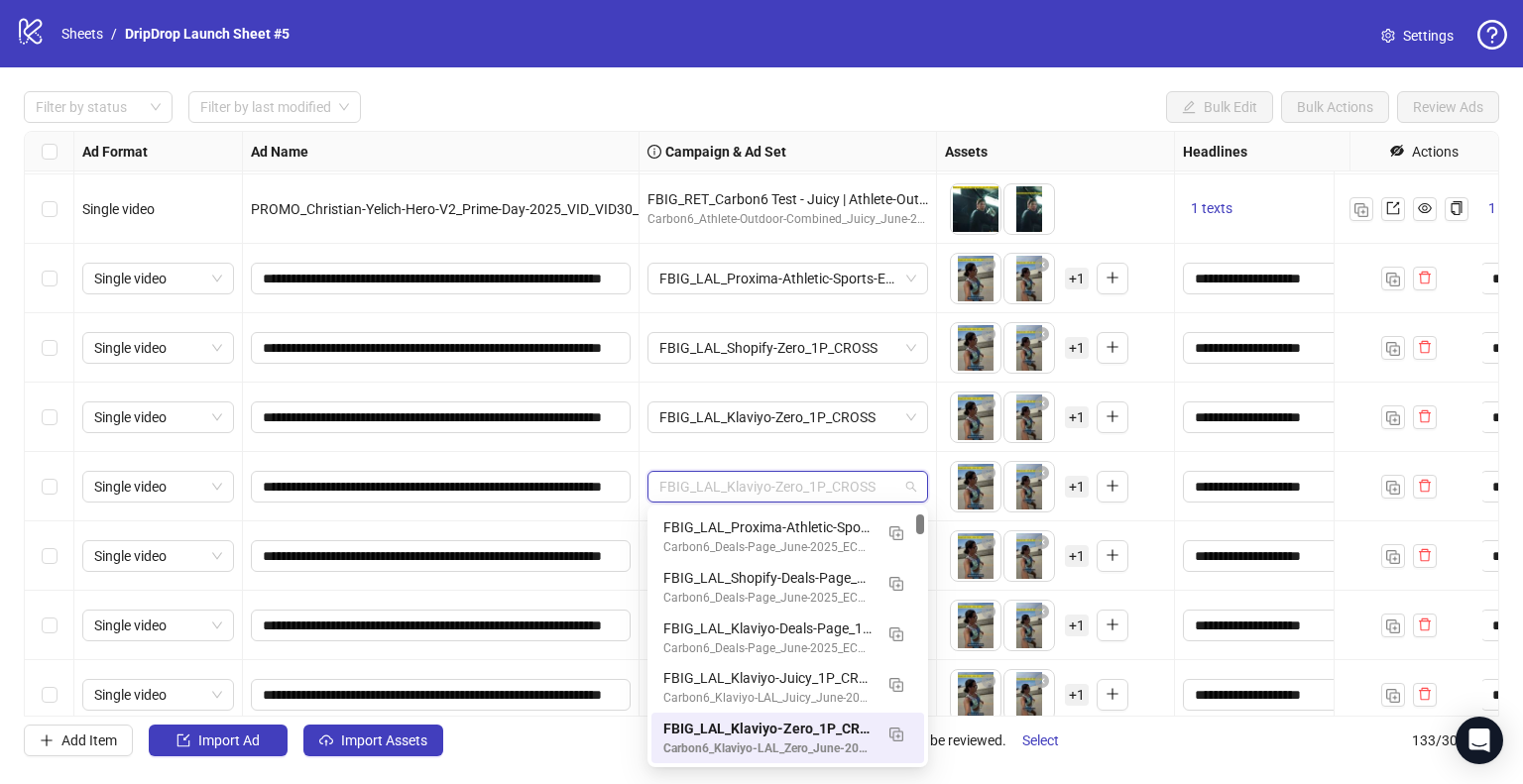 paste on "**********" 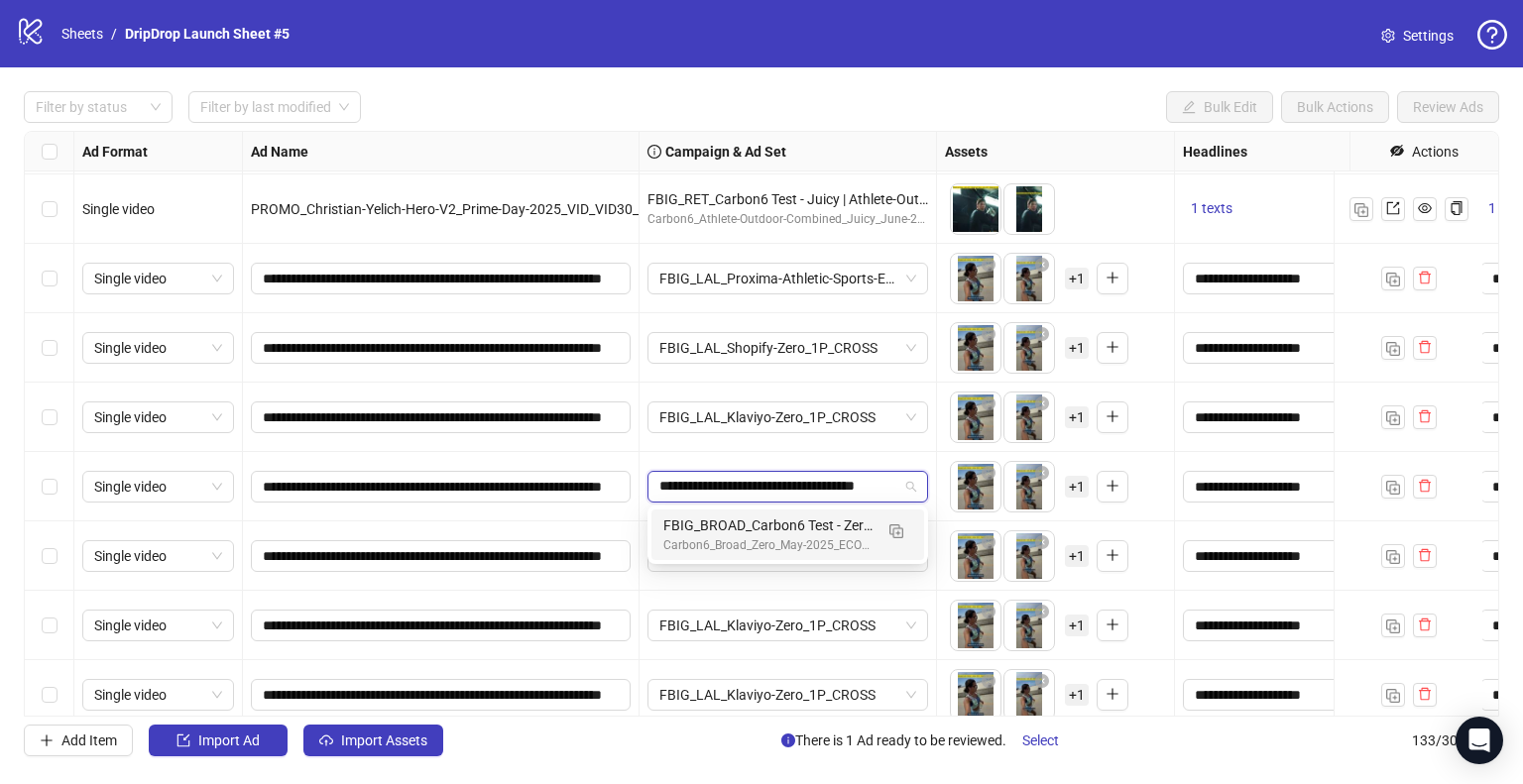 scroll, scrollTop: 0, scrollLeft: 0, axis: both 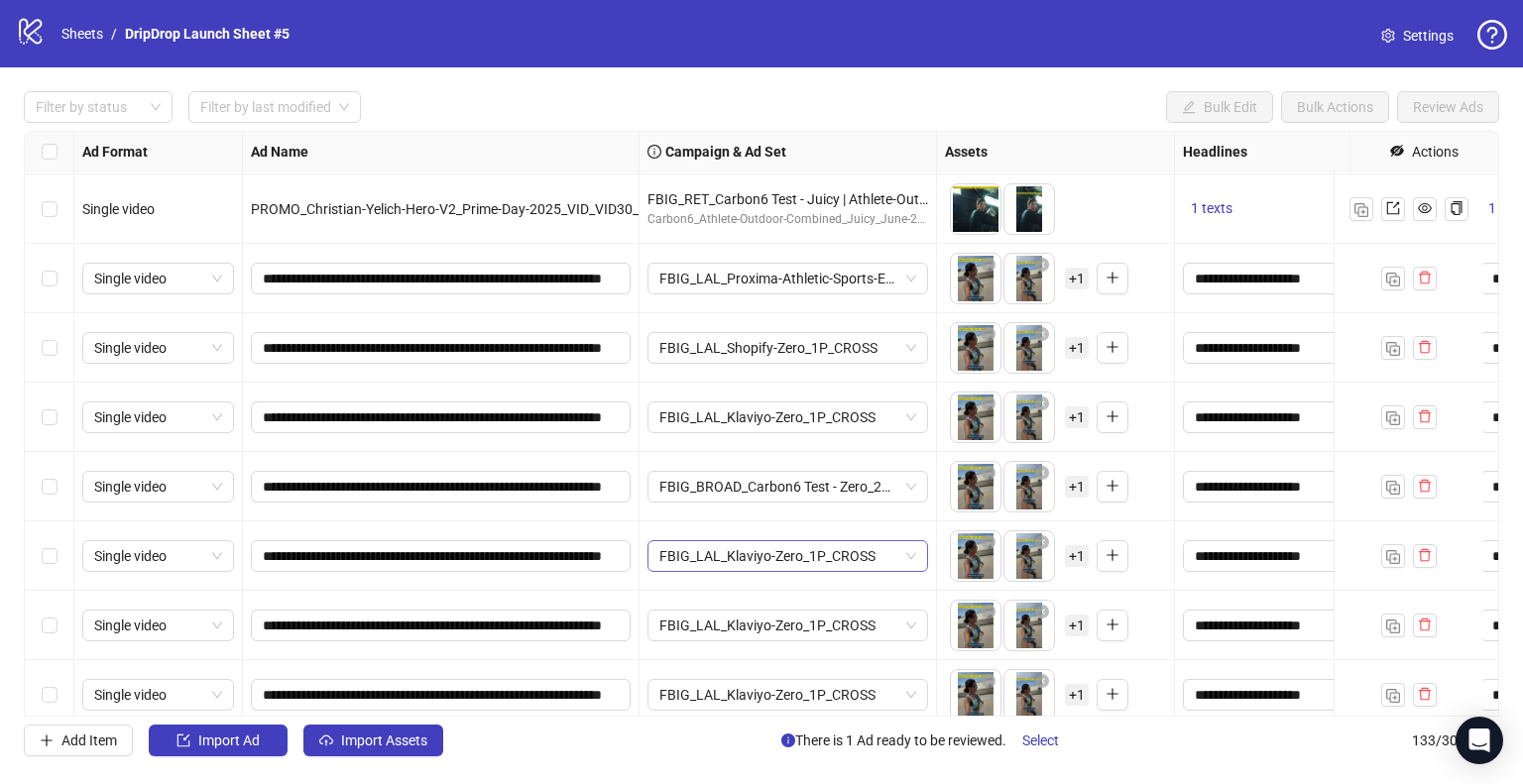 click on "FBIG_LAL_Klaviyo-Zero_1P_CROSS" at bounding box center [158, 279] 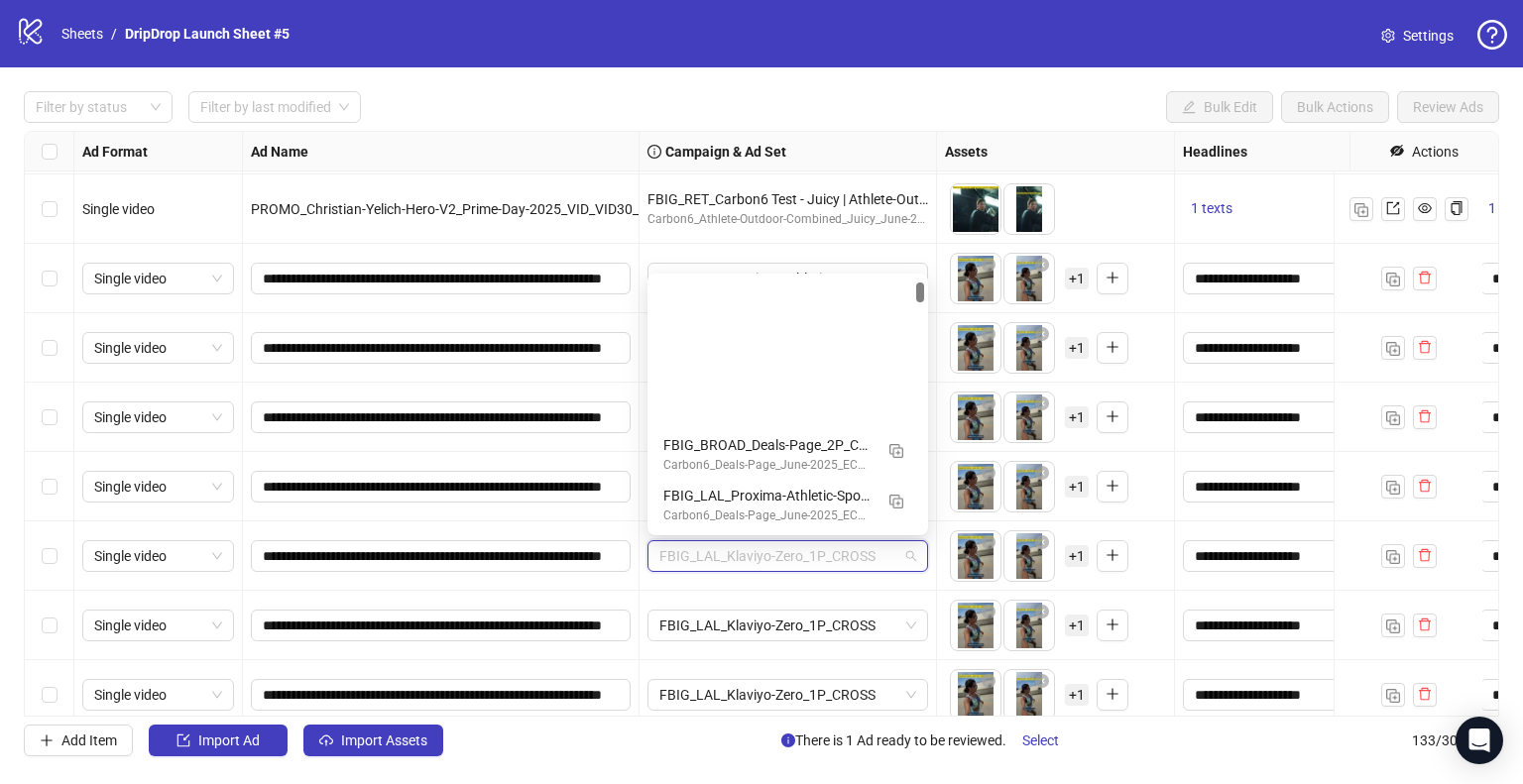 scroll, scrollTop: 200, scrollLeft: 0, axis: vertical 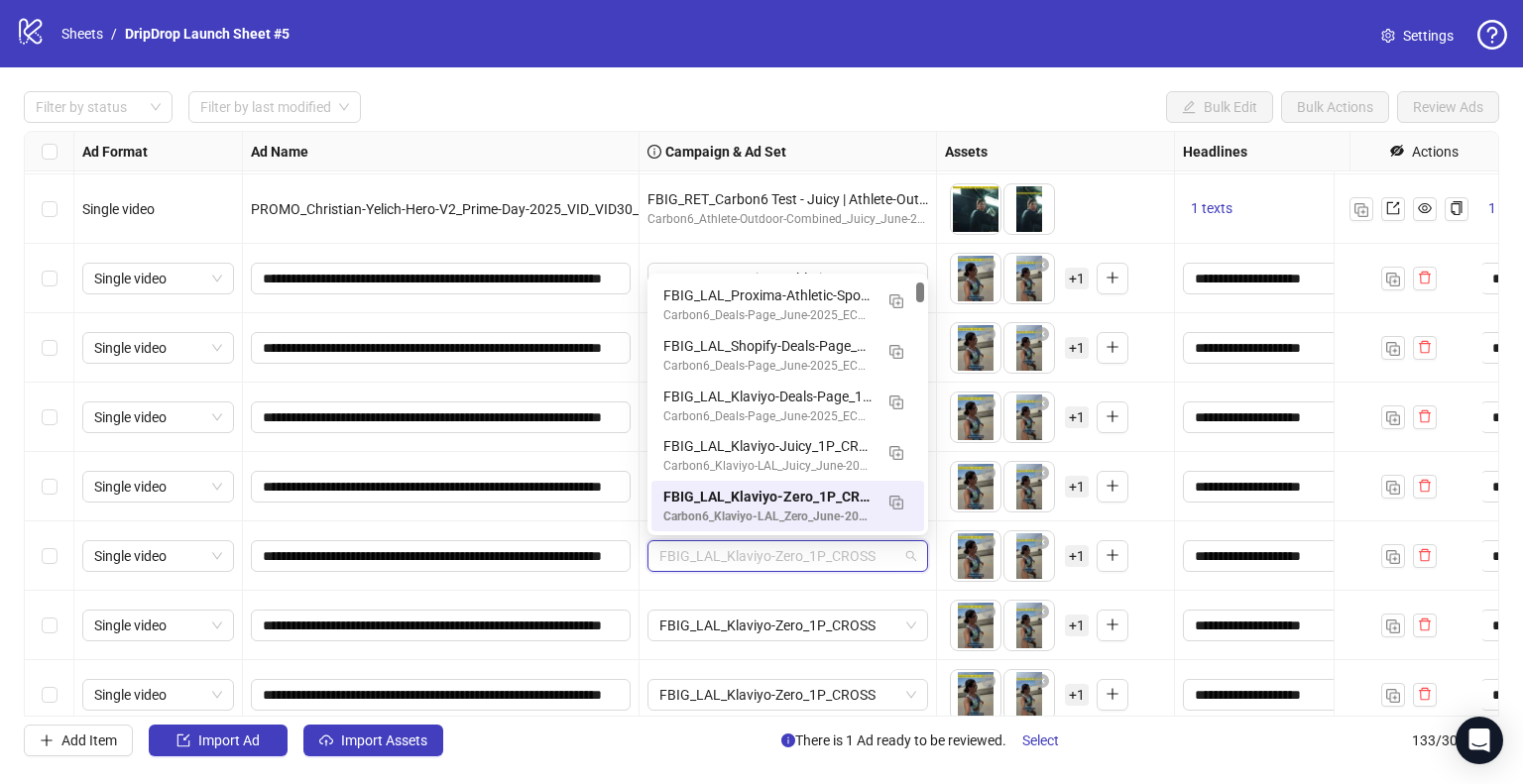 paste on "**********" 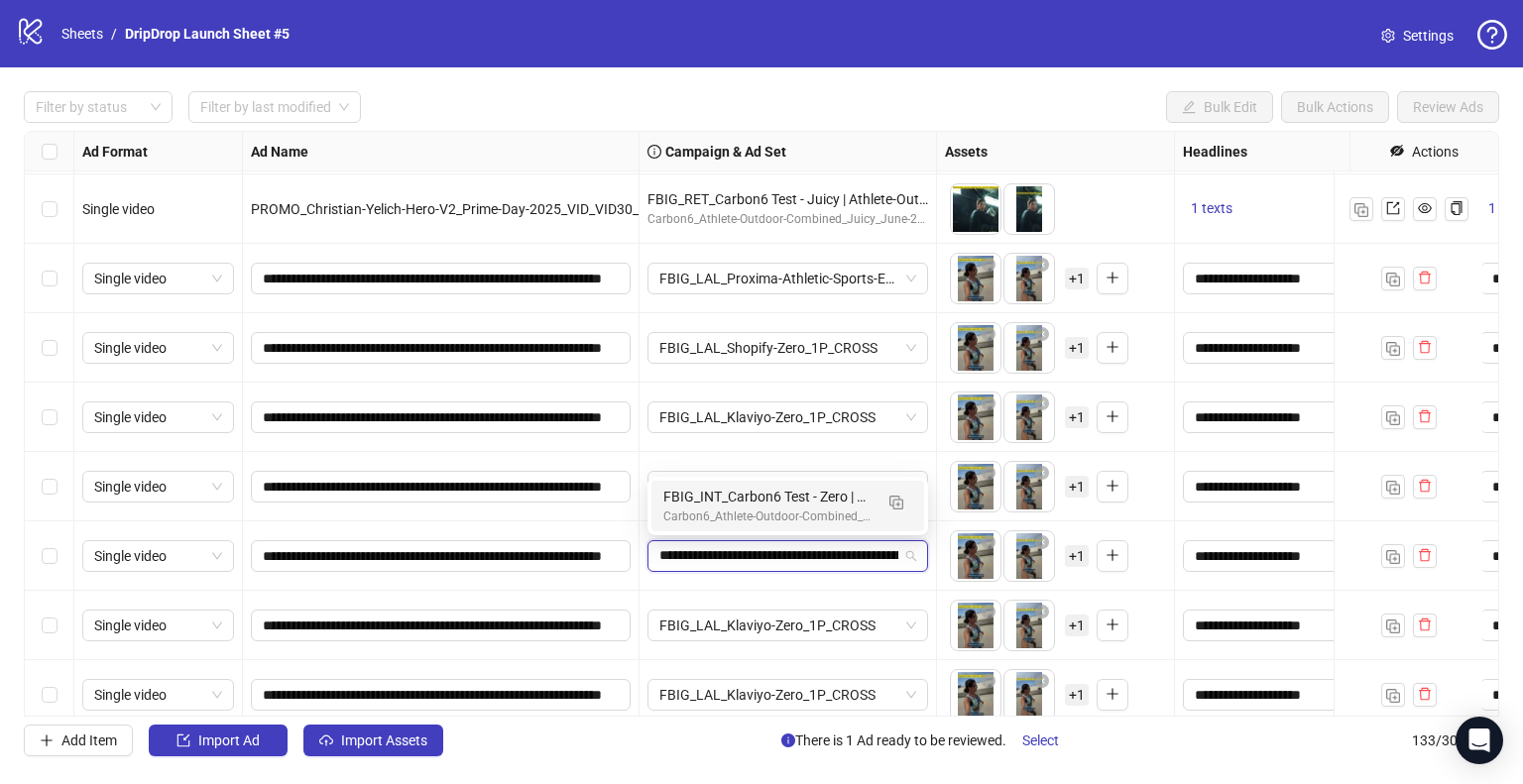 scroll, scrollTop: 0, scrollLeft: 0, axis: both 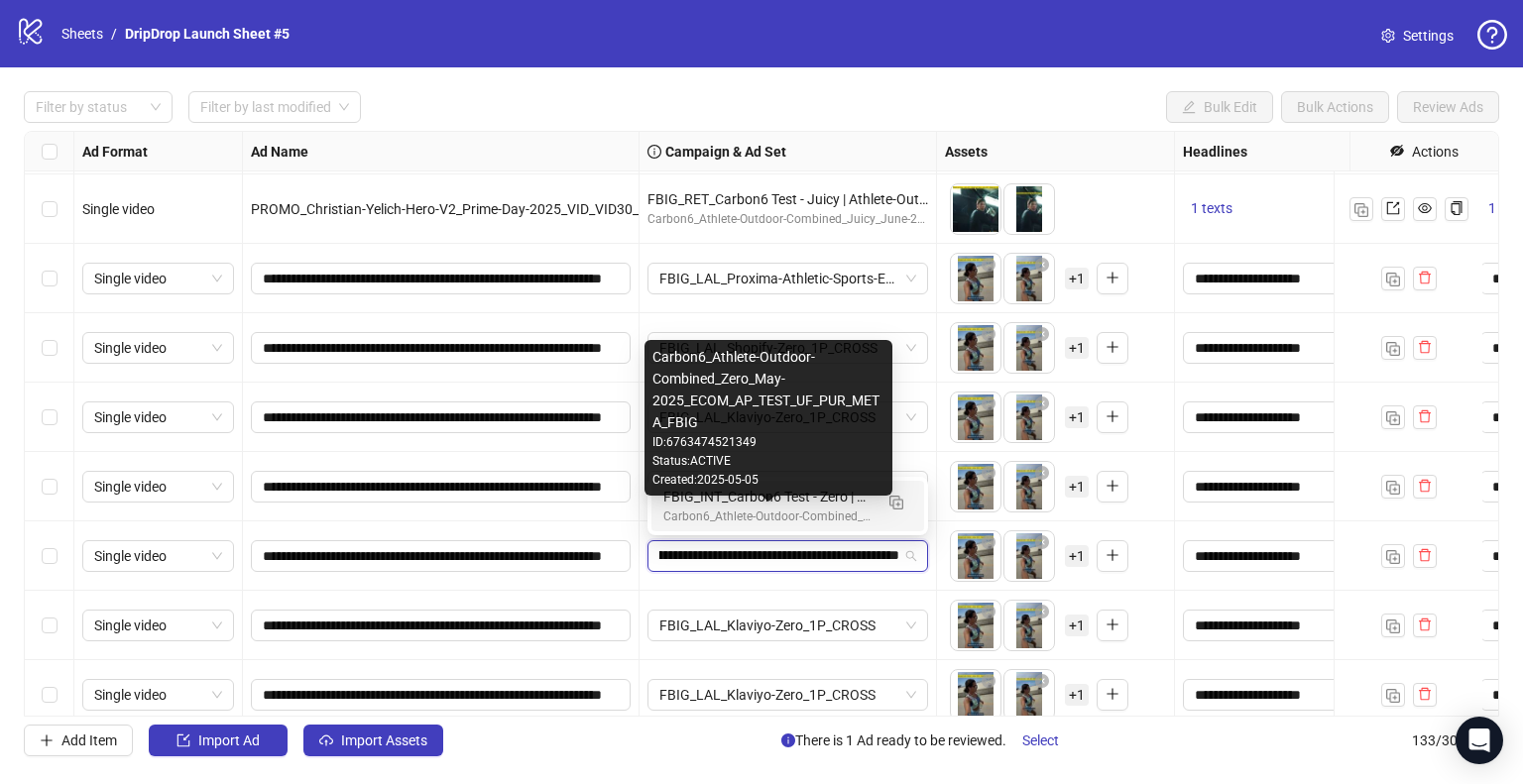 click on "FBIG_INT_Carbon6 Test - Zero | Athlete-Outdoor-Combined_2P_CROSS" at bounding box center (767, 497) 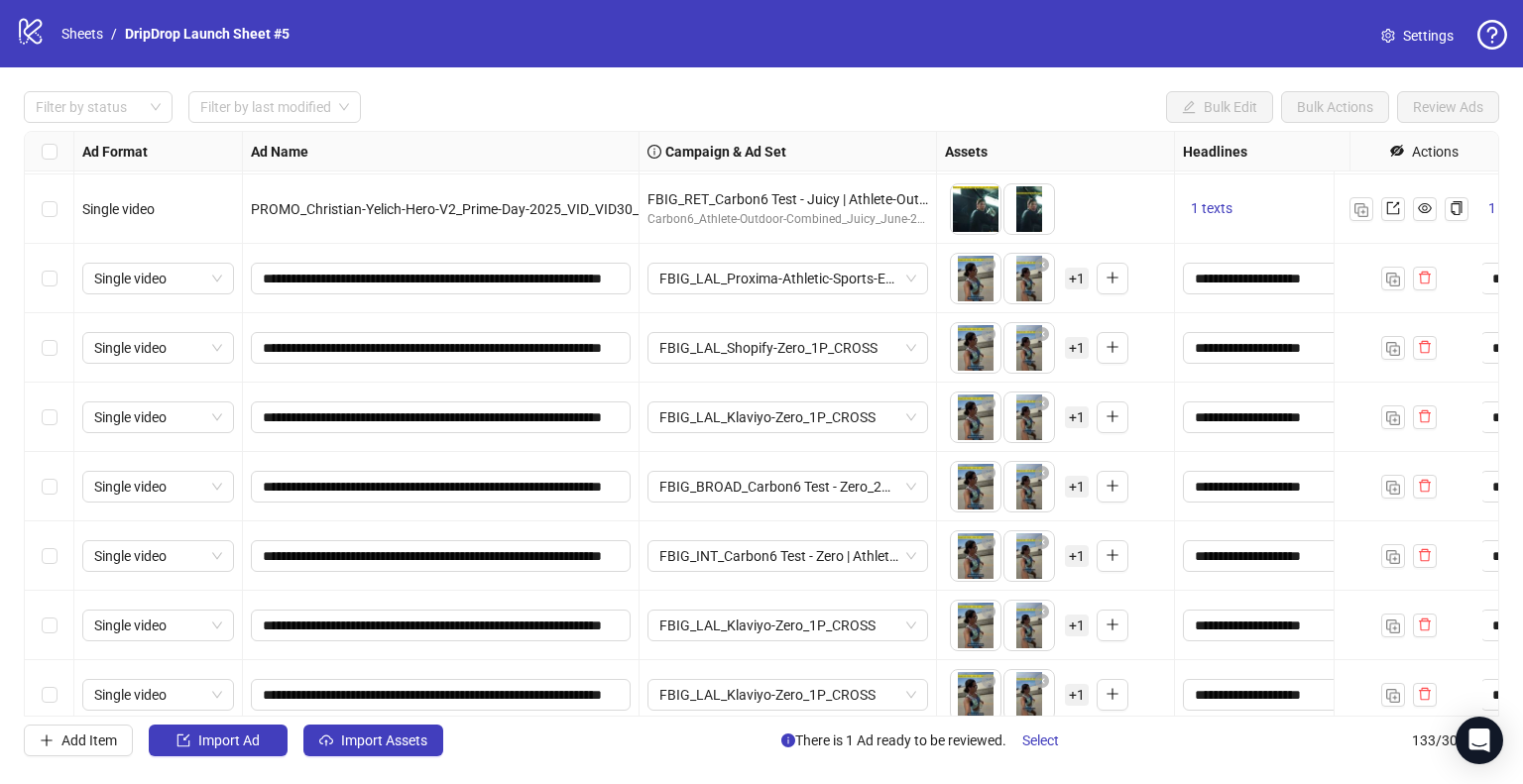 scroll, scrollTop: 8699, scrollLeft: 0, axis: vertical 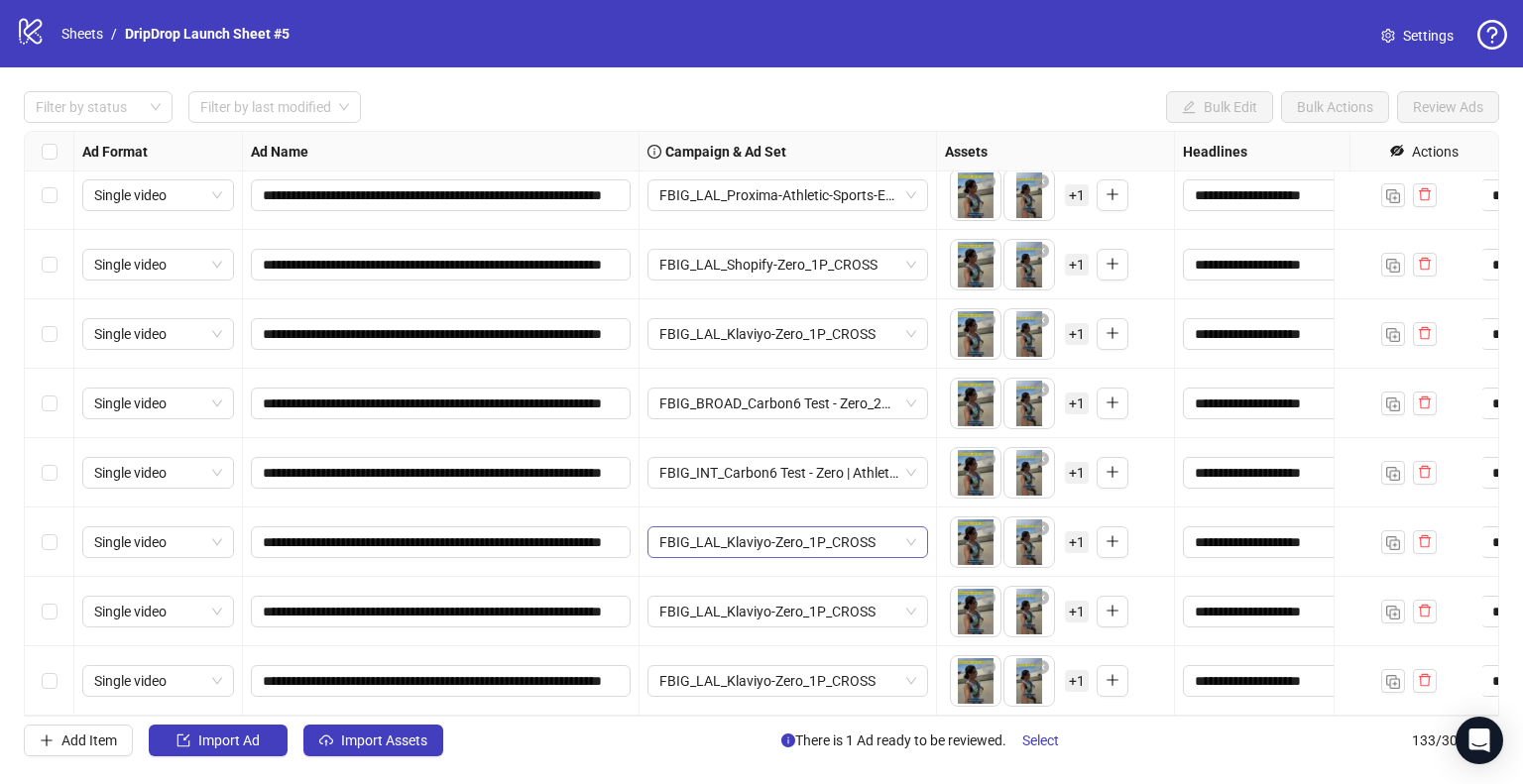 click on "FBIG_LAL_Klaviyo-Zero_1P_CROSS" at bounding box center [158, 195] 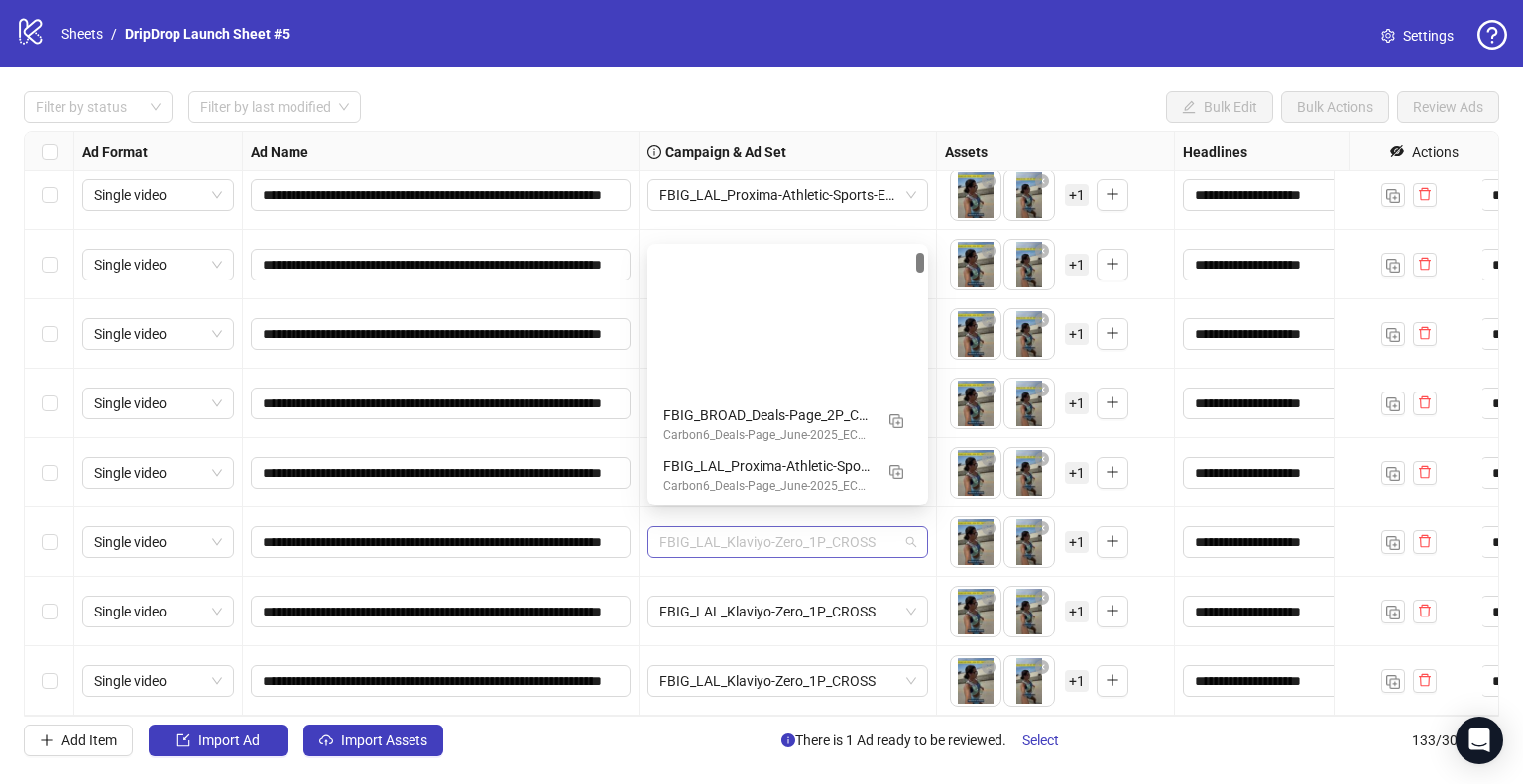 paste on "**********" 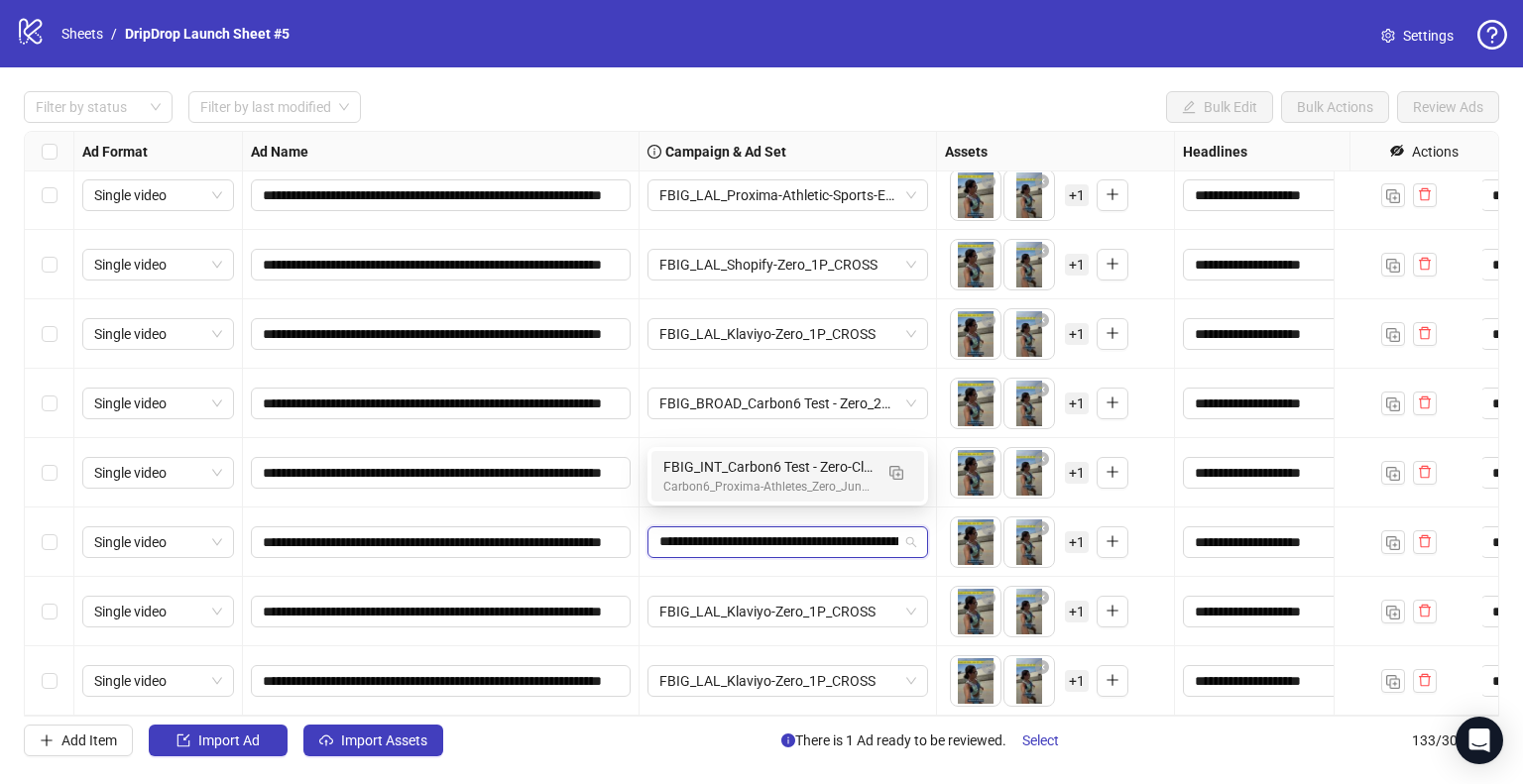 scroll, scrollTop: 0, scrollLeft: 0, axis: both 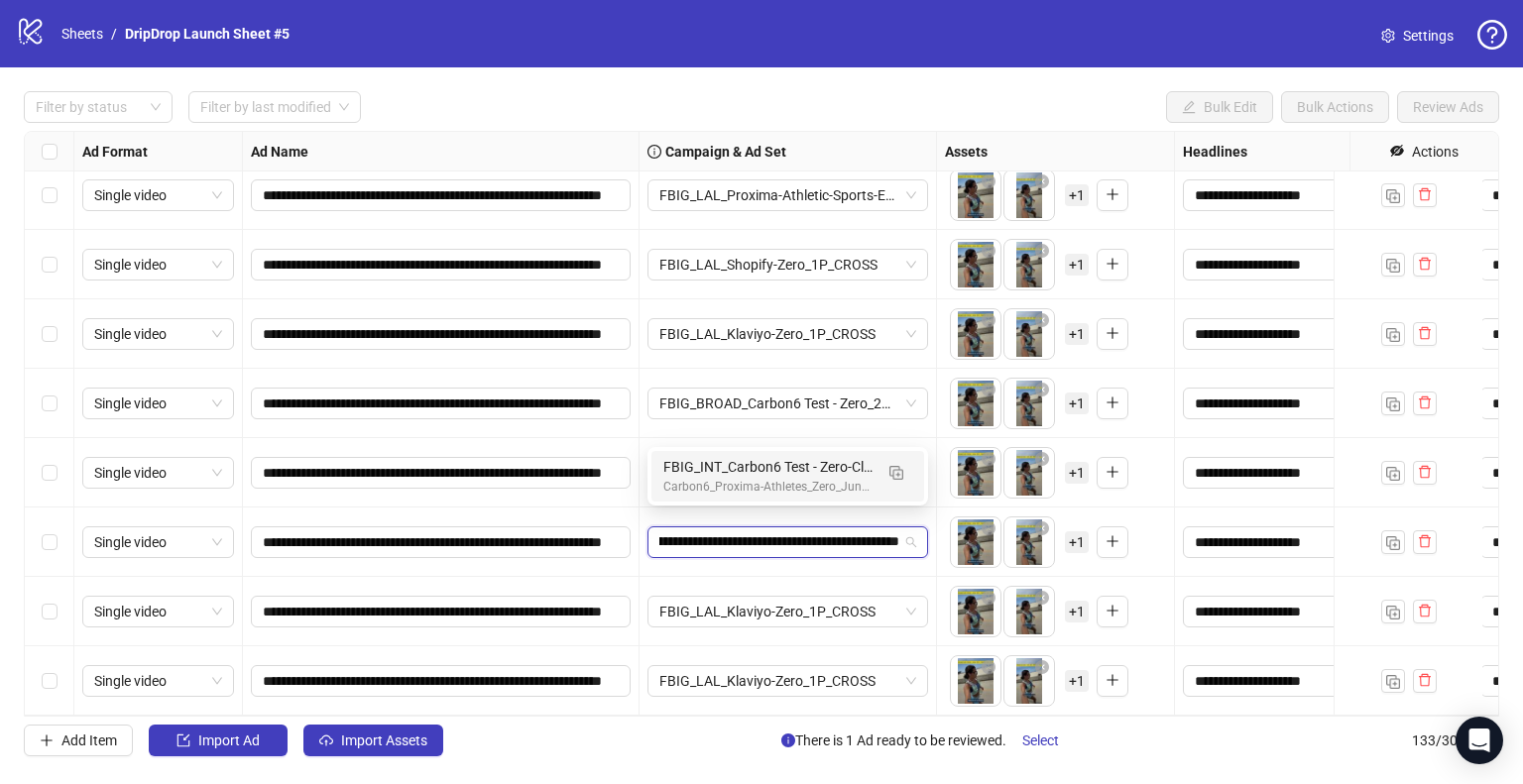 click on "FBIG_INT_Carbon6 Test - Zero-Classic-32 | Proxima_Athletes_2P_CROSS" at bounding box center [767, 467] 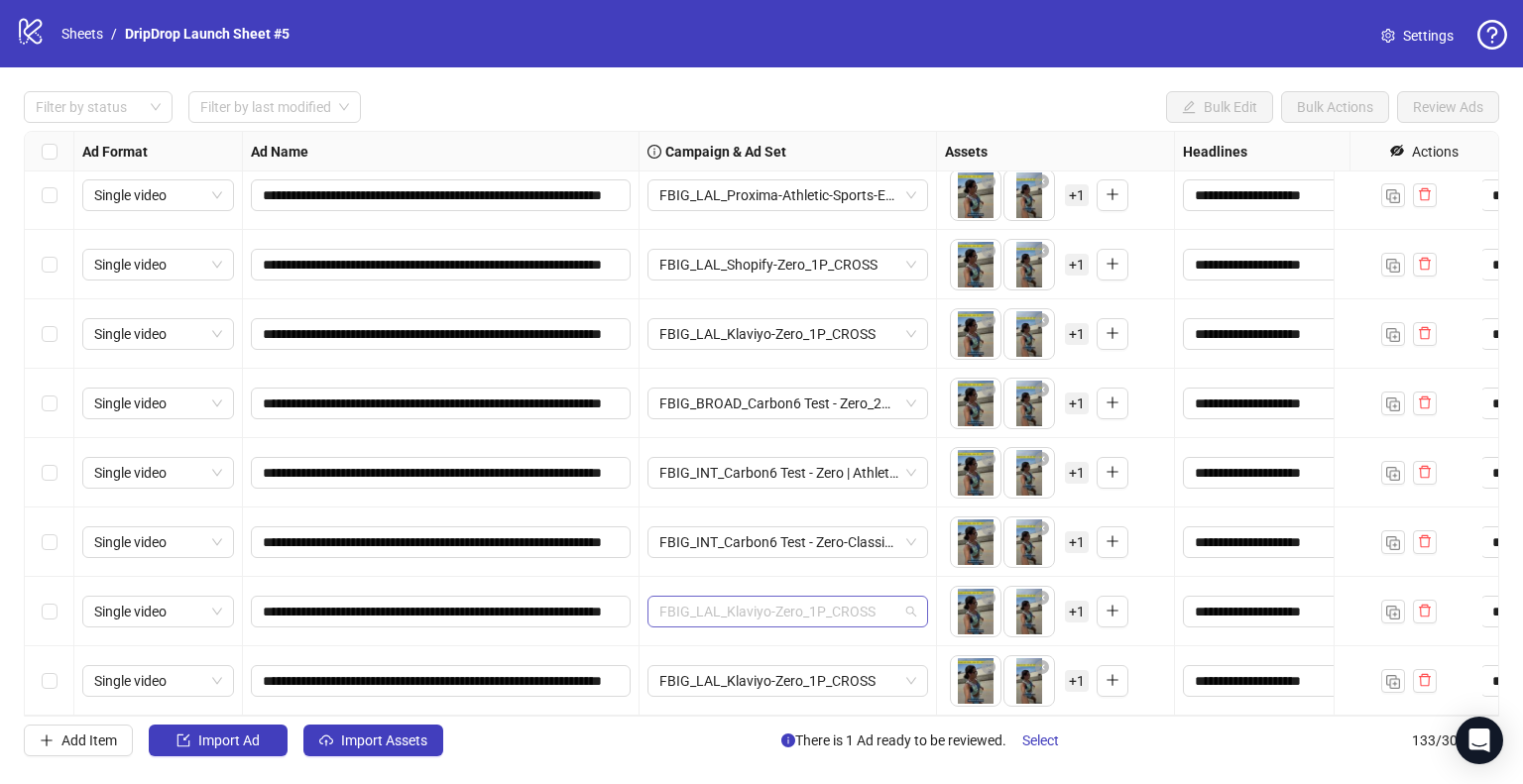 click on "FBIG_LAL_Klaviyo-Zero_1P_CROSS" at bounding box center (787, 612) 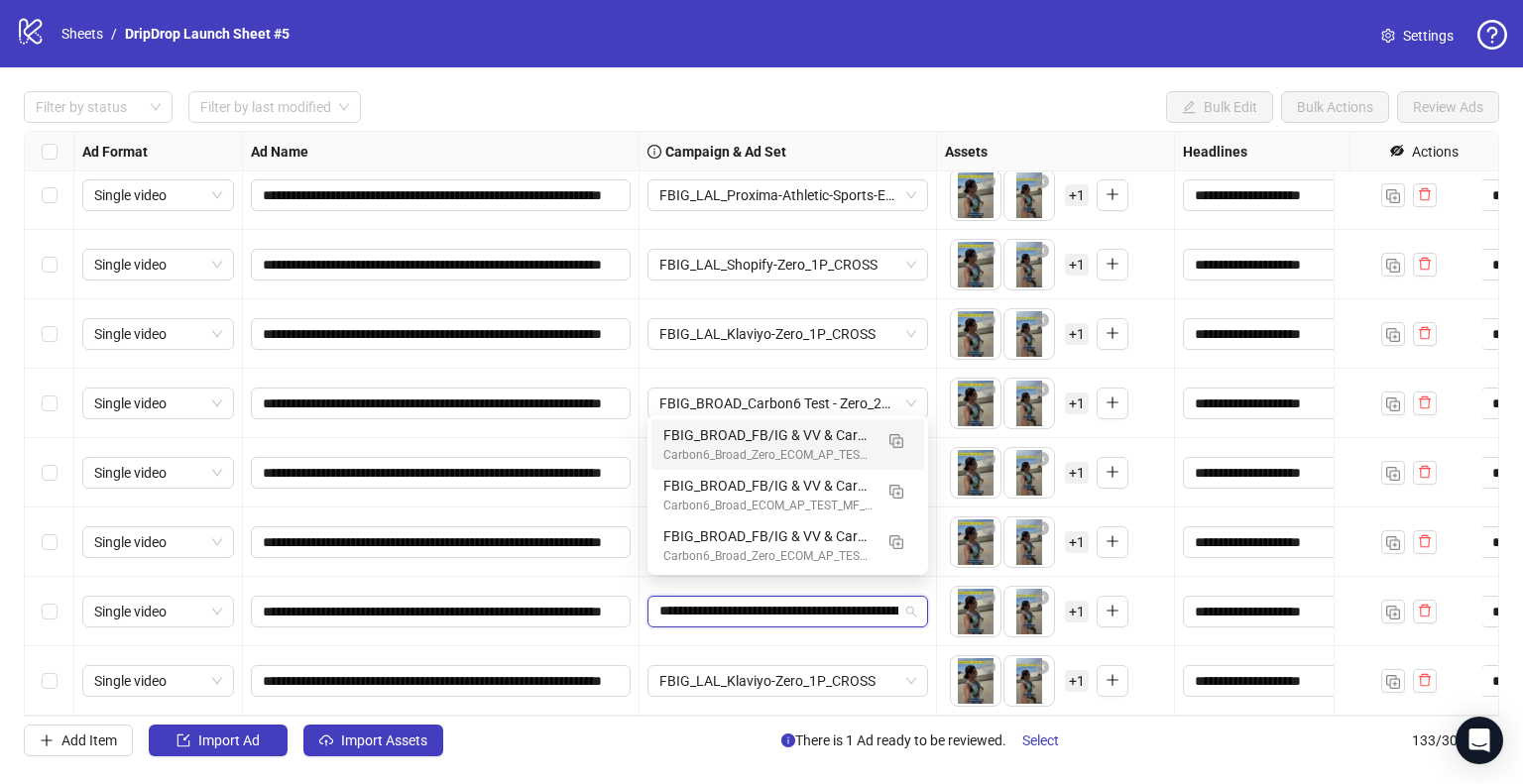 scroll, scrollTop: 0, scrollLeft: 0, axis: both 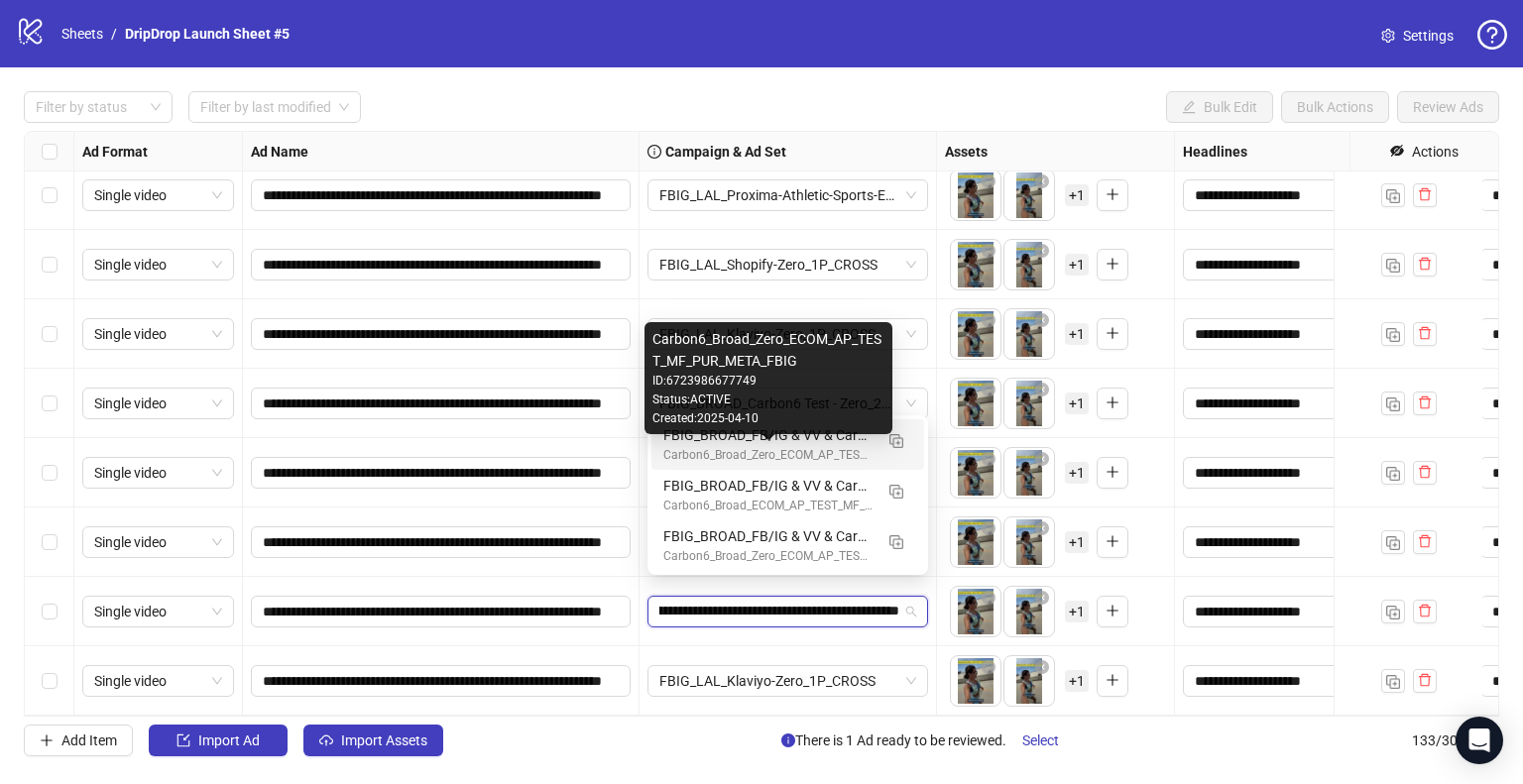 drag, startPoint x: 835, startPoint y: 451, endPoint x: 845, endPoint y: 531, distance: 80.62258 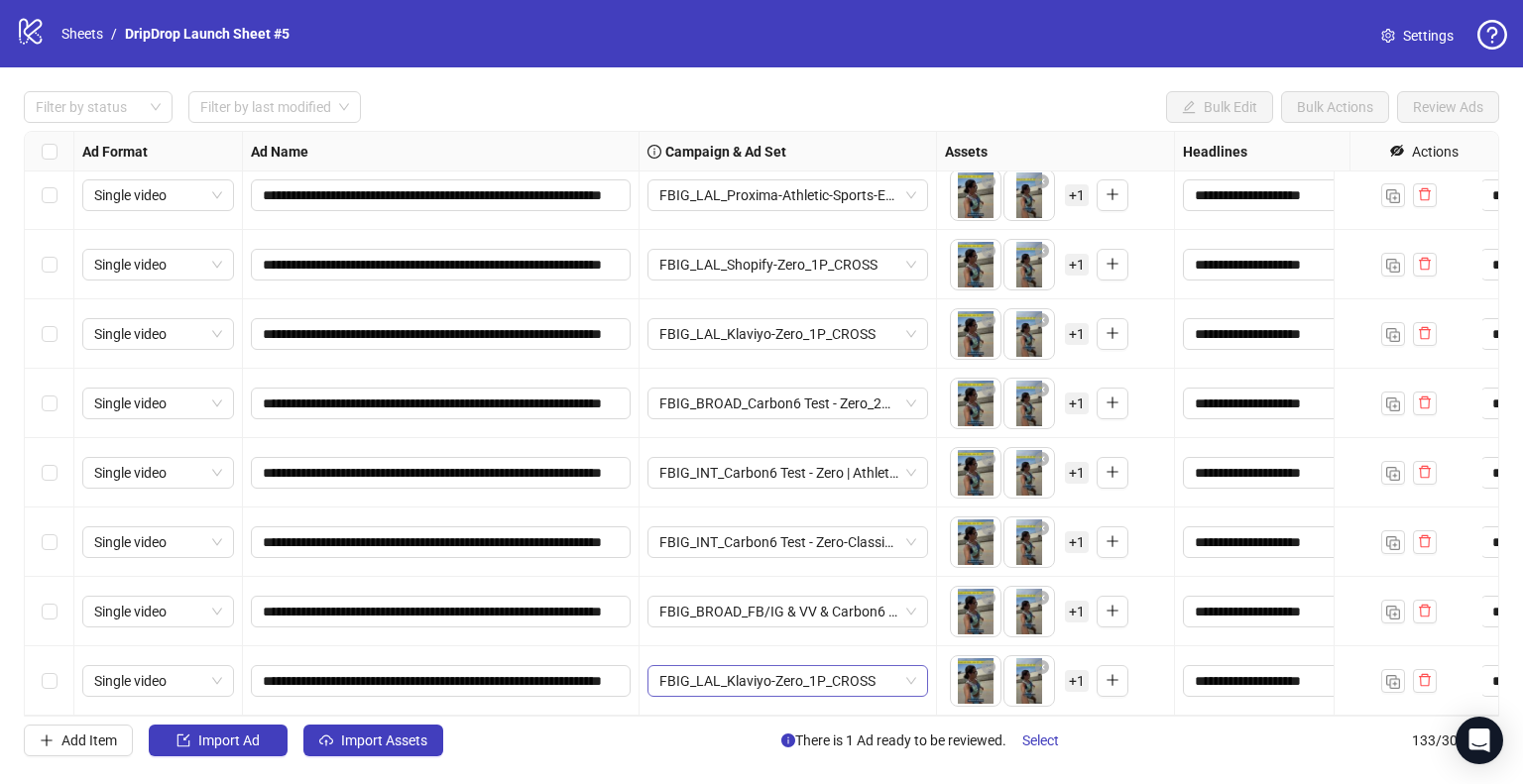 click on "FBIG_LAL_Klaviyo-Zero_1P_CROSS" at bounding box center (158, 195) 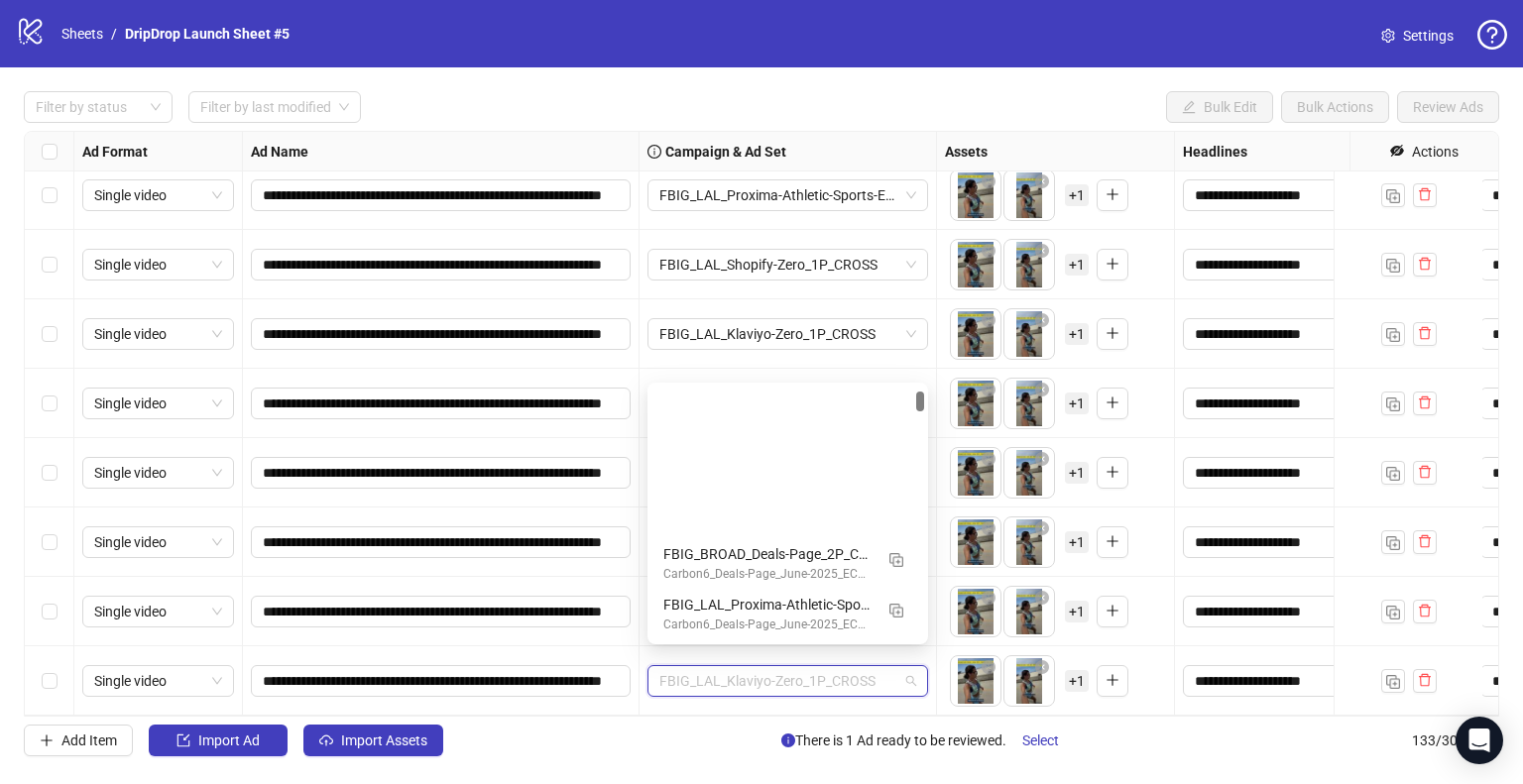 scroll, scrollTop: 200, scrollLeft: 0, axis: vertical 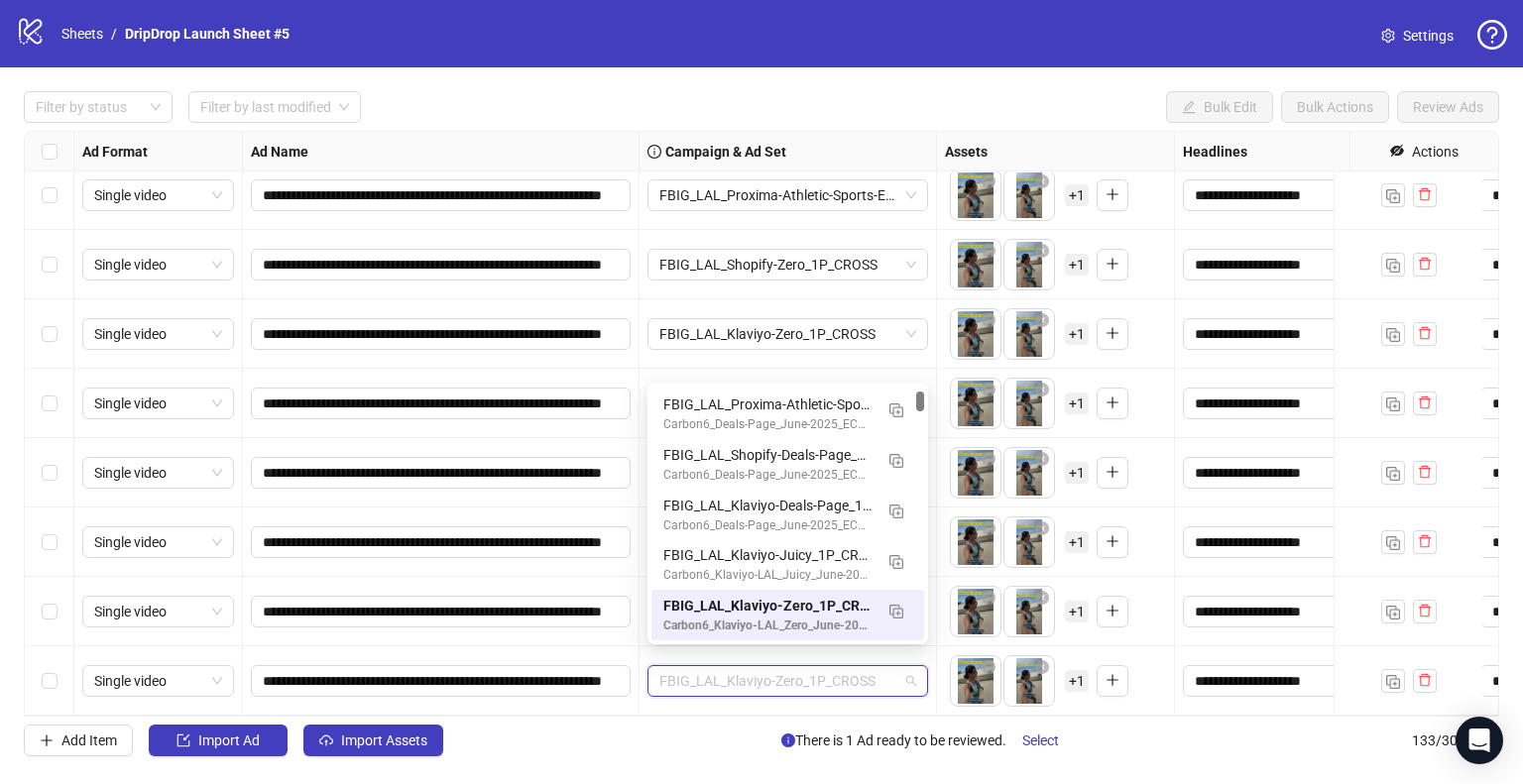 paste on "**********" 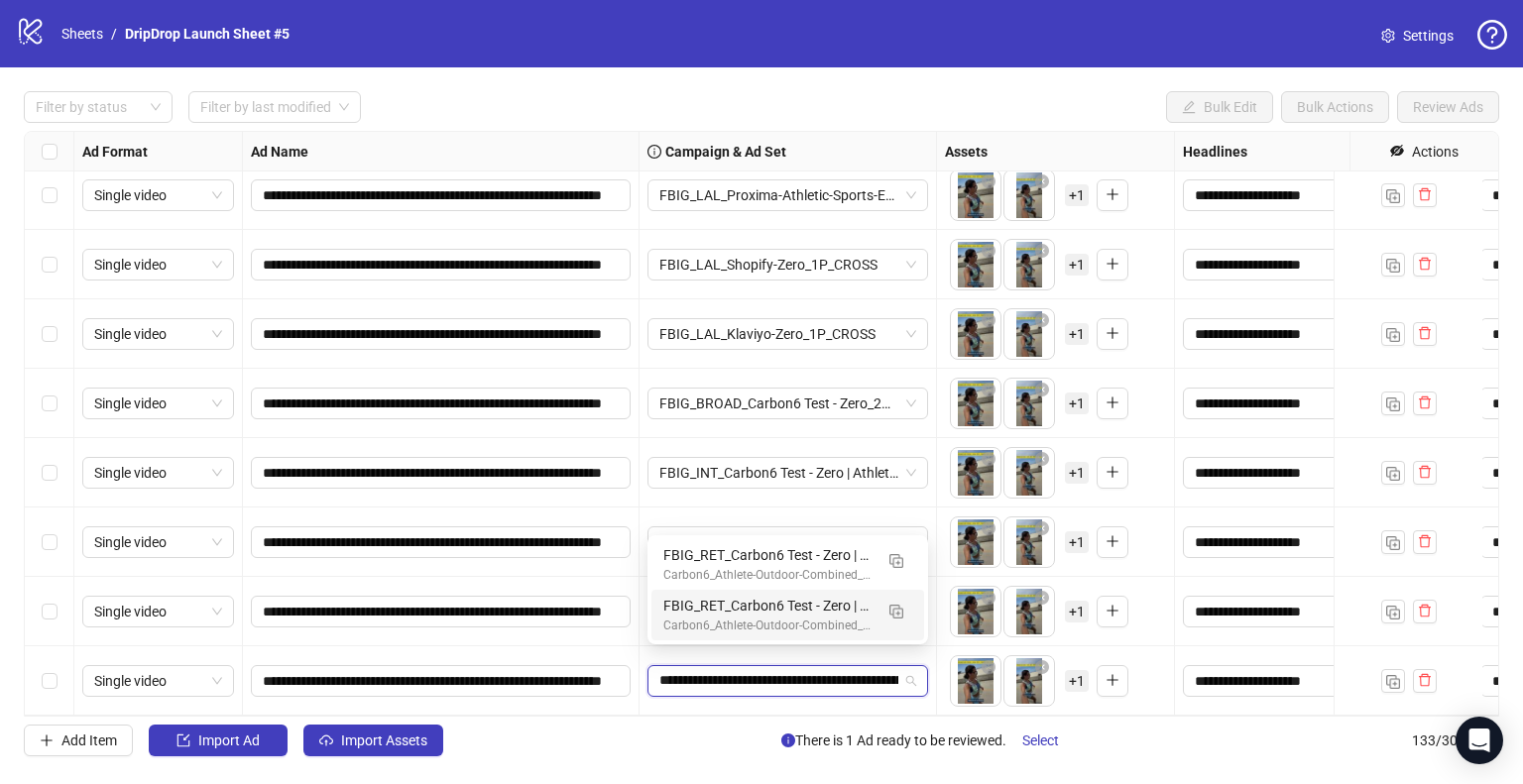 scroll, scrollTop: 0, scrollLeft: 0, axis: both 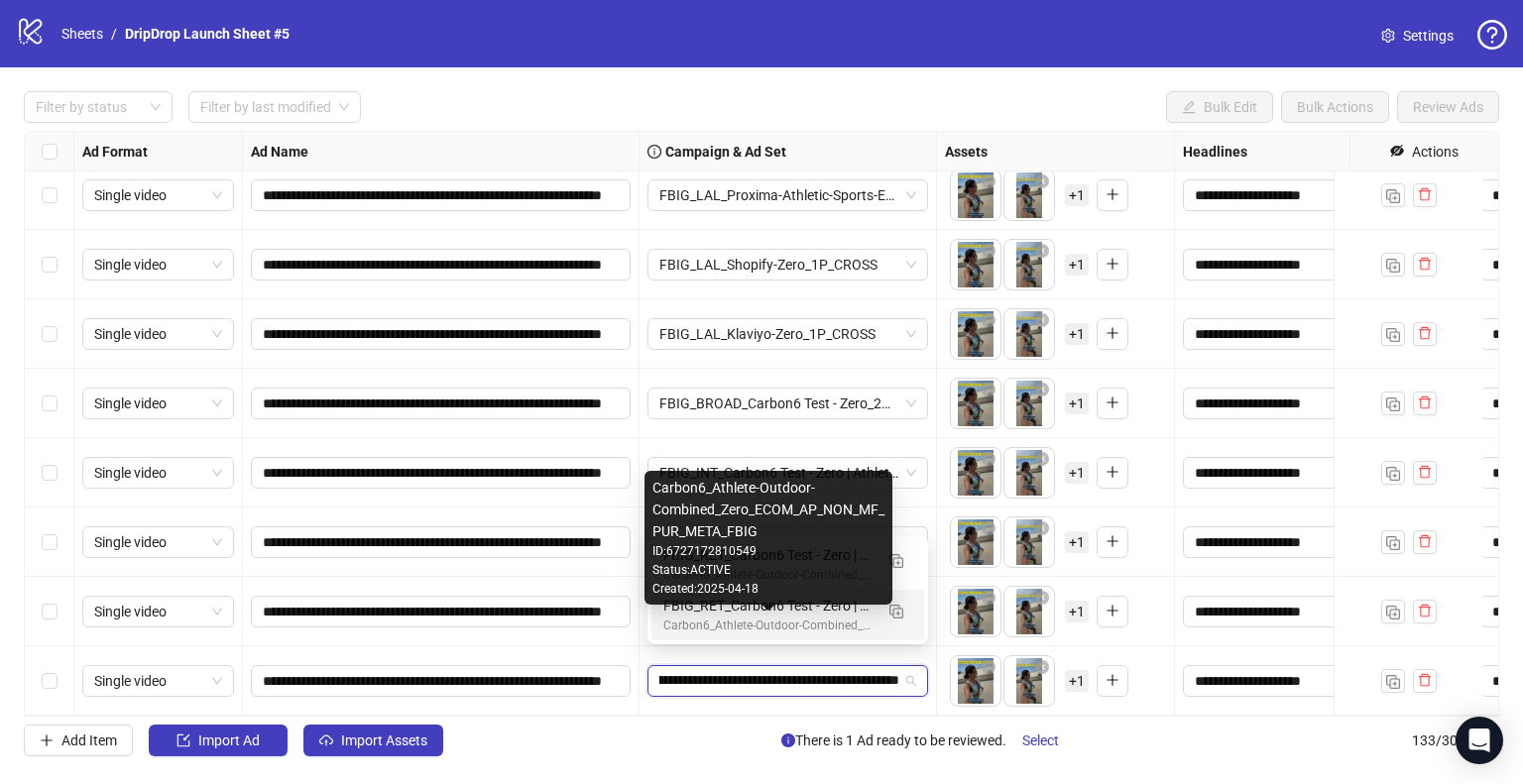 click on "Carbon6_Athlete-Outdoor-Combined_Zero_ECOM_AP_NON_MF_PUR_META_FBIG" at bounding box center [767, 625] 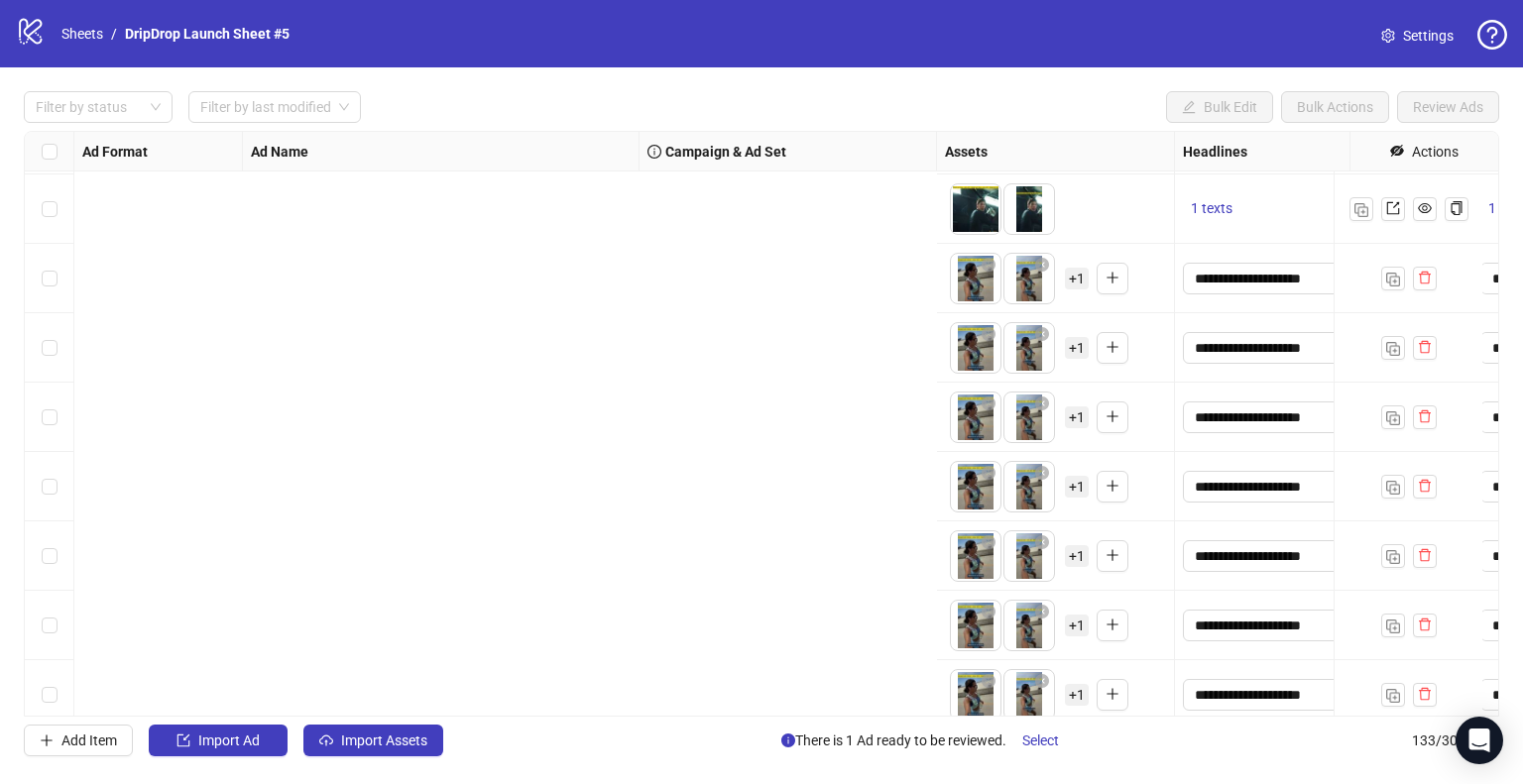 scroll, scrollTop: 8600, scrollLeft: 1277, axis: both 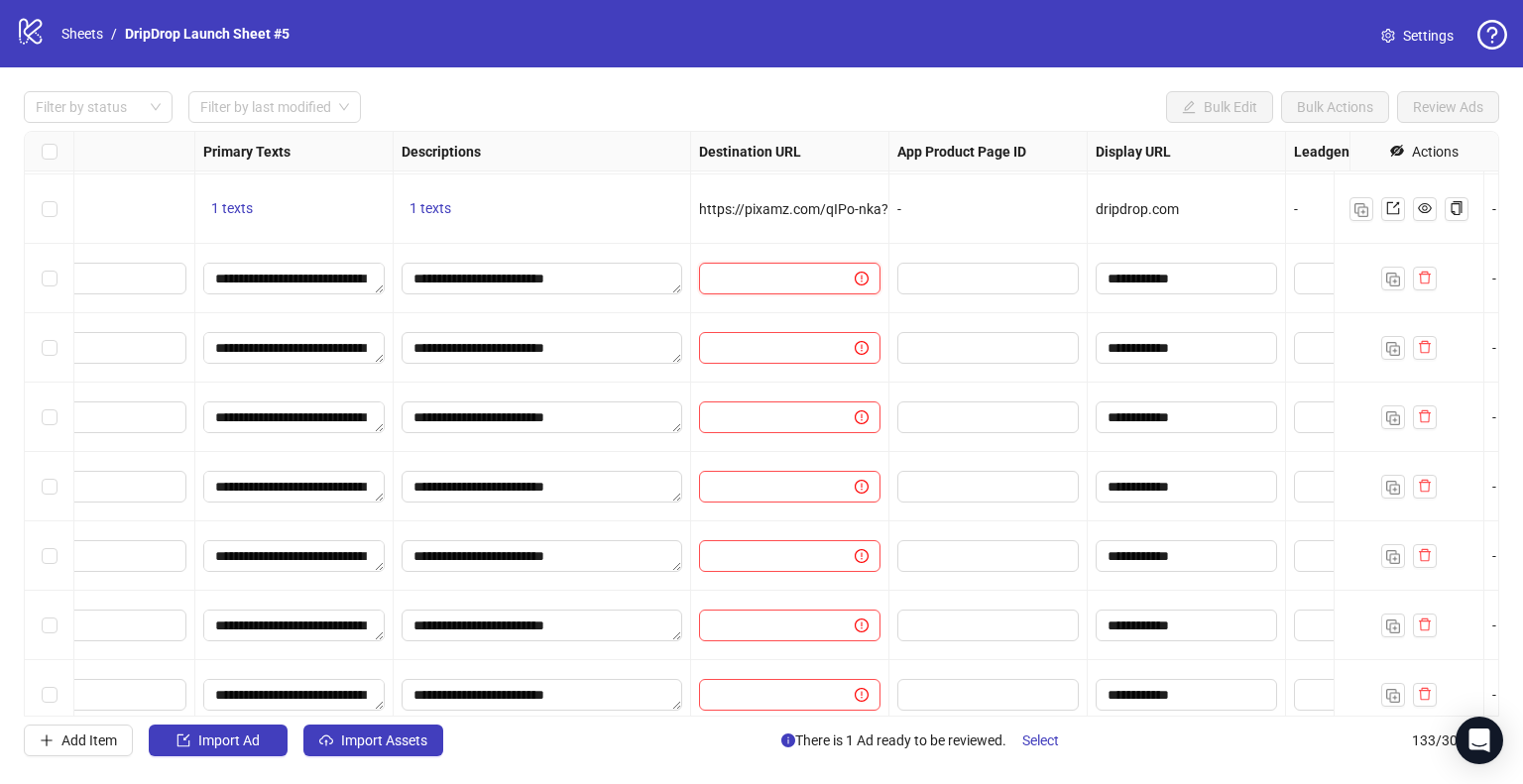 click at bounding box center [768, 279] 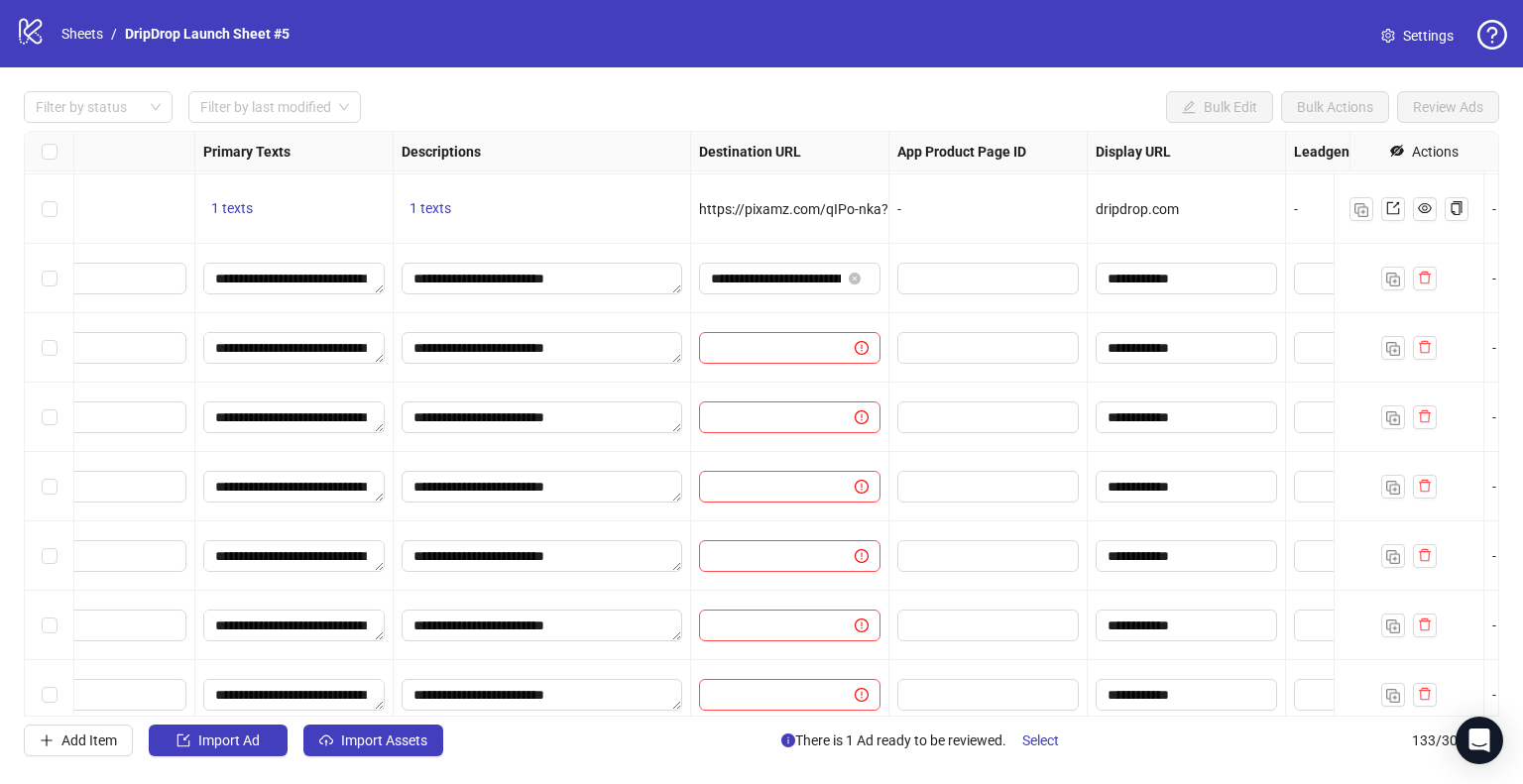 click at bounding box center (790, 348) 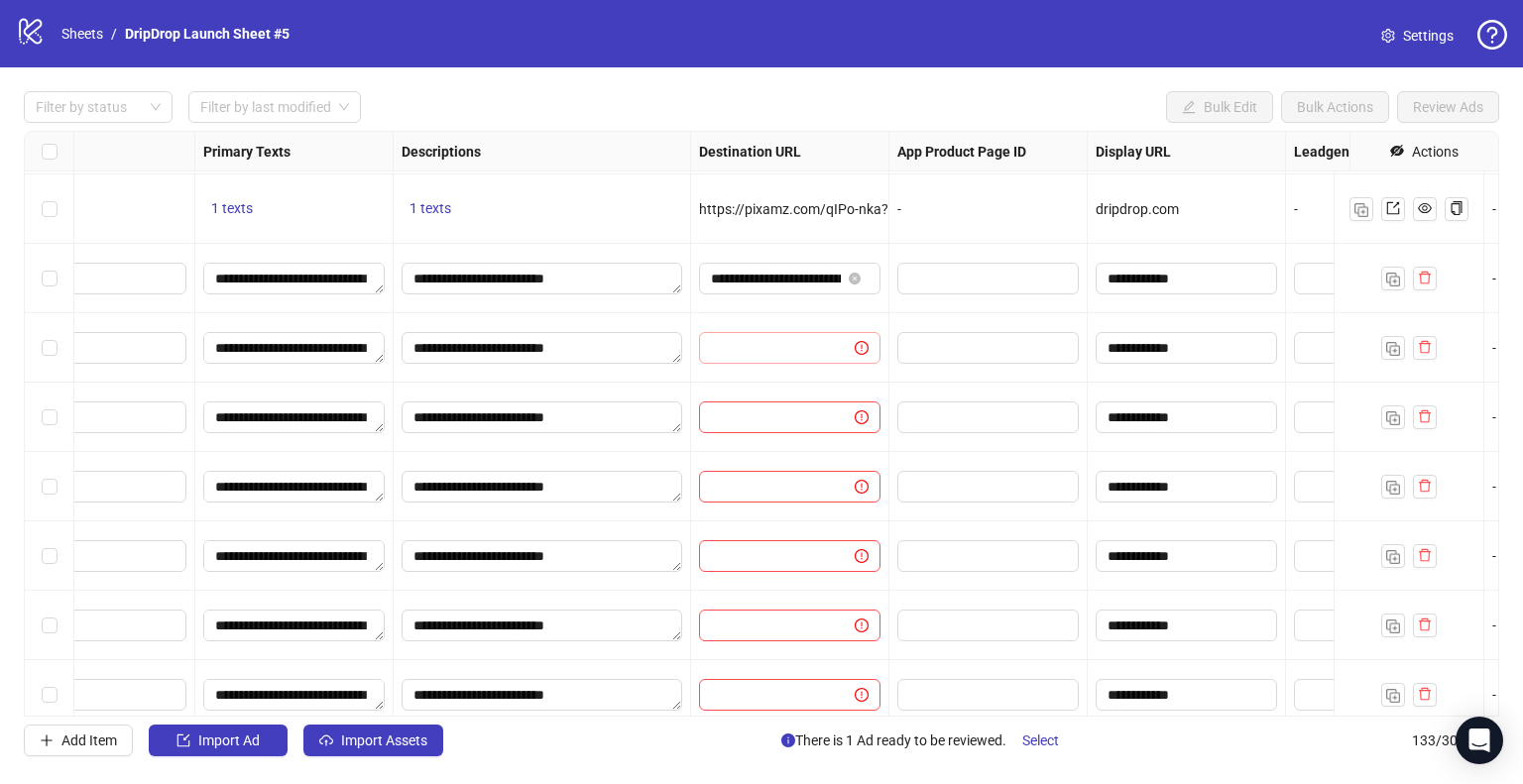 scroll, scrollTop: 0, scrollLeft: 0, axis: both 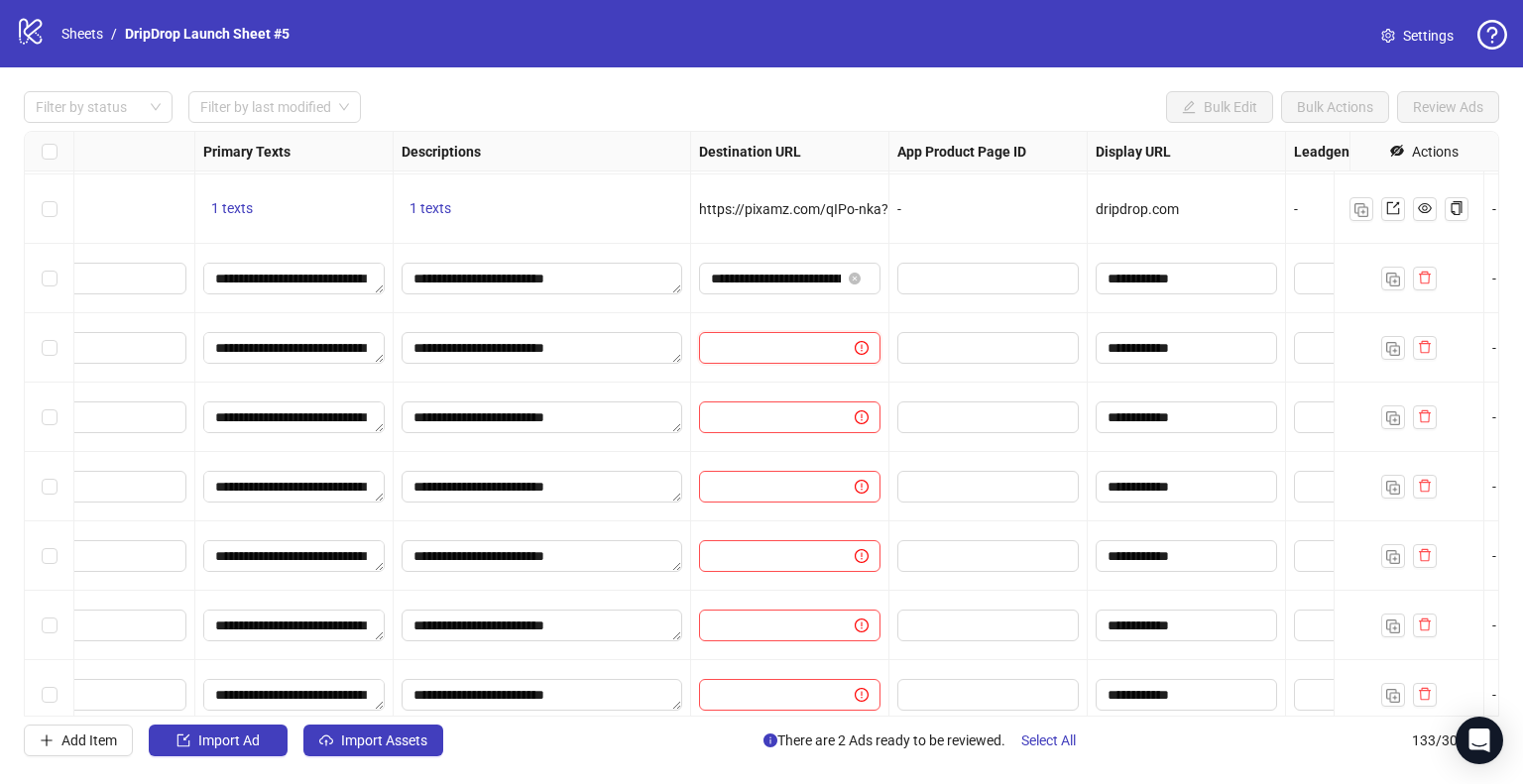 click at bounding box center [768, 348] 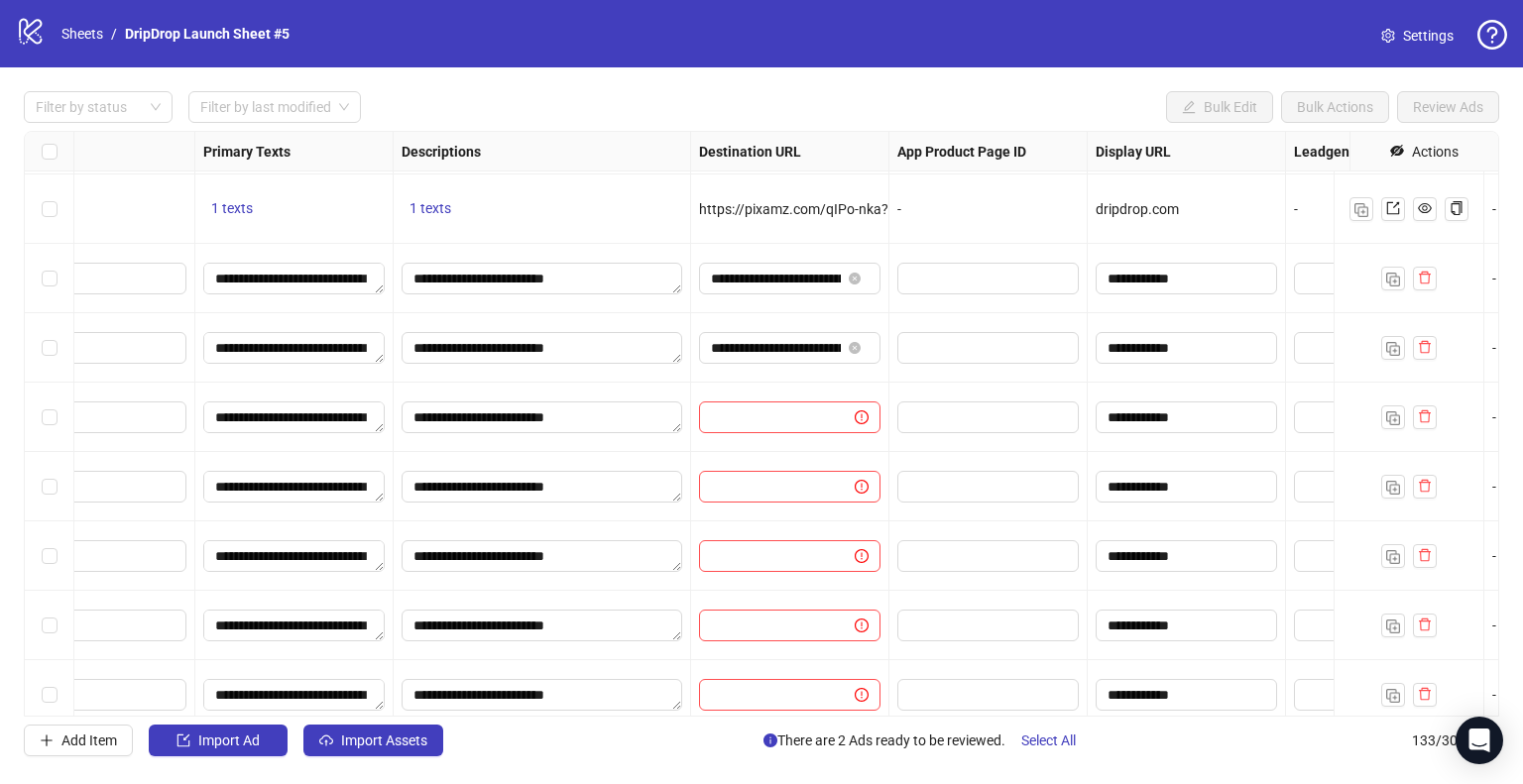 click at bounding box center [790, 417] 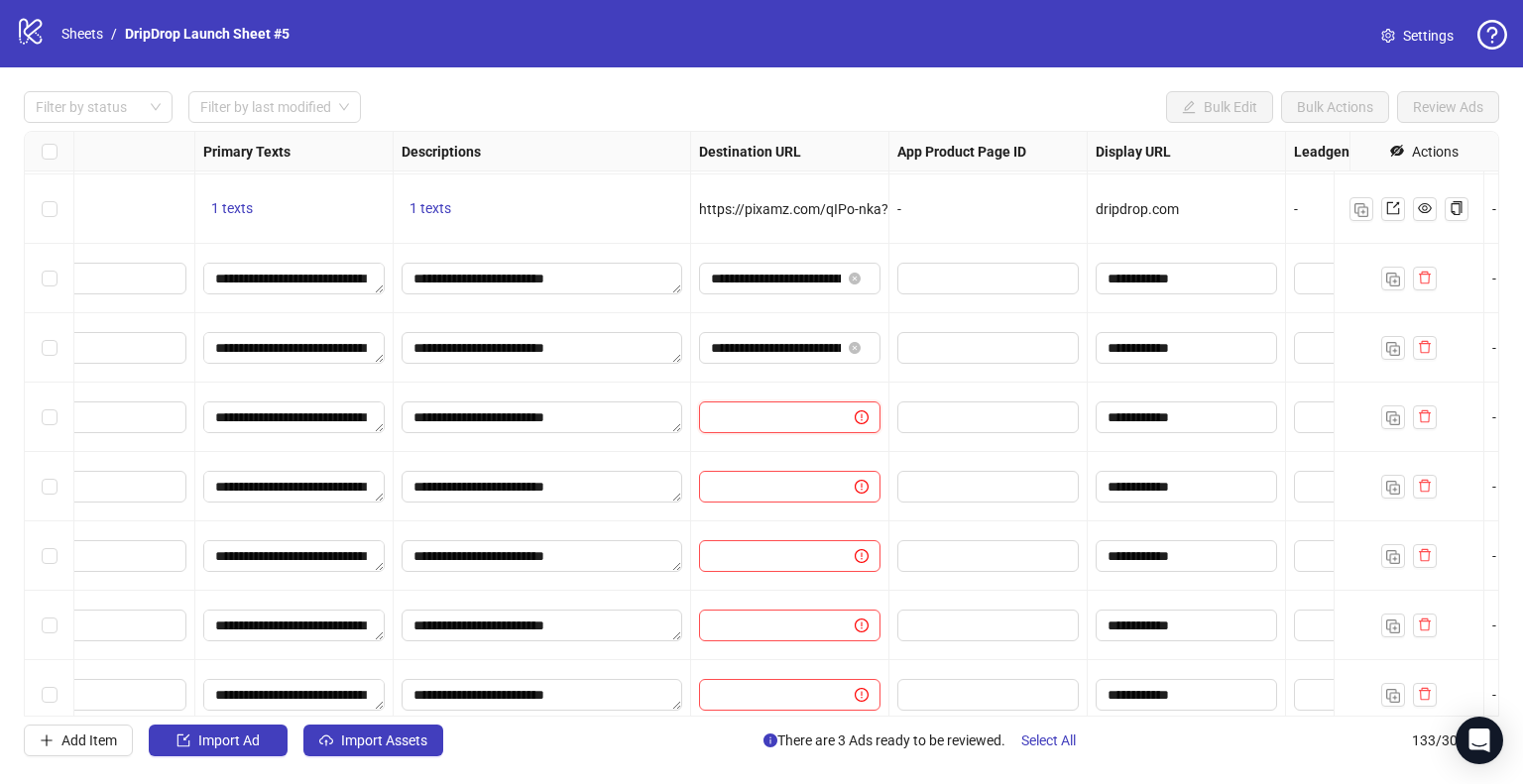 click at bounding box center (768, 417) 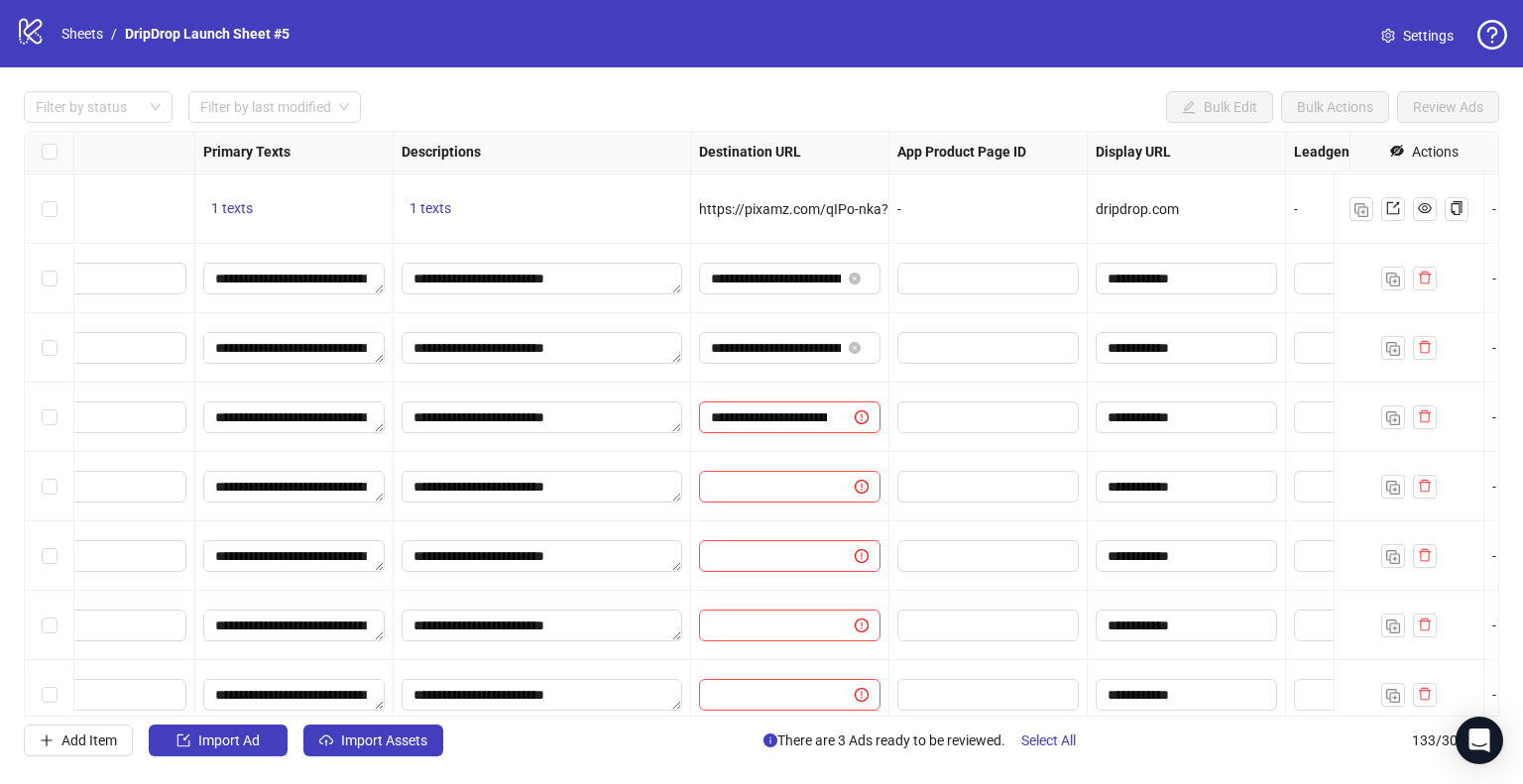 scroll, scrollTop: 0, scrollLeft: 574, axis: horizontal 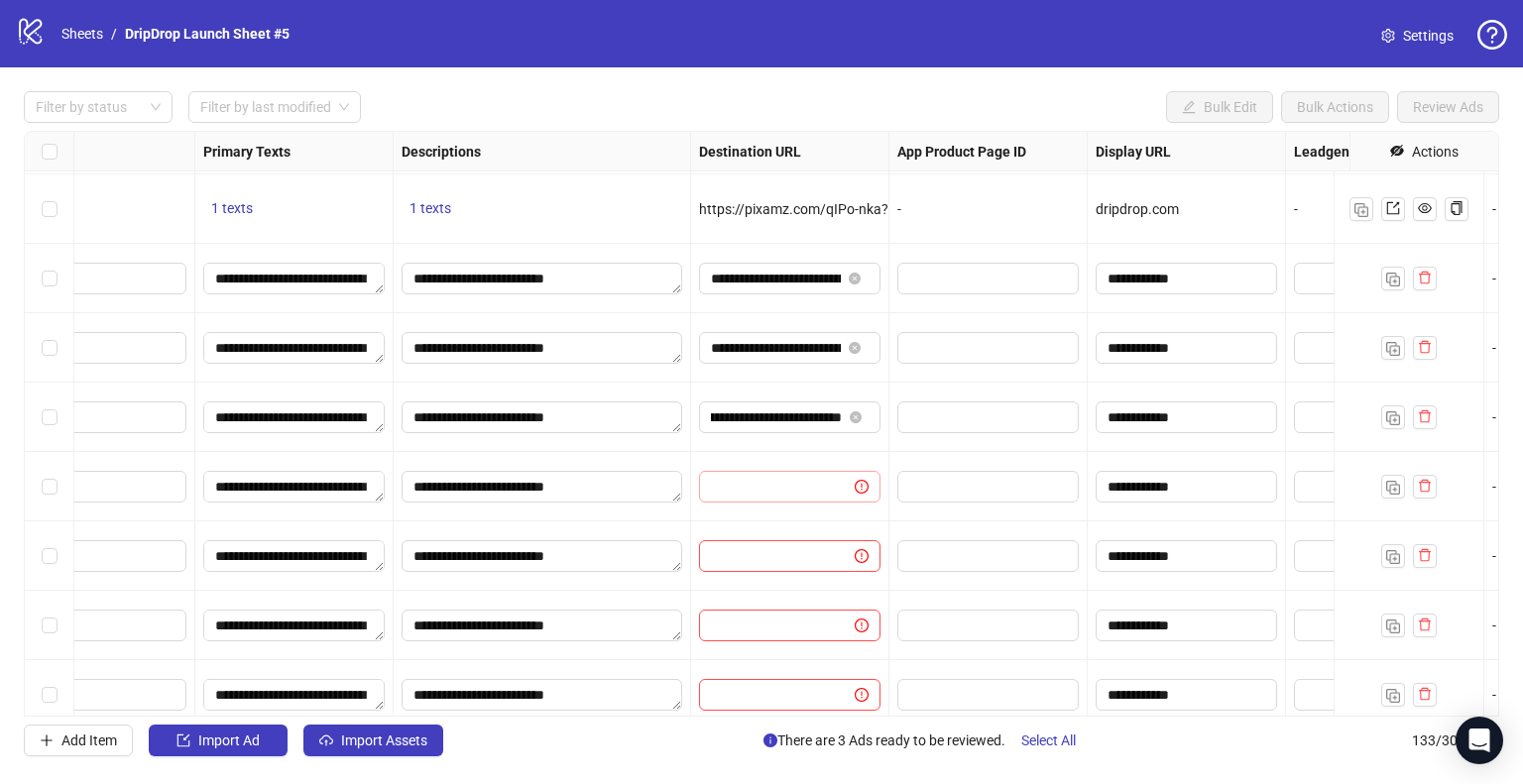 click at bounding box center (790, 487) 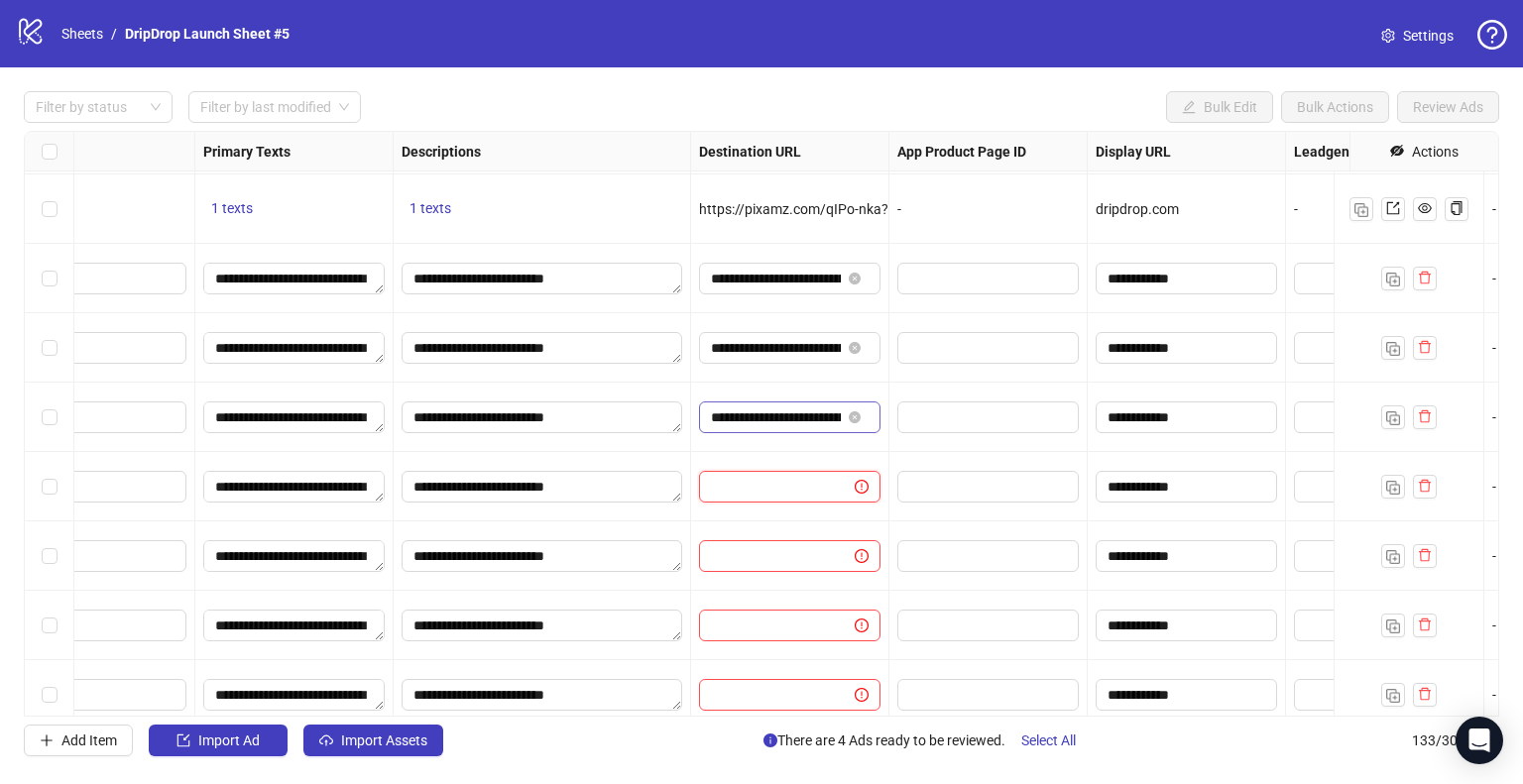 click at bounding box center (768, 487) 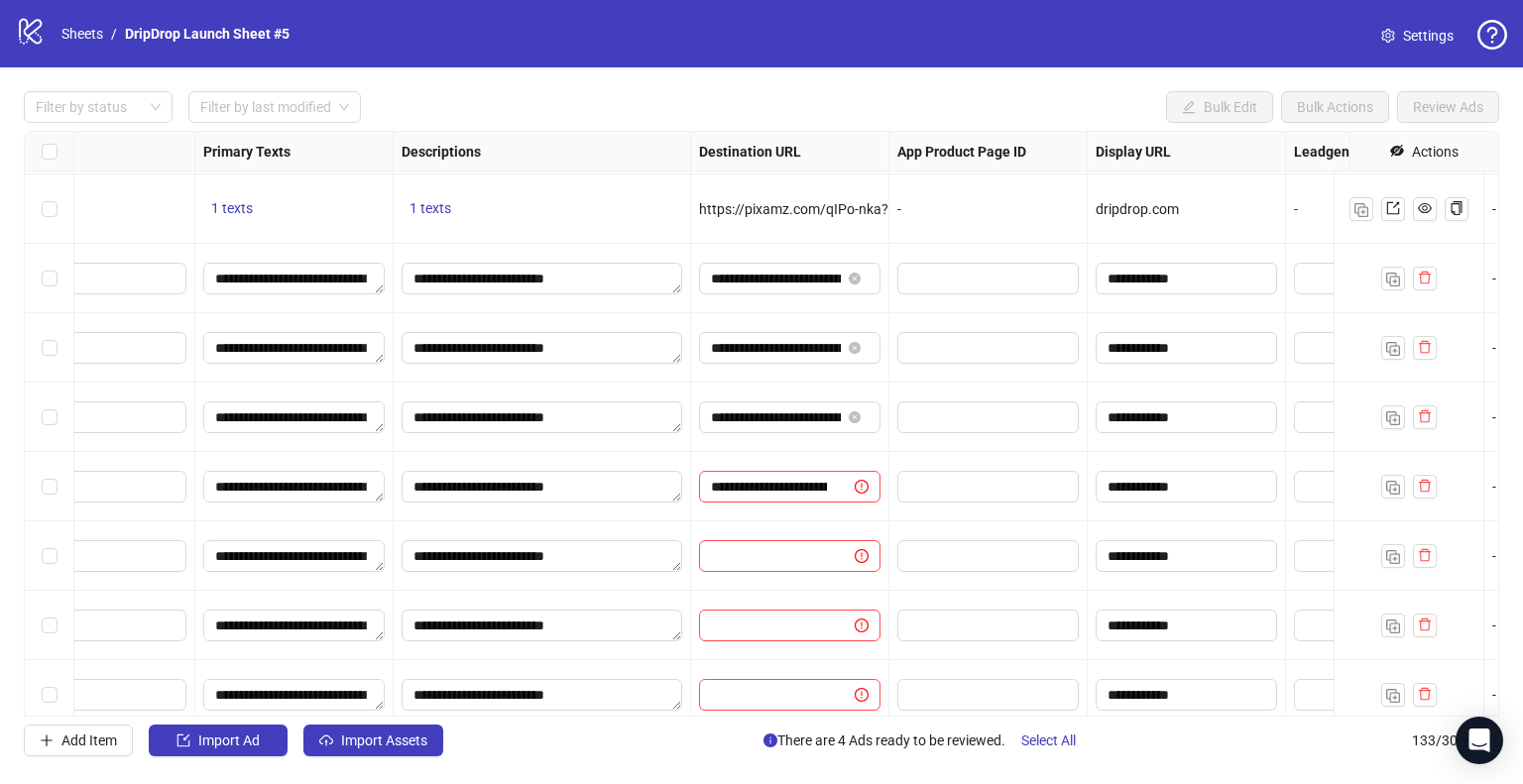 click at bounding box center (790, 556) 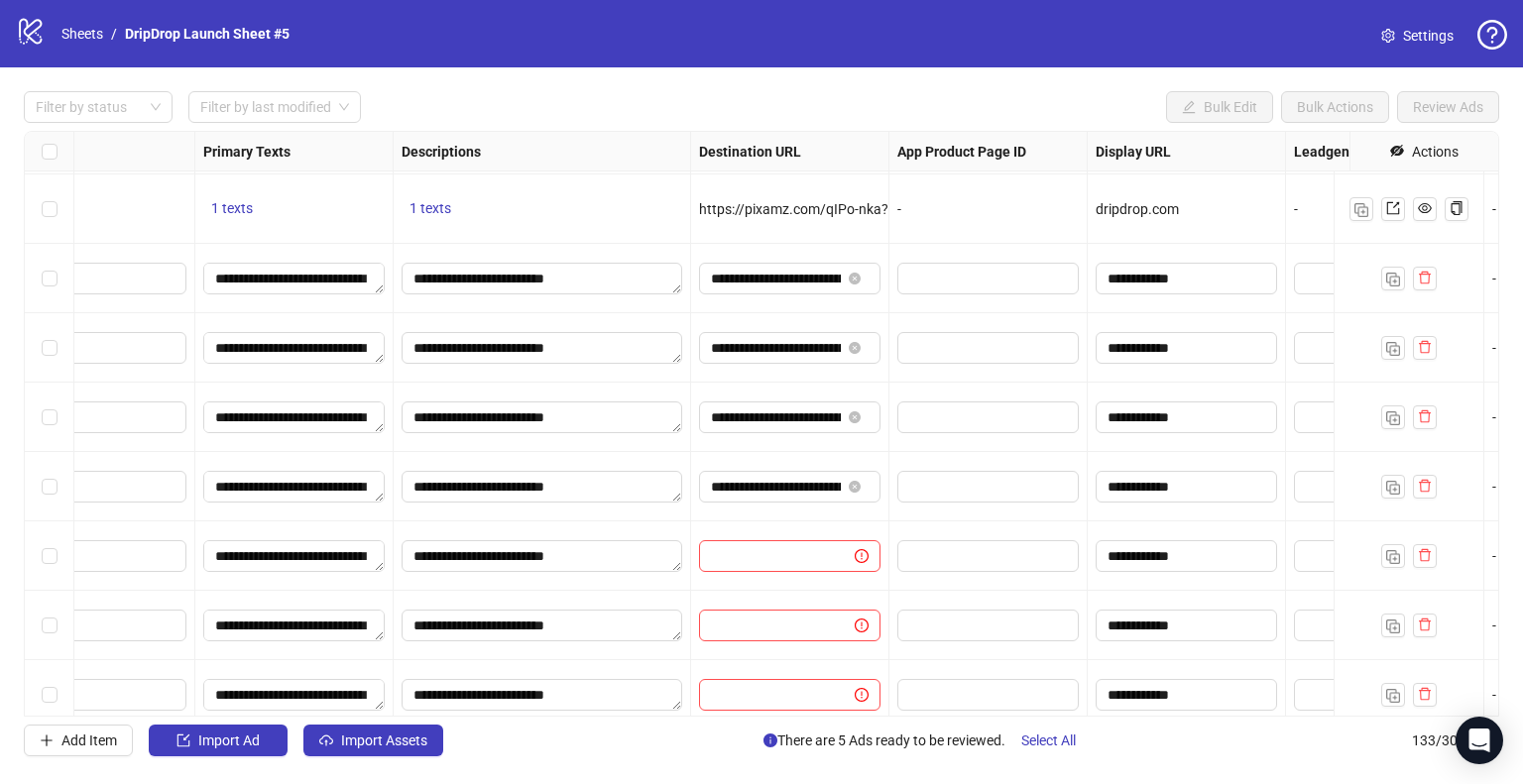scroll, scrollTop: 8699, scrollLeft: 1277, axis: both 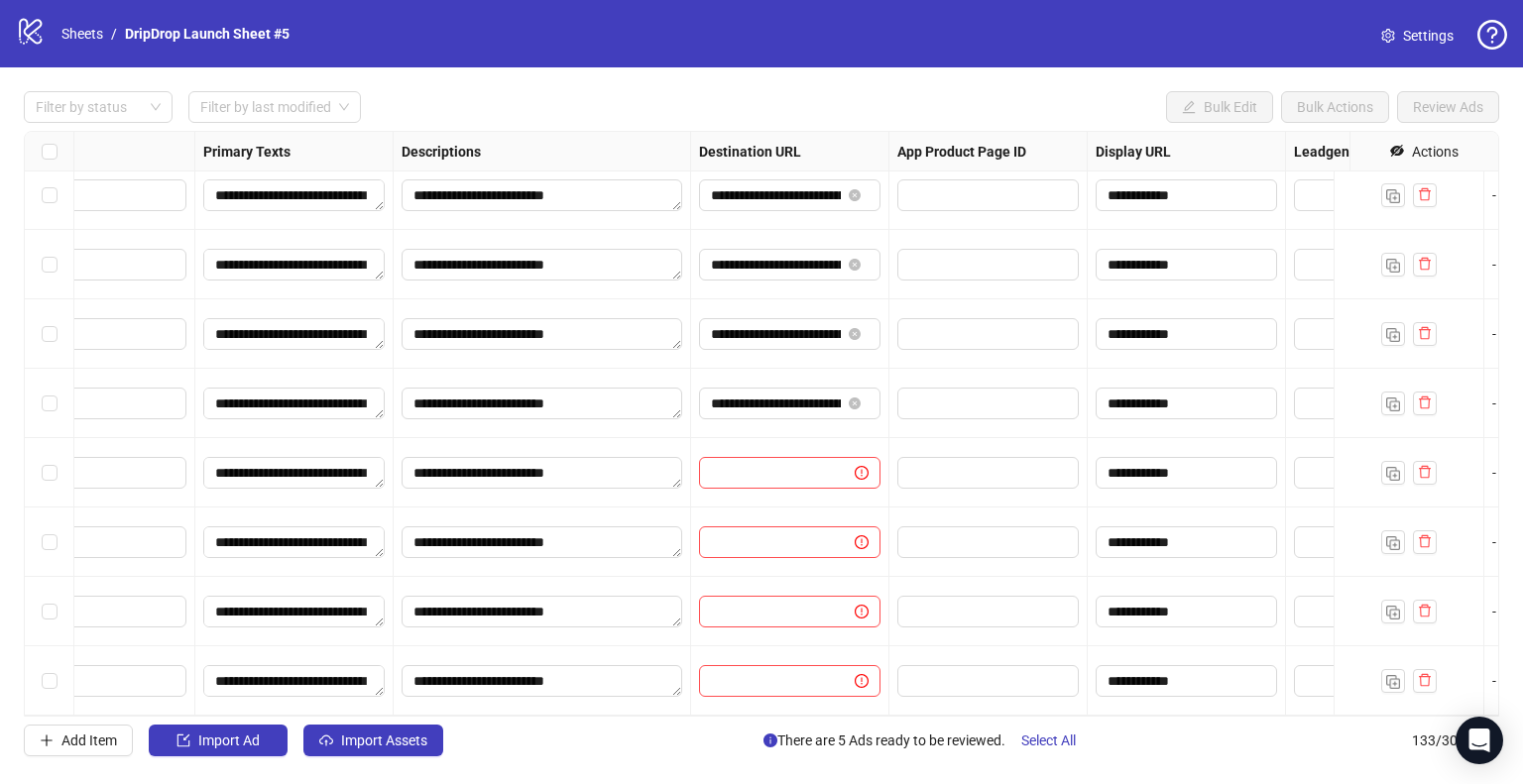 click on "**********" at bounding box center [762, 423] 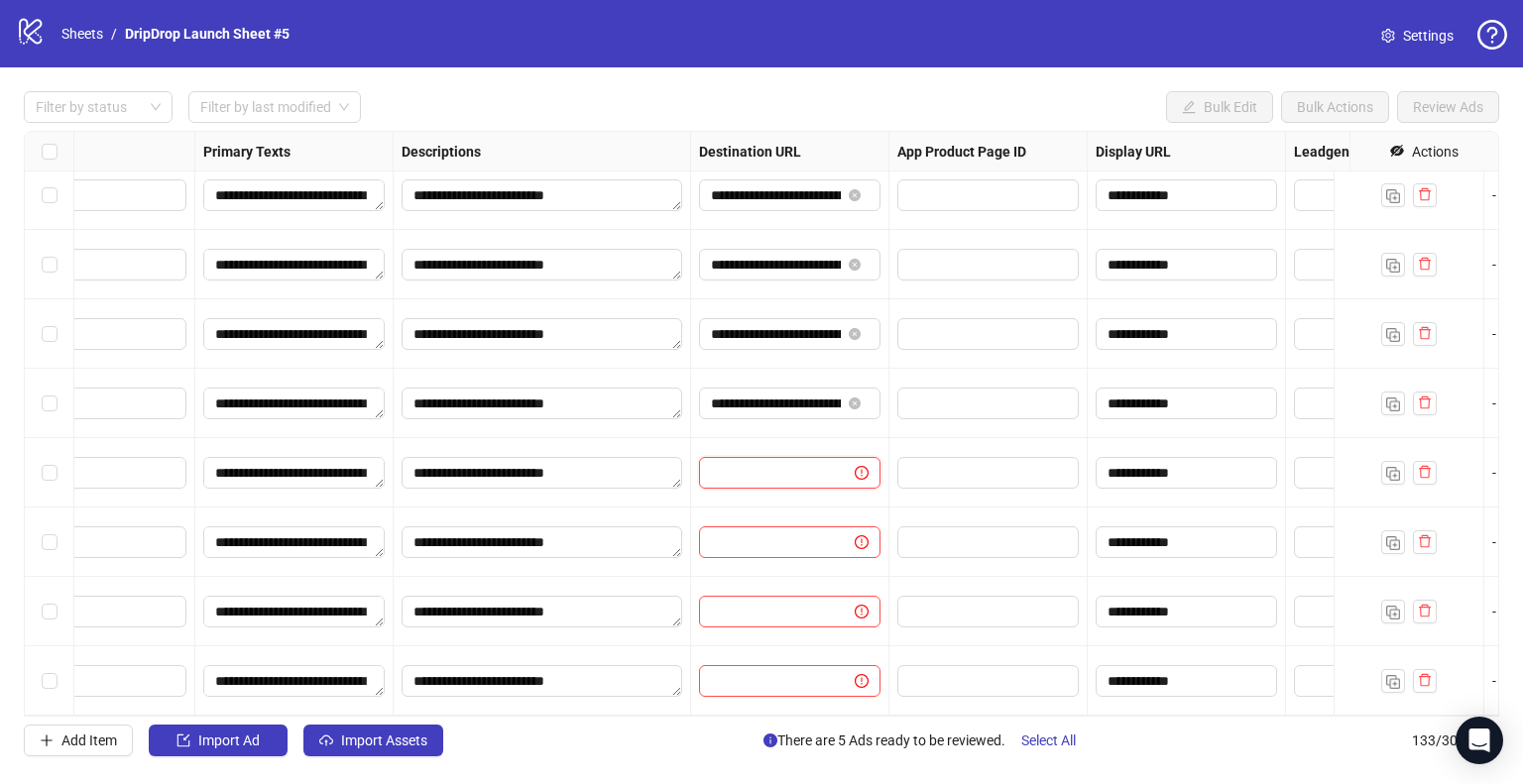 click at bounding box center [768, 473] 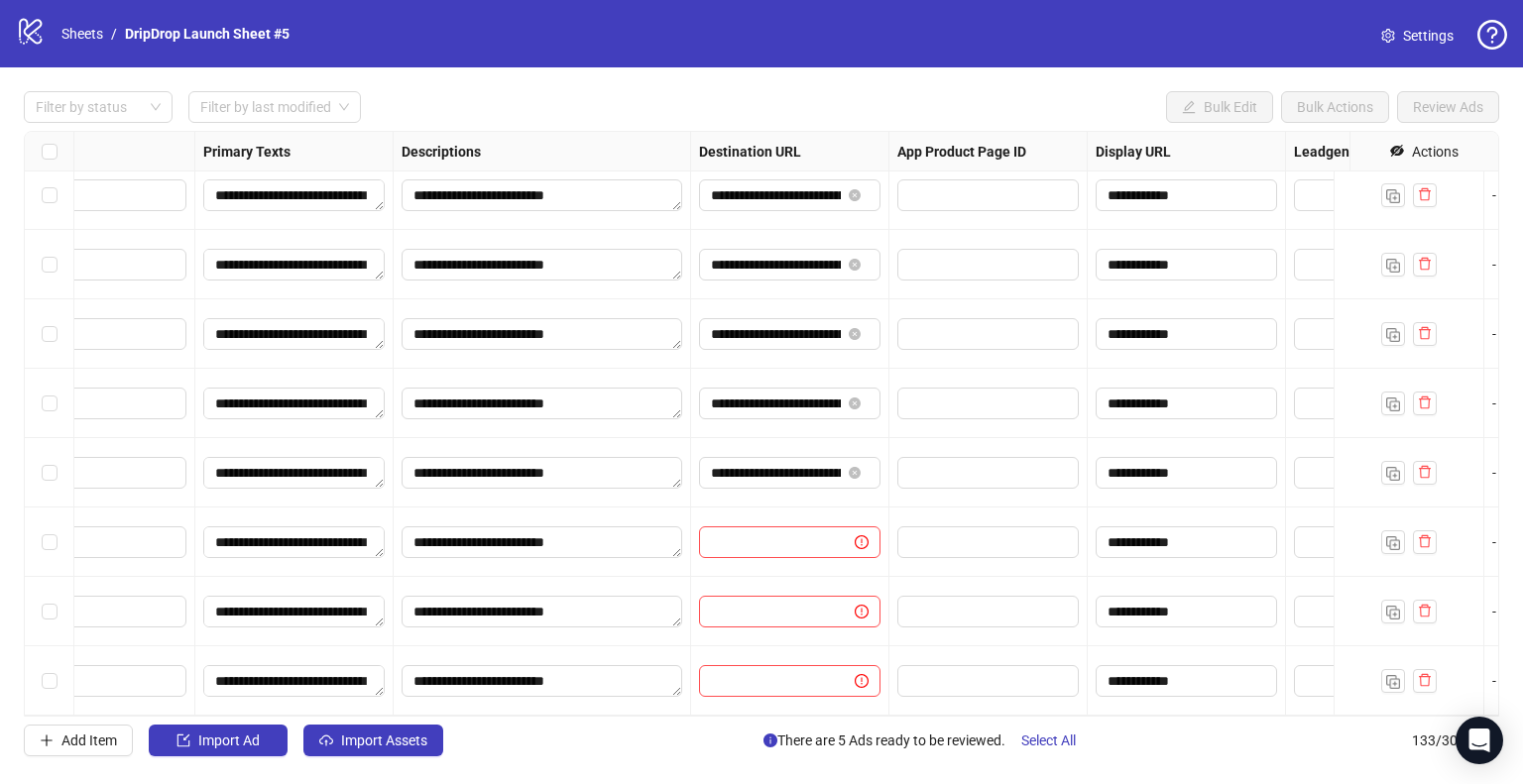 click at bounding box center (790, 542) 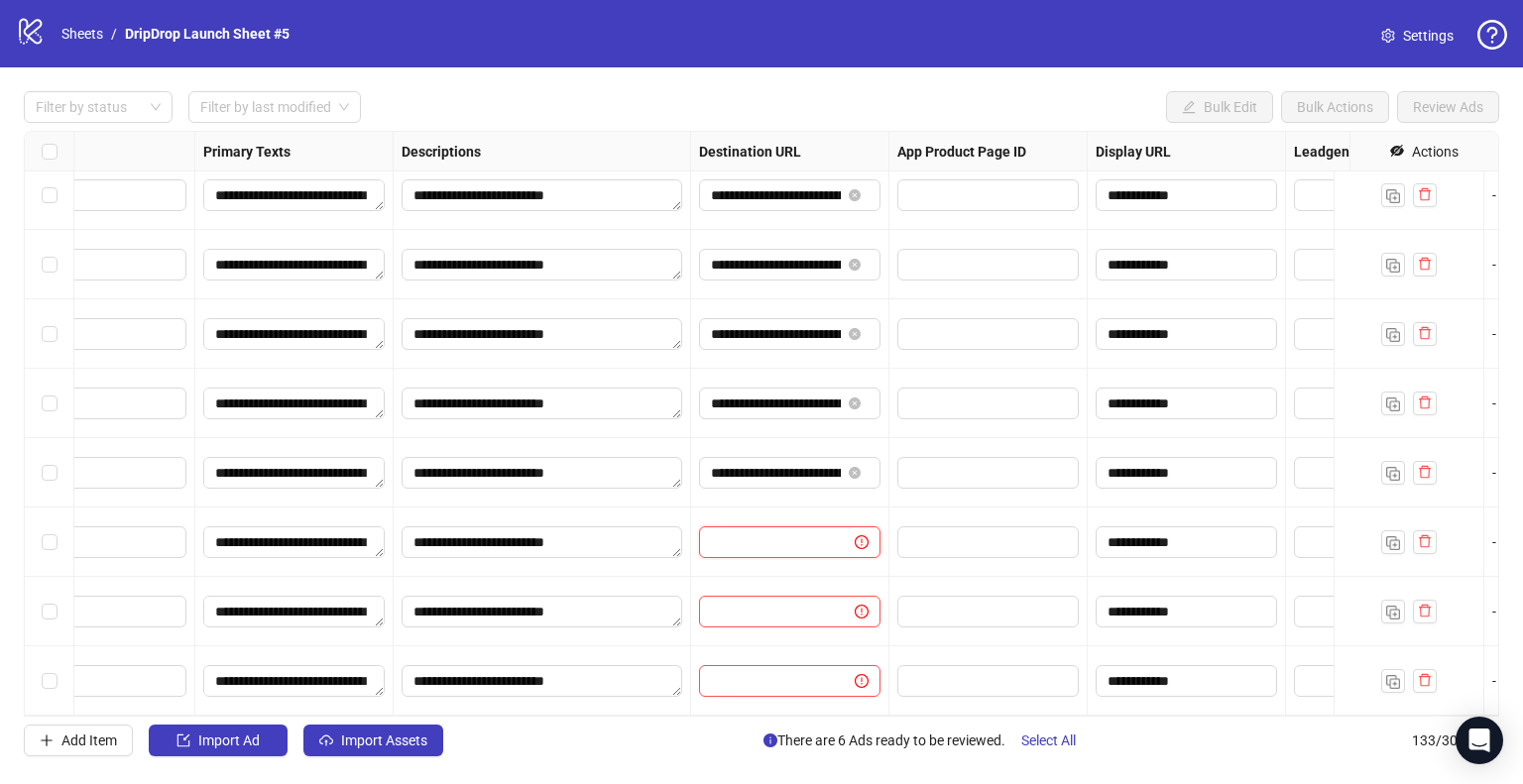 click at bounding box center [768, 542] 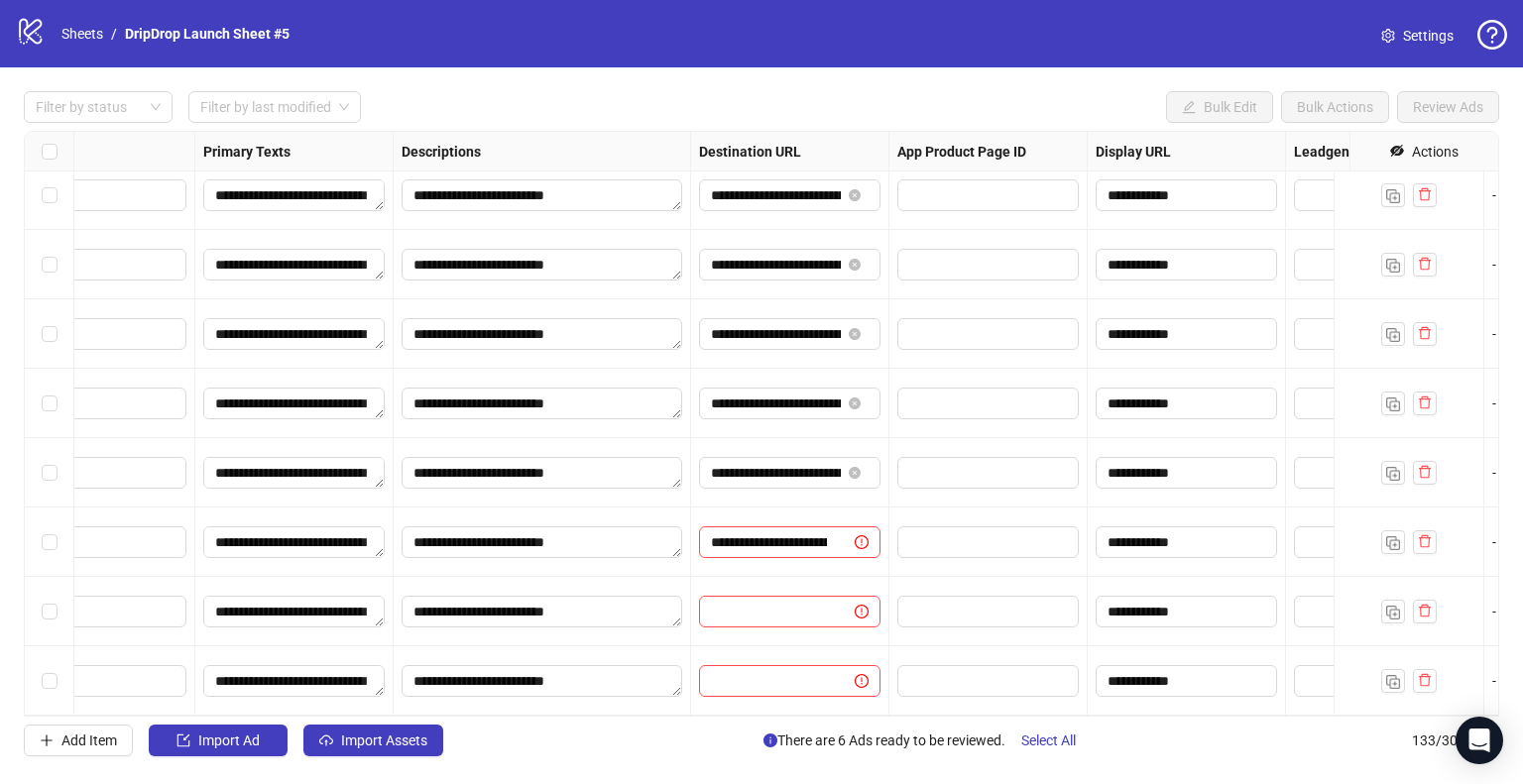 click on "**********" at bounding box center [790, 542] 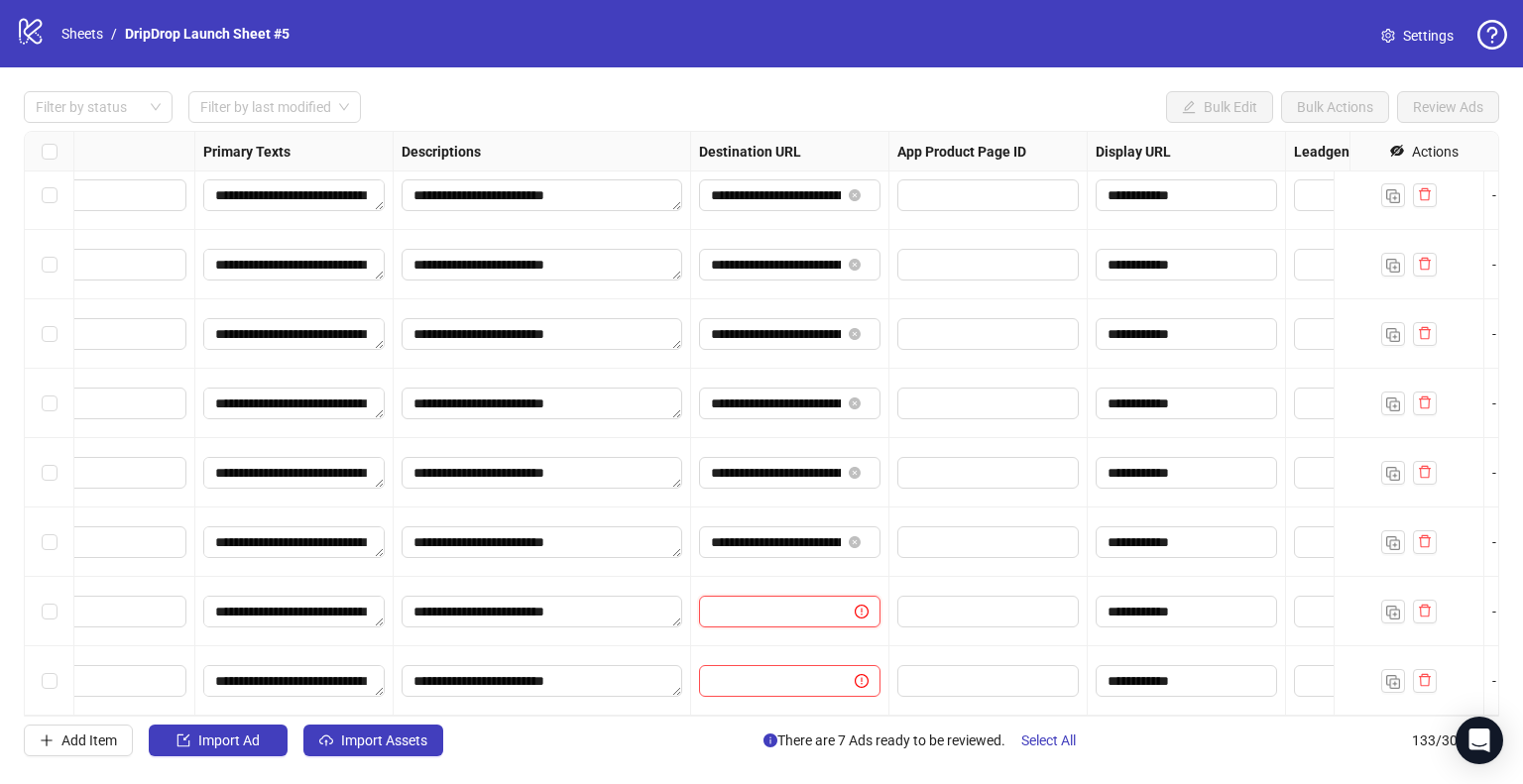 click at bounding box center (768, 612) 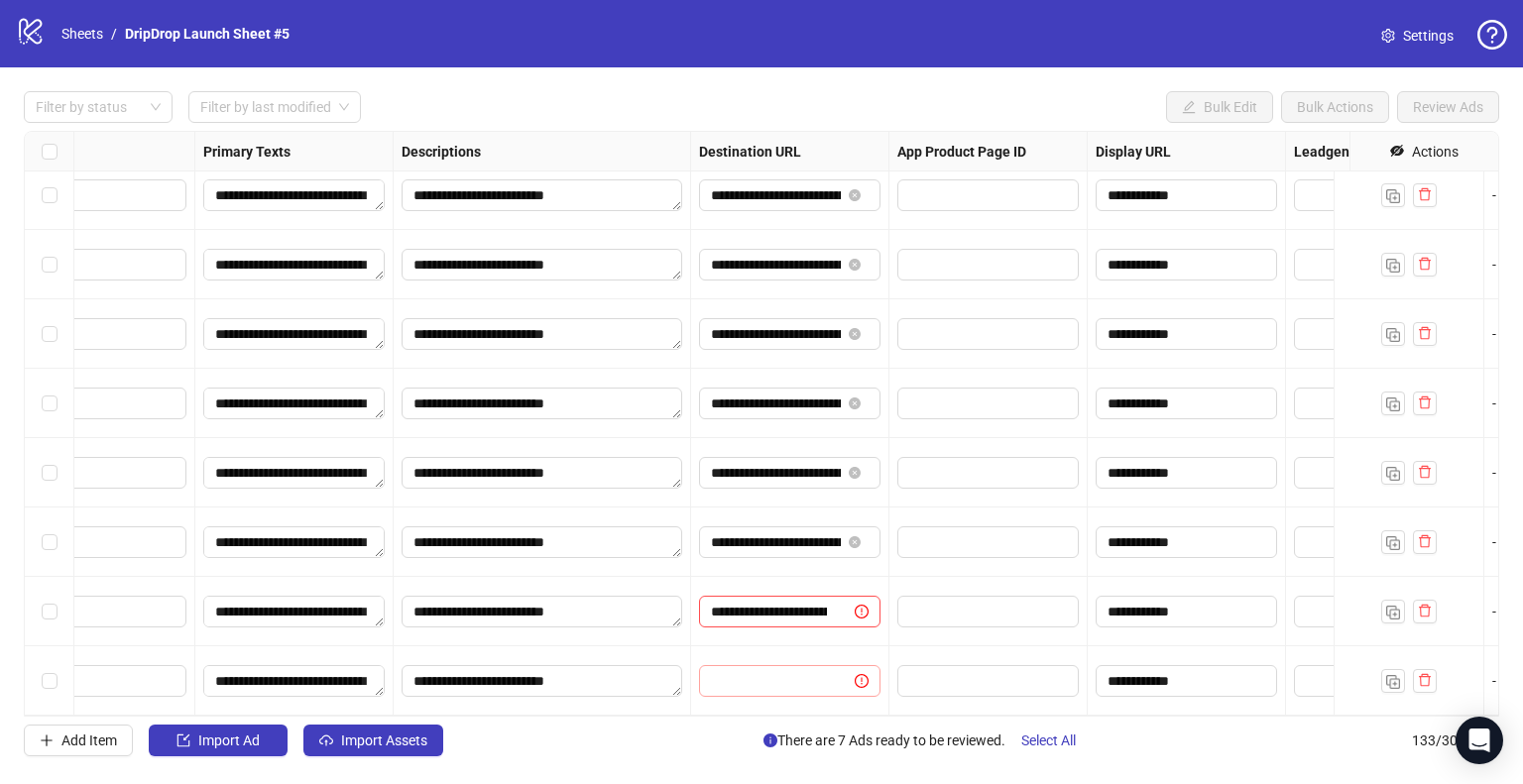 click on "**********" at bounding box center (790, 612) 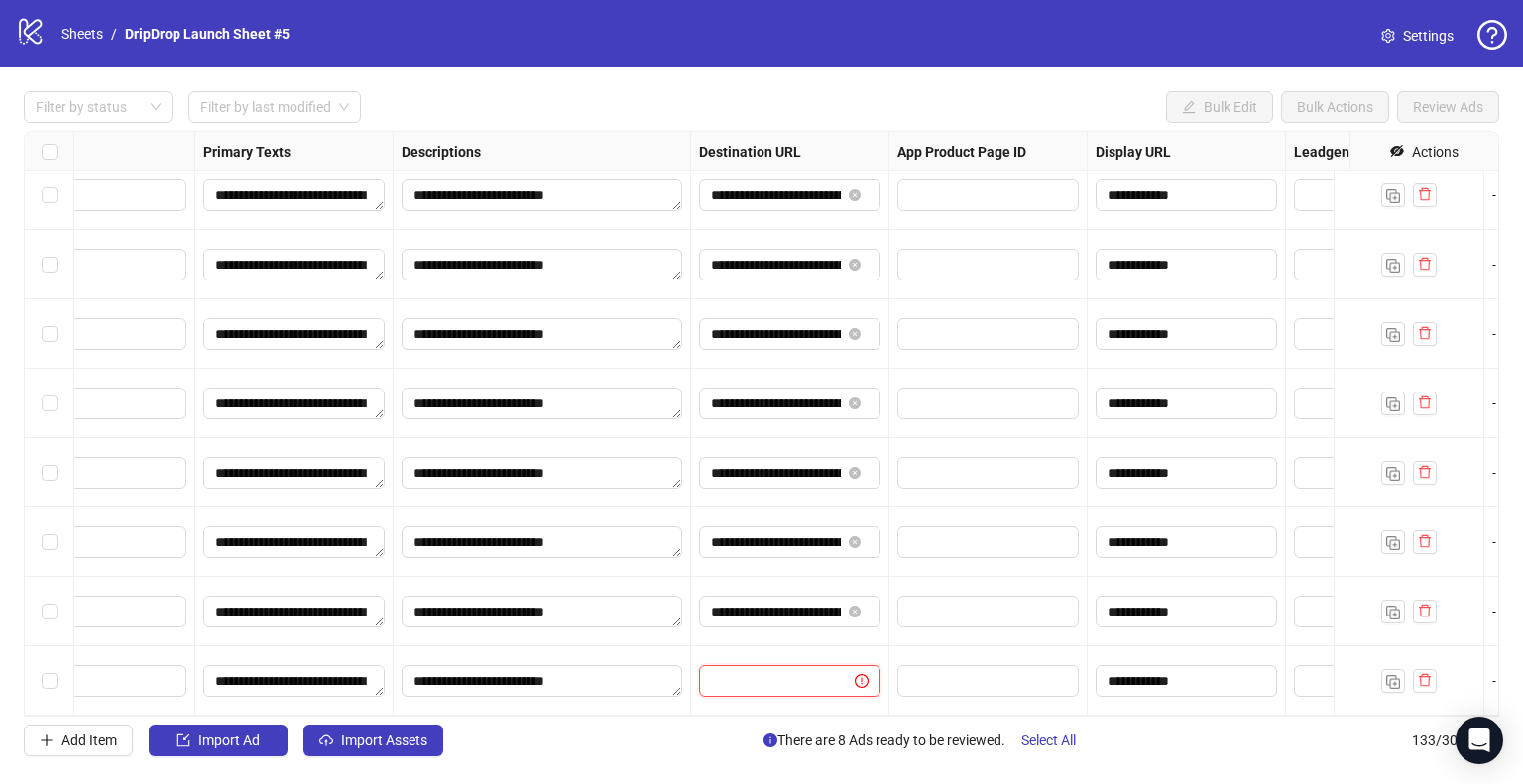 click at bounding box center [768, 681] 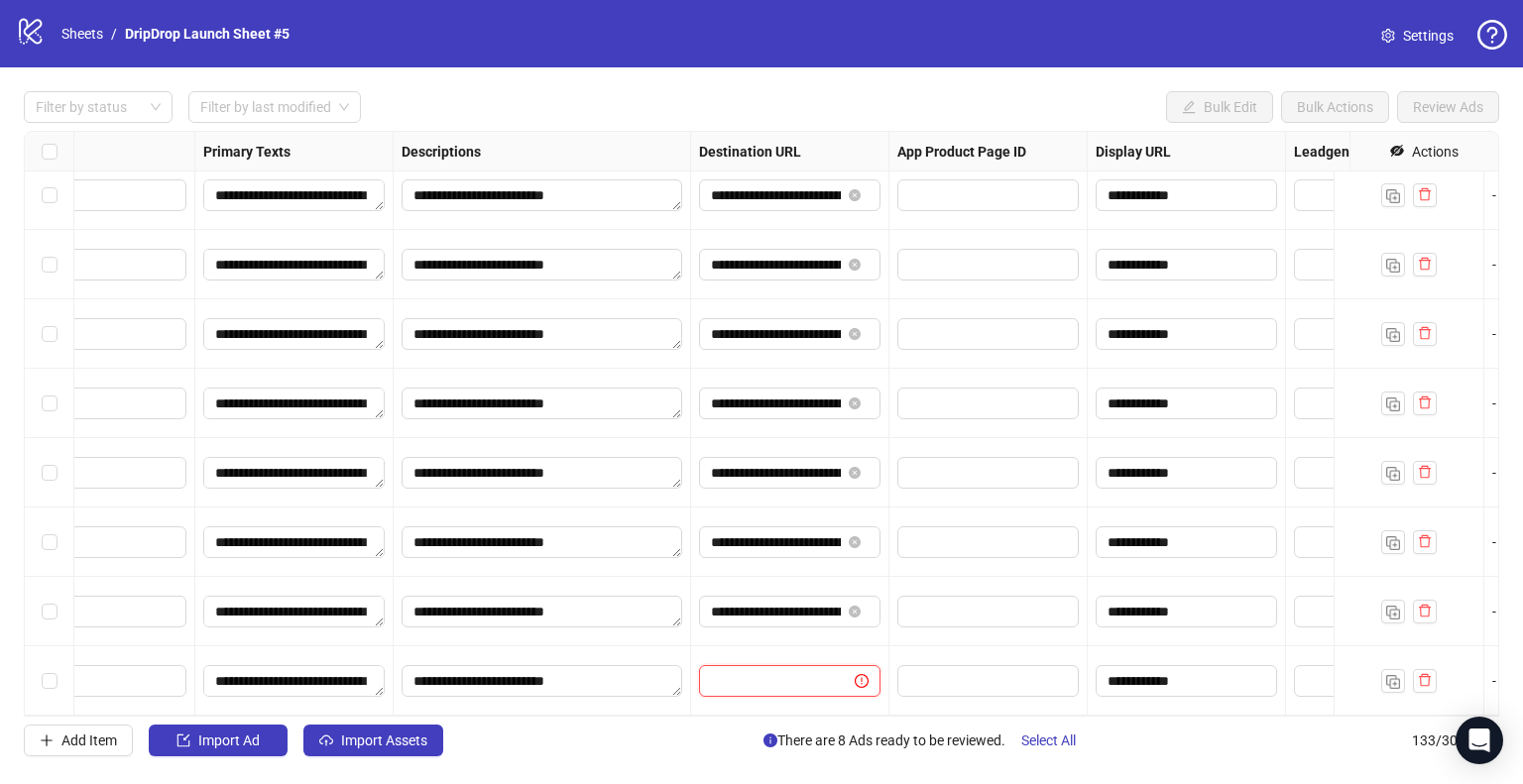 click at bounding box center [768, 681] 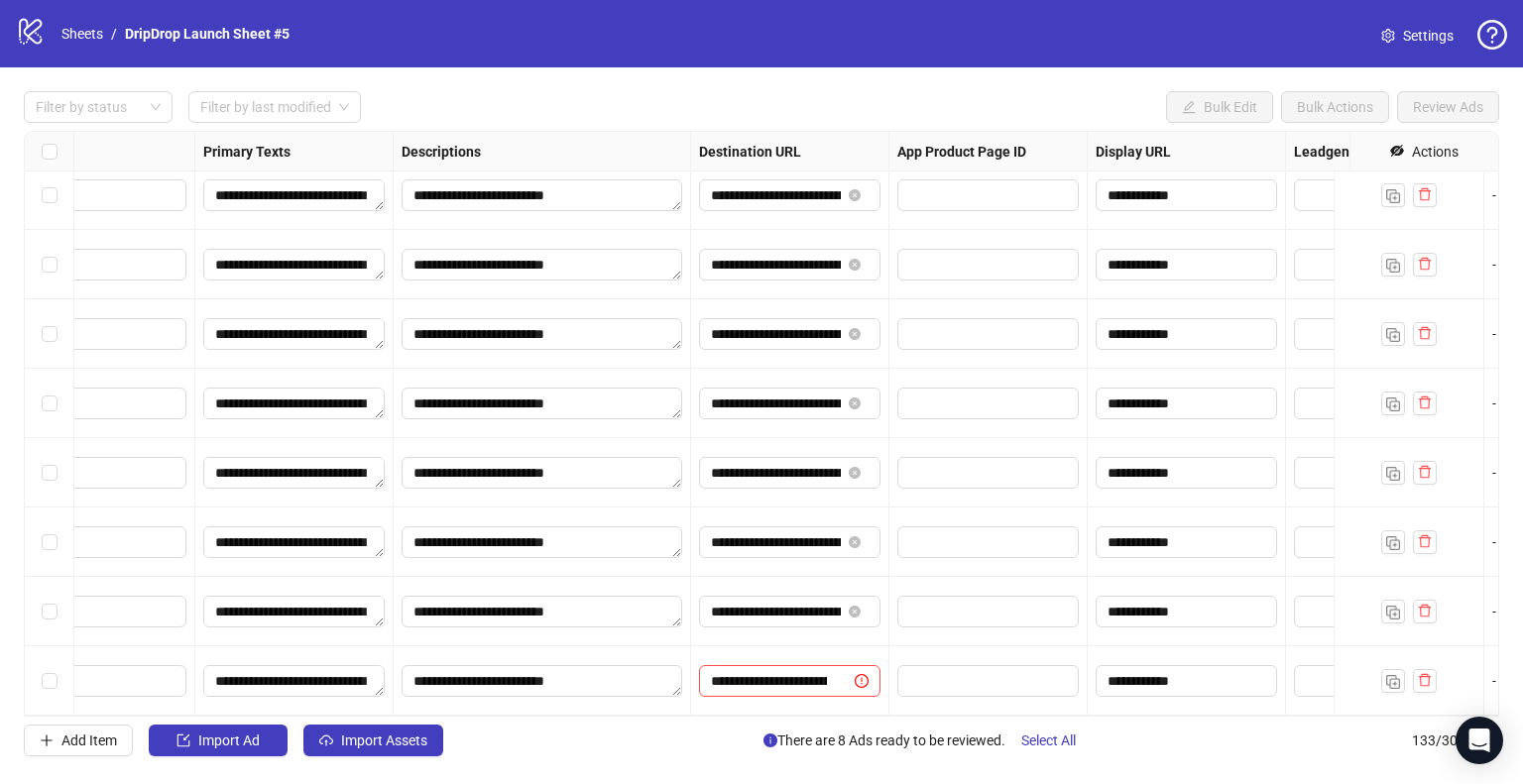 click on "**********" at bounding box center (790, 681) 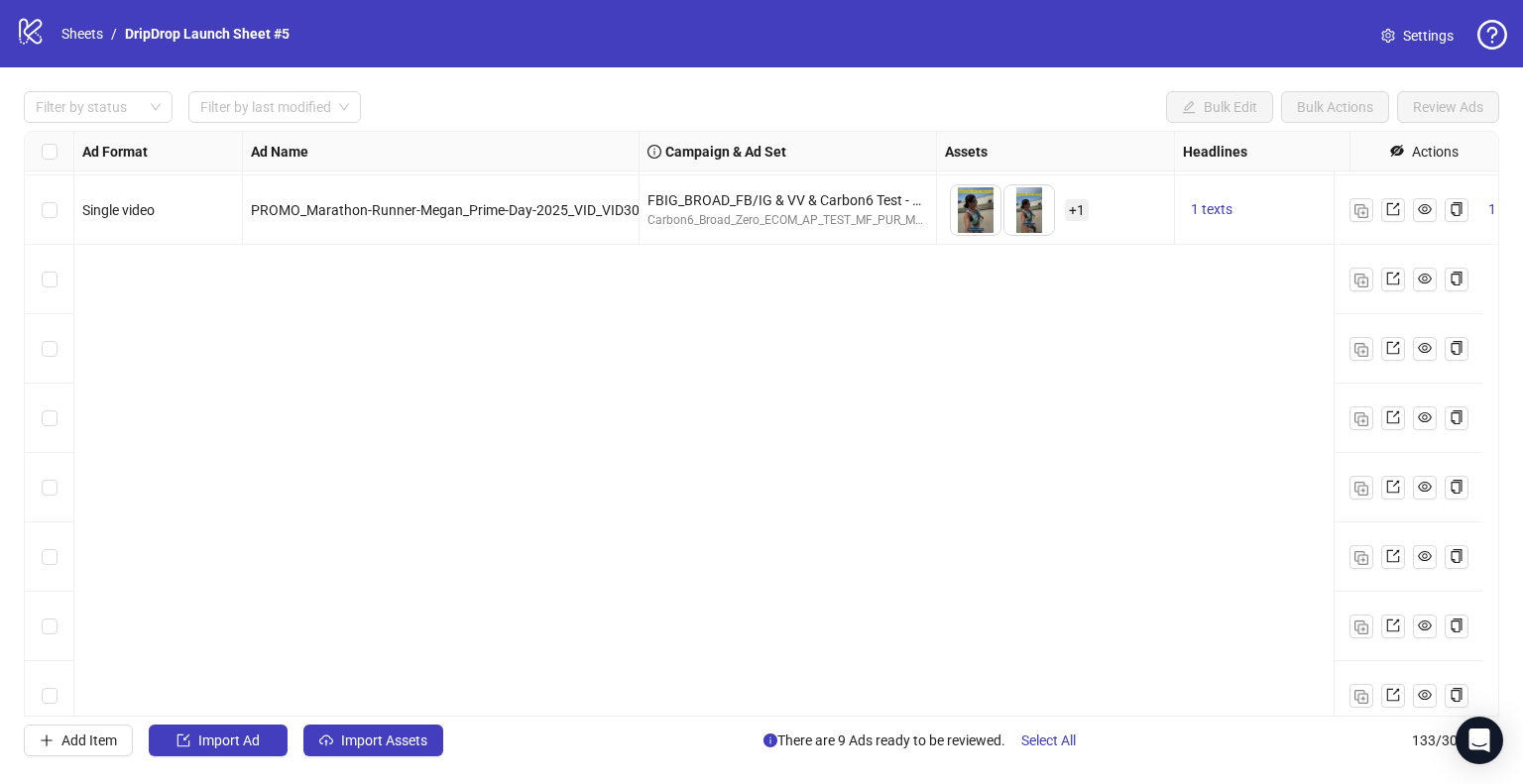 scroll, scrollTop: 3843, scrollLeft: 0, axis: vertical 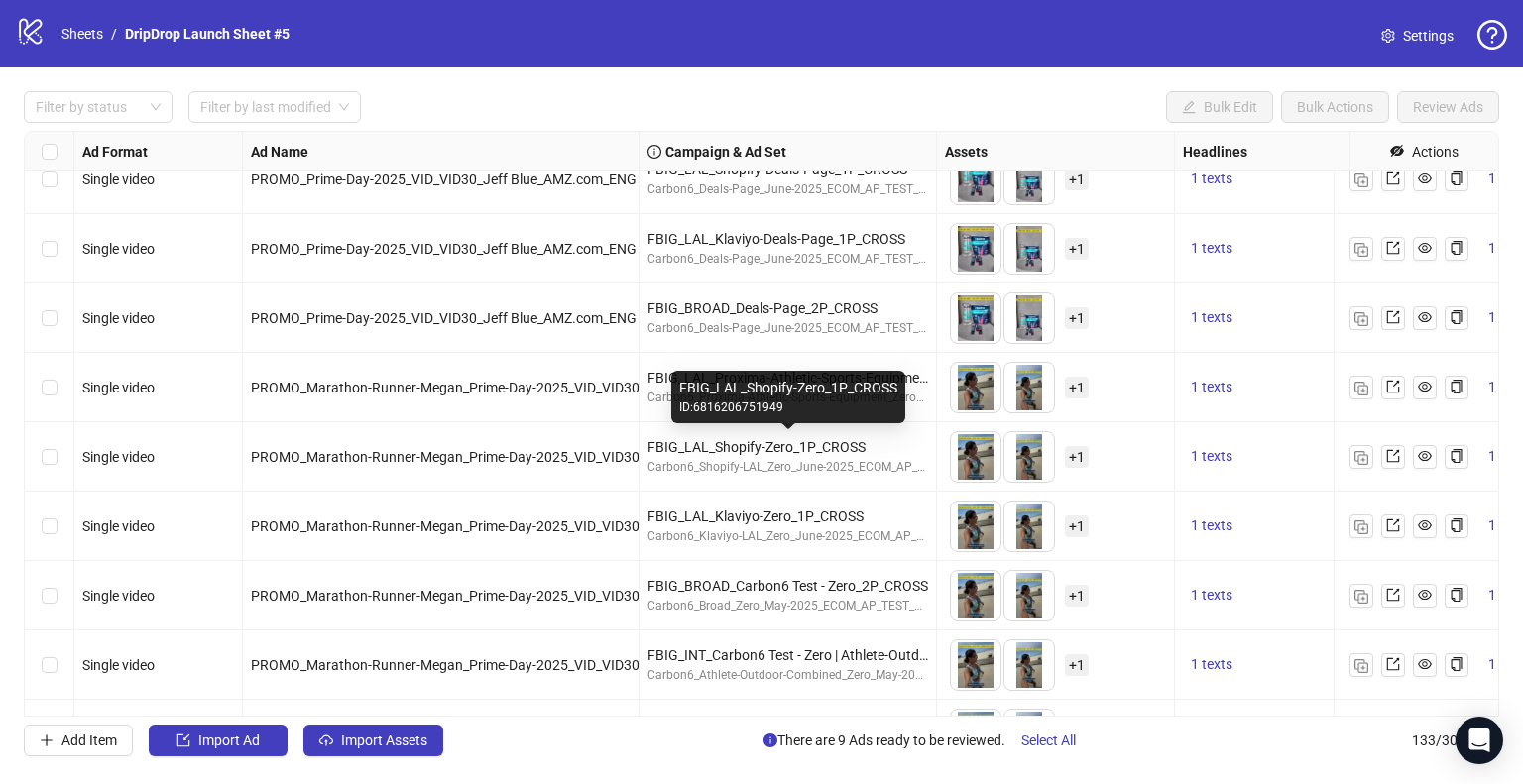 click on "FBIG_LAL_Shopify-Zero_1P_CROSS" at bounding box center (787, 447) 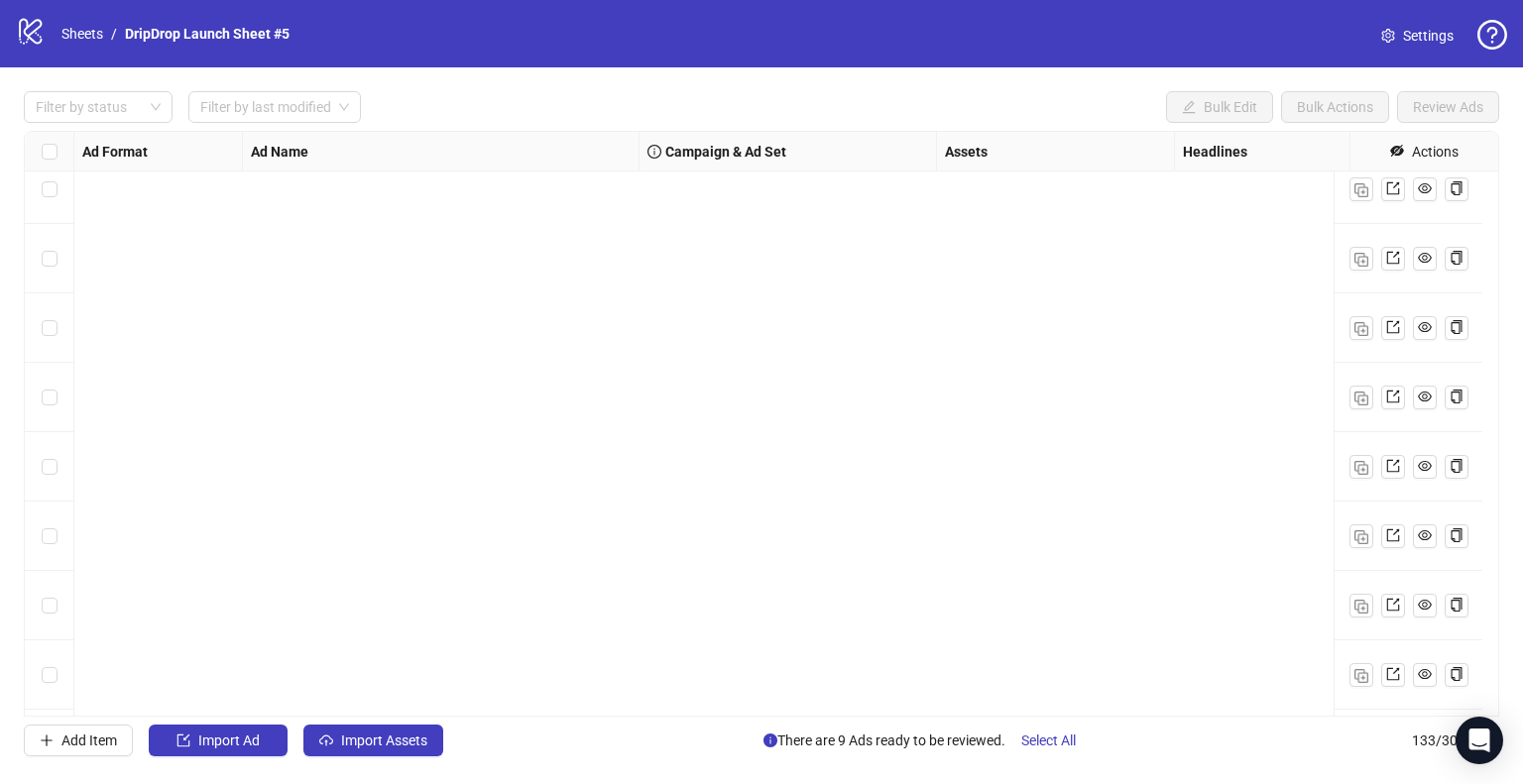 scroll, scrollTop: 8699, scrollLeft: 0, axis: vertical 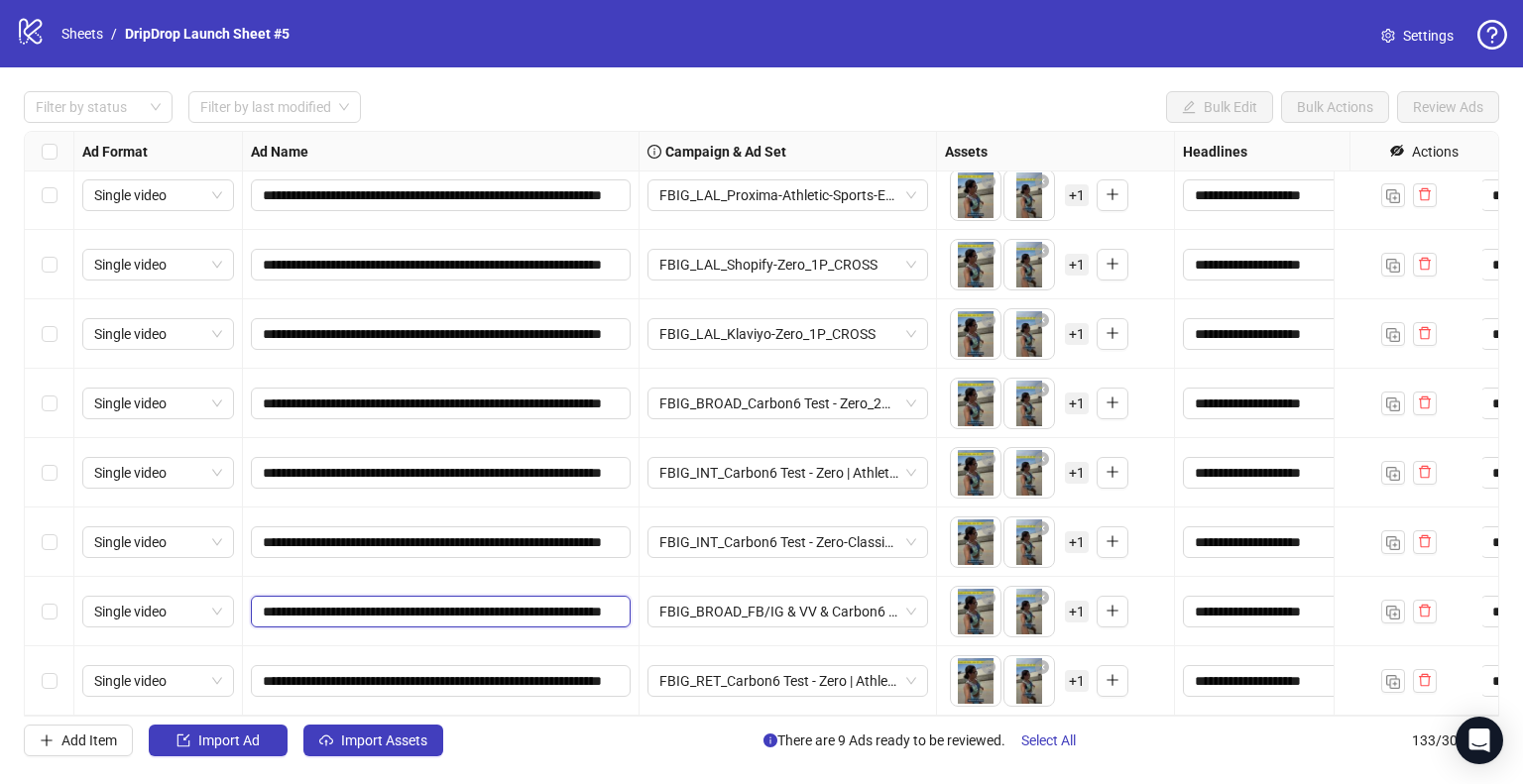 click on "**********" at bounding box center [438, 612] 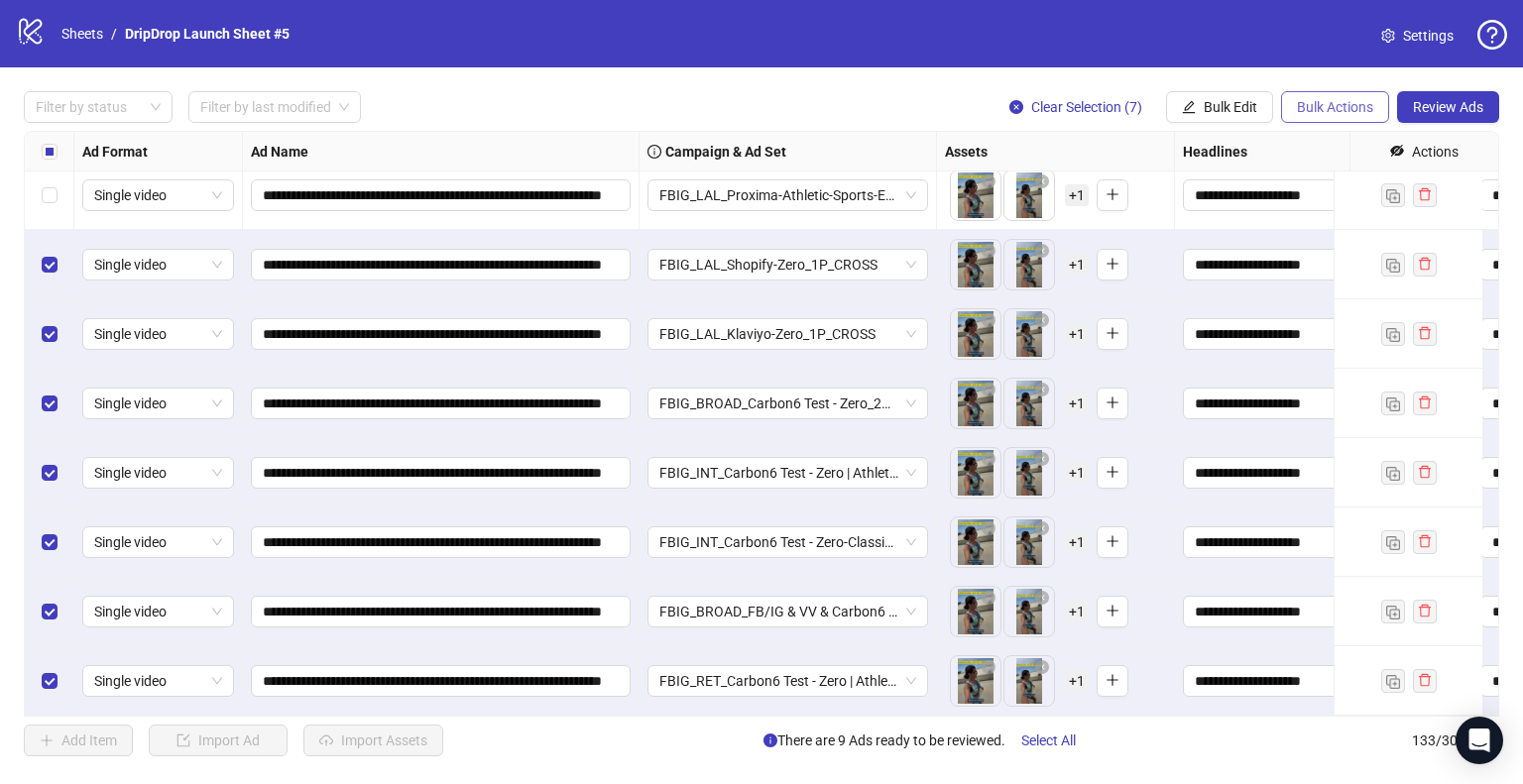 click on "Bulk Actions" at bounding box center (1189, 107) 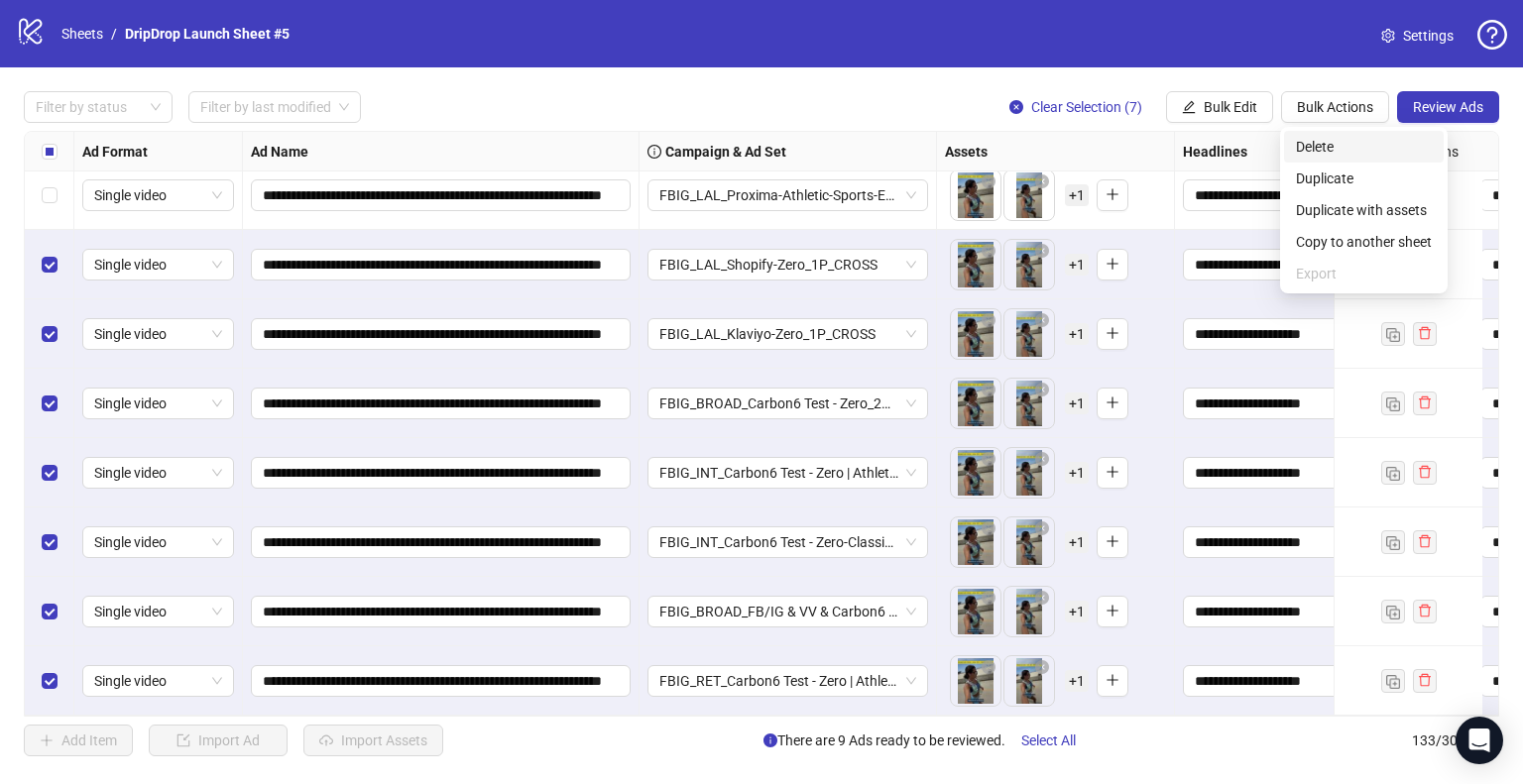 click on "Delete" at bounding box center [1363, 147] 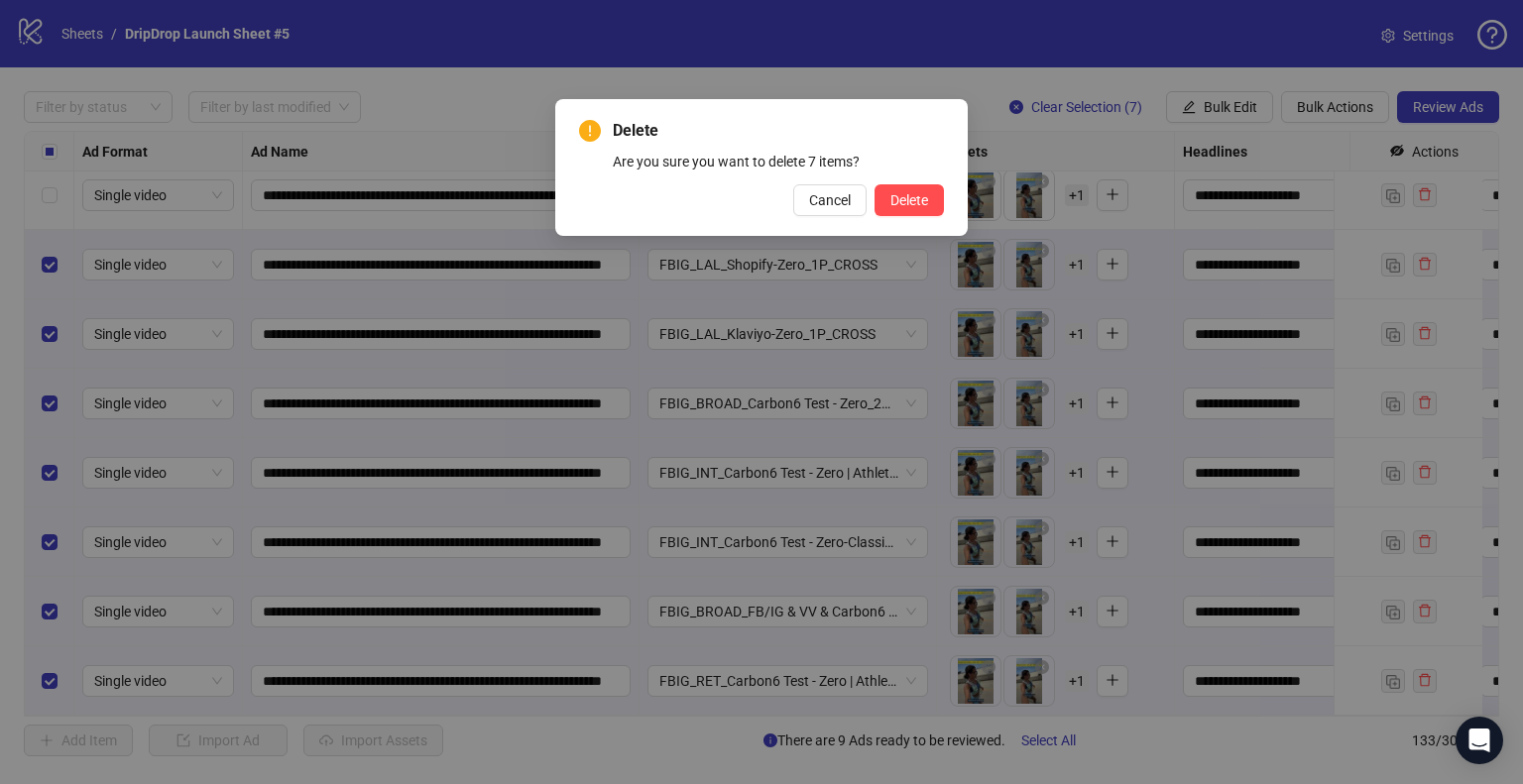 click on "Delete Are you sure you want to delete 7 items? Cancel Delete" at bounding box center [762, 168] 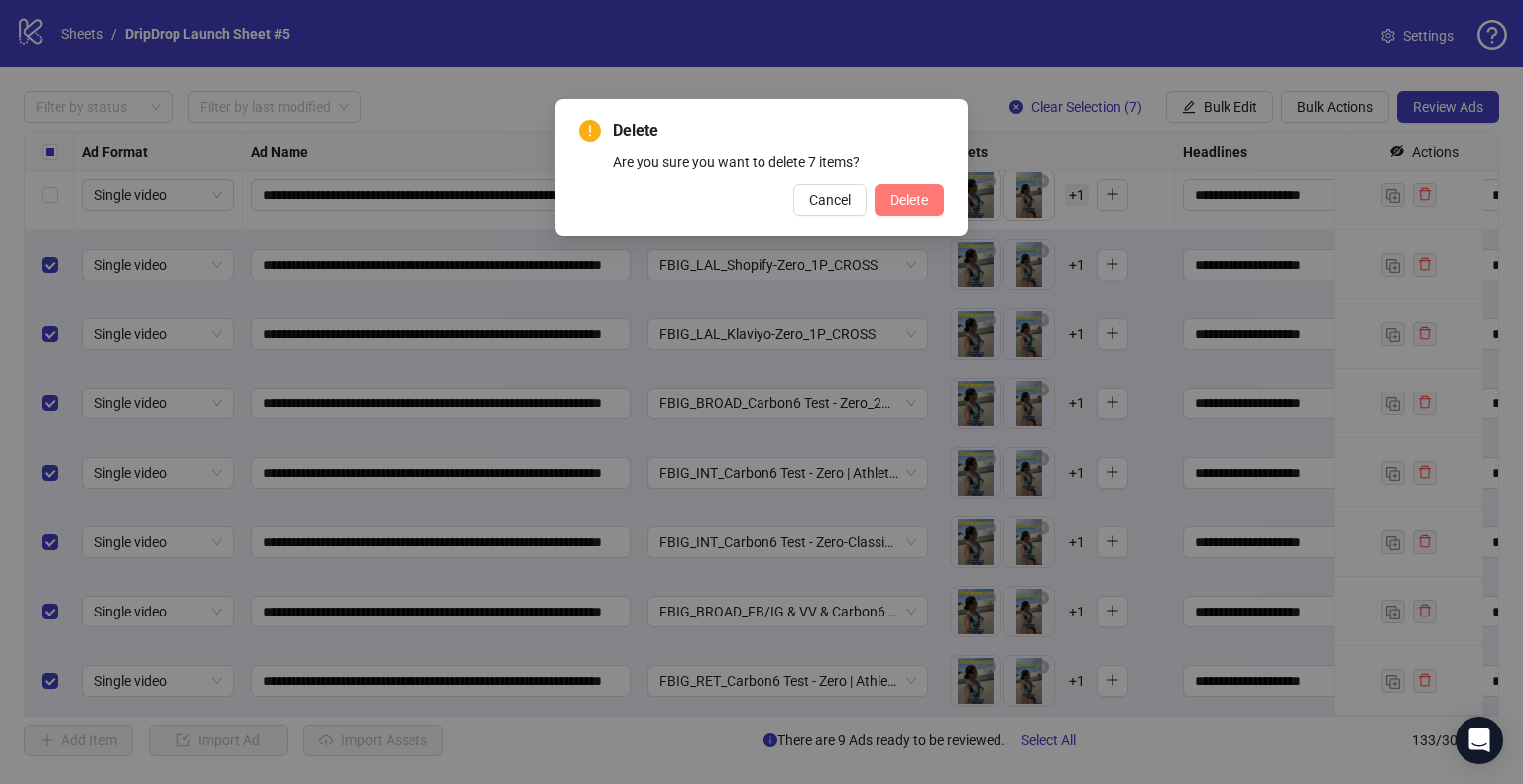 click on "Delete" at bounding box center [909, 200] 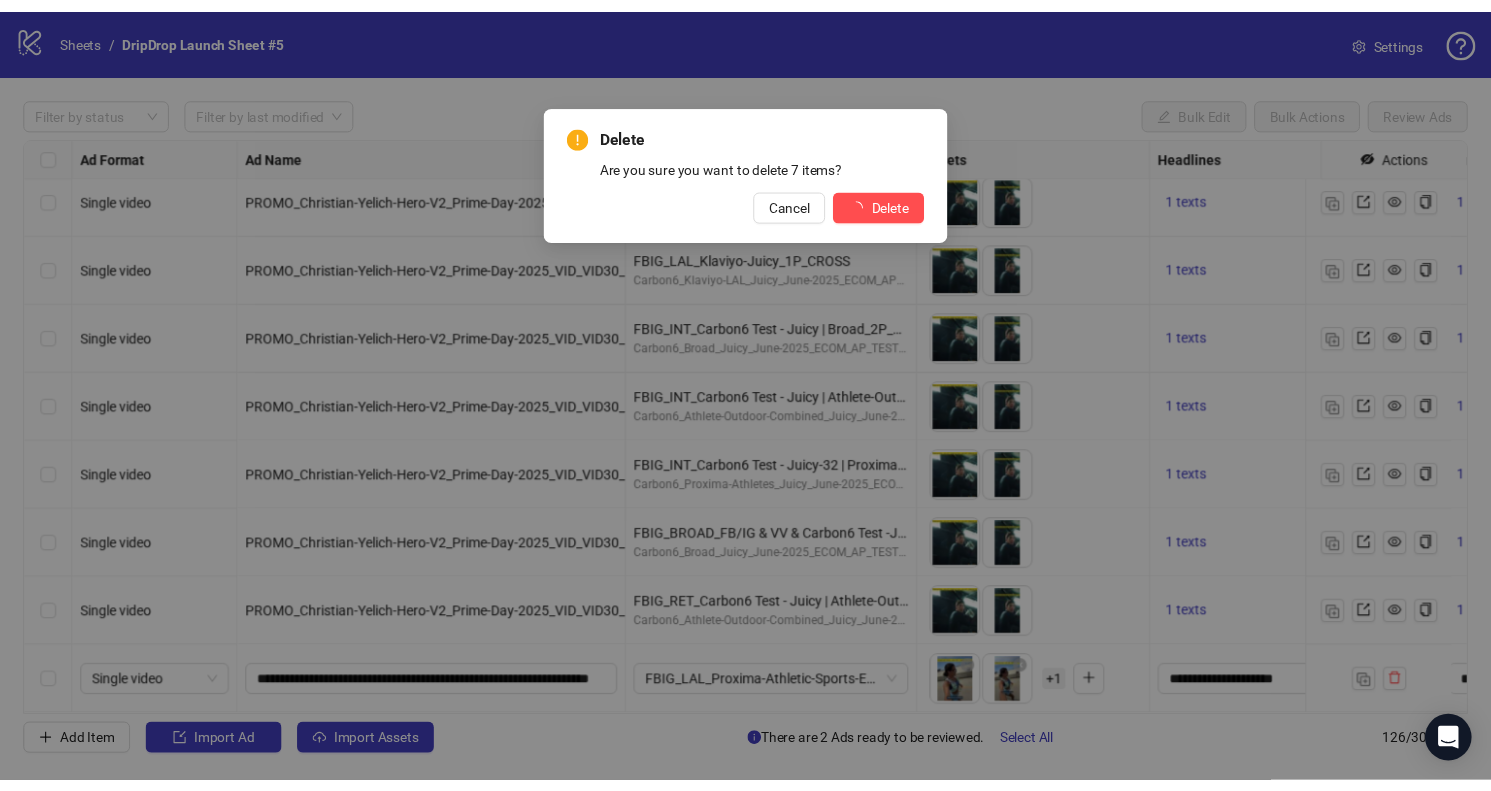 scroll, scrollTop: 8287, scrollLeft: 0, axis: vertical 